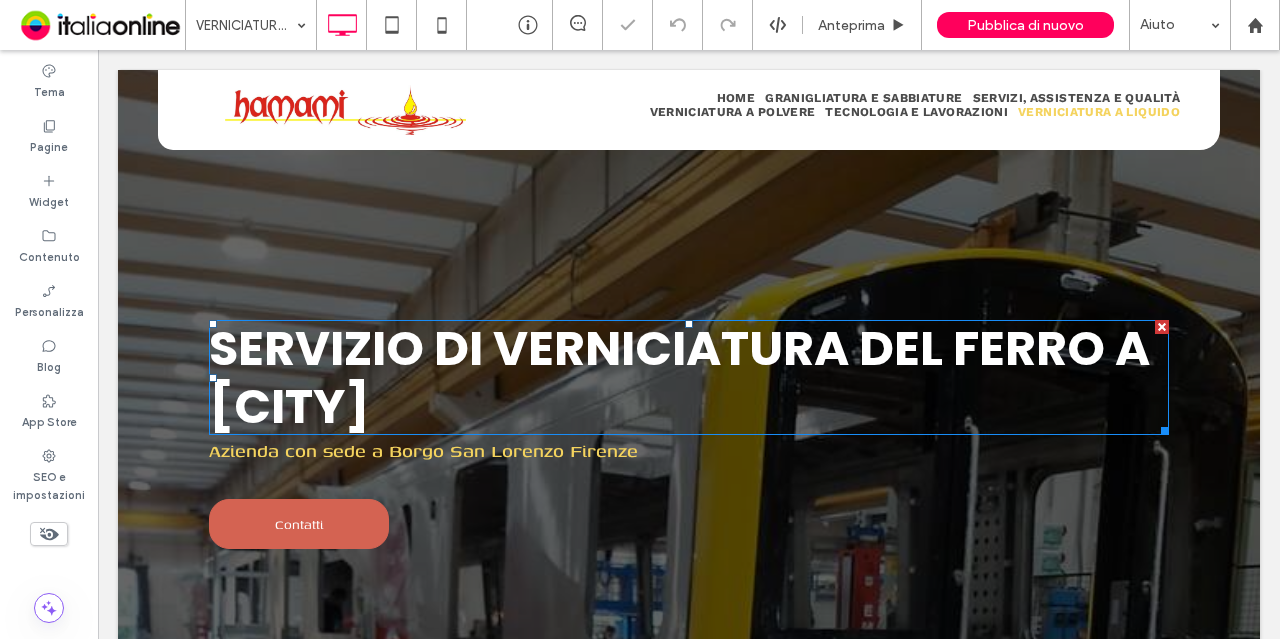 scroll, scrollTop: 343, scrollLeft: 0, axis: vertical 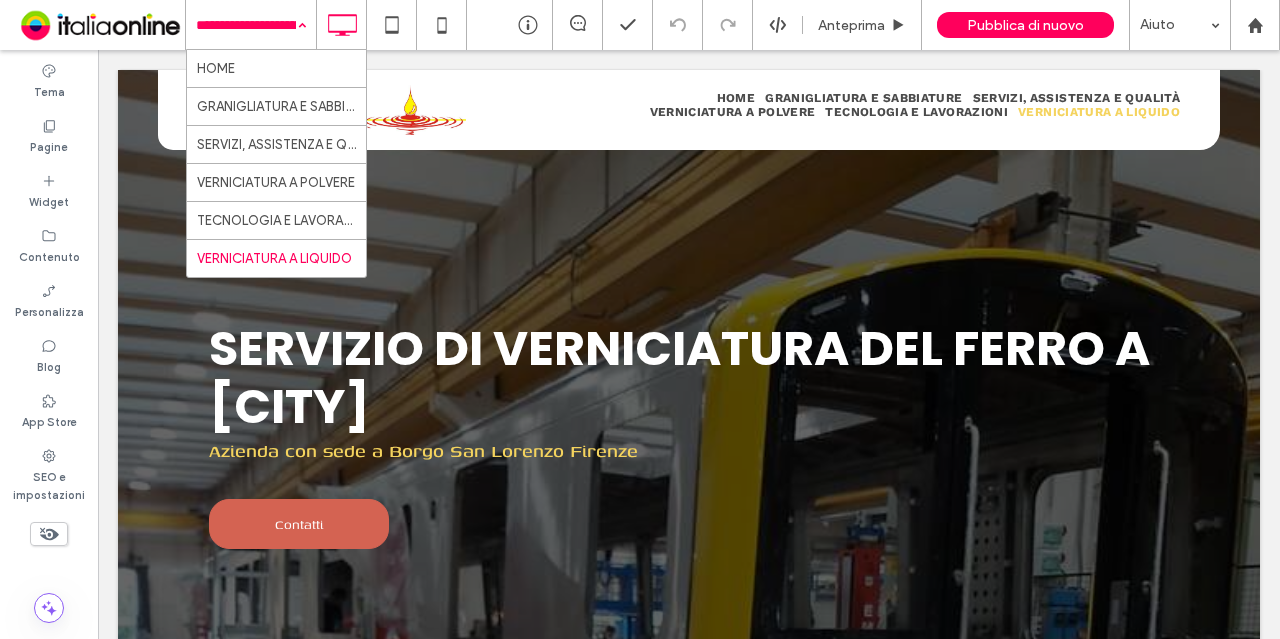 click on "HOME GRANIGLIATURA E SABBIATURE SERVIZI, ASSISTENZA E QUALITÀ VERNICIATURA A POLVERE TECNOLOGIA E LAVORAZIONI VERNICIATURA A LIQUIDO" at bounding box center [251, 25] 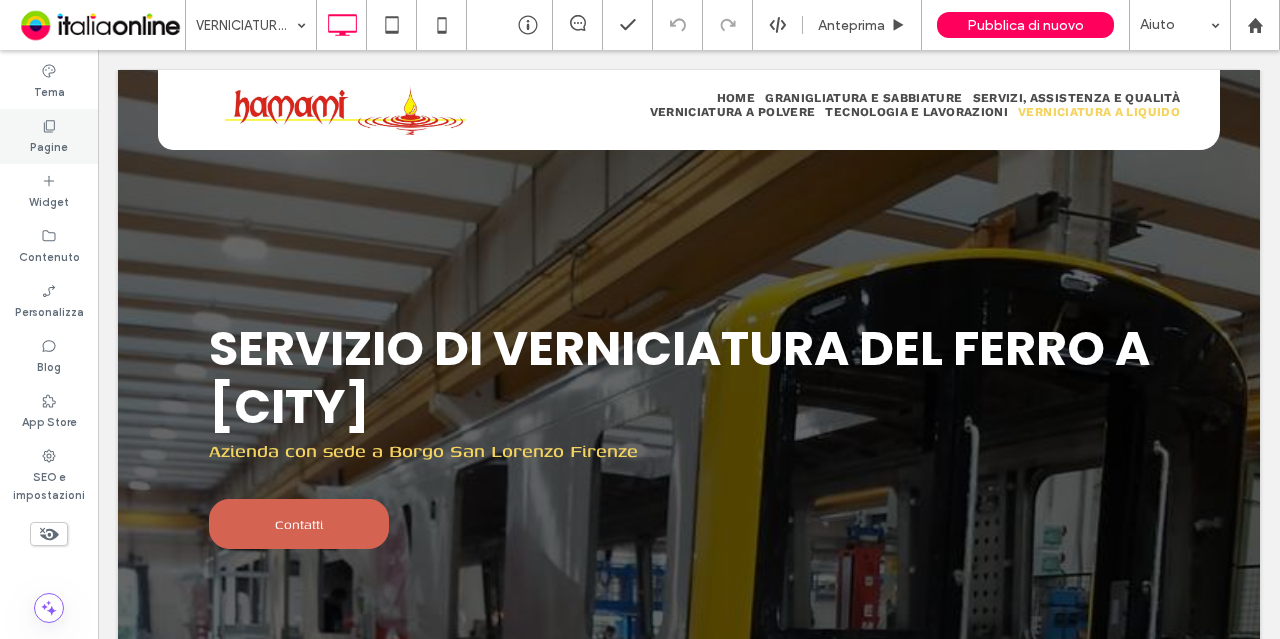 click on "Pagine" at bounding box center [49, 136] 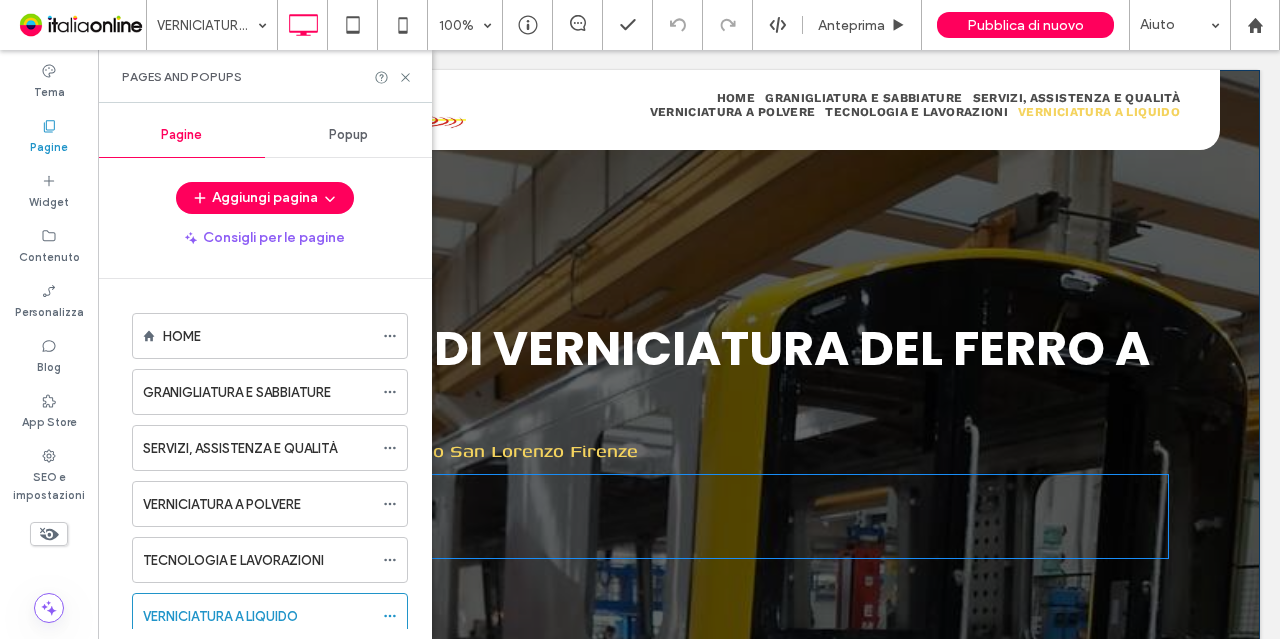scroll, scrollTop: 54, scrollLeft: 0, axis: vertical 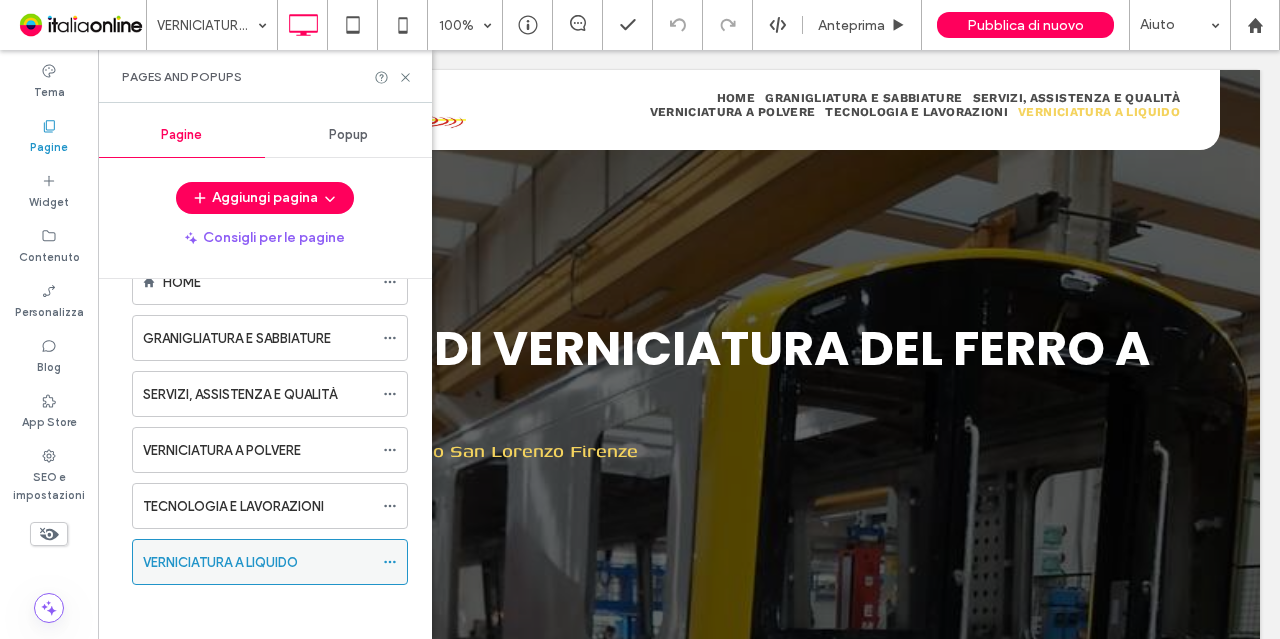 click 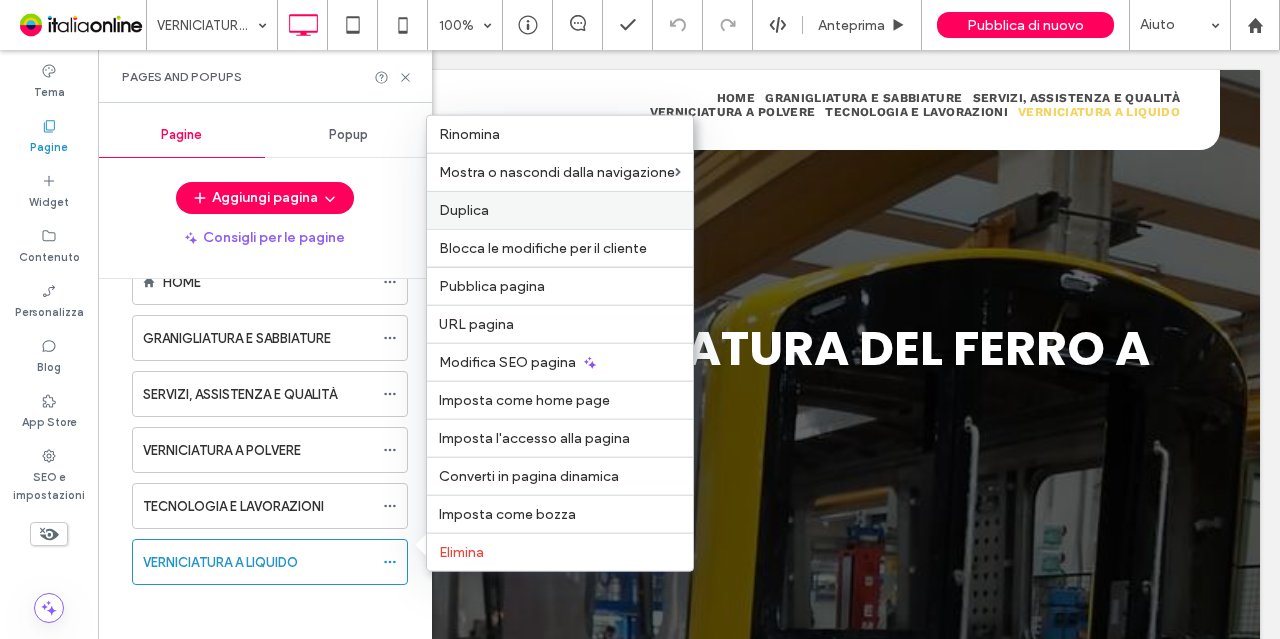 click on "Duplica" at bounding box center [560, 210] 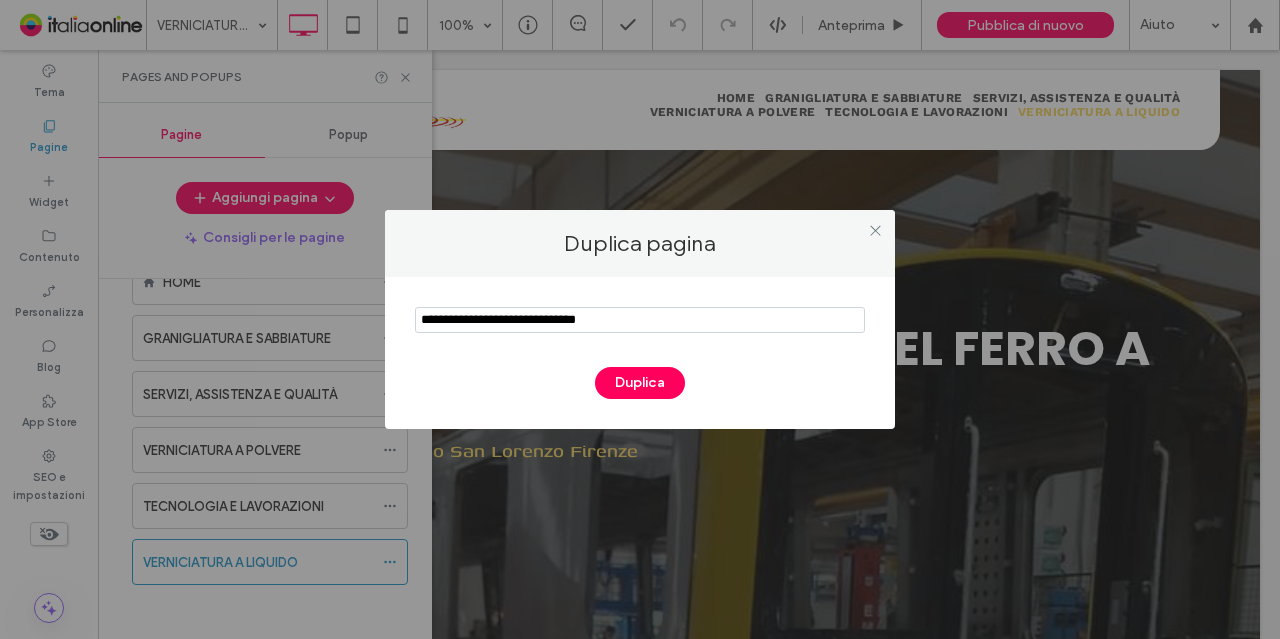 drag, startPoint x: 664, startPoint y: 324, endPoint x: 93, endPoint y: 308, distance: 571.2241 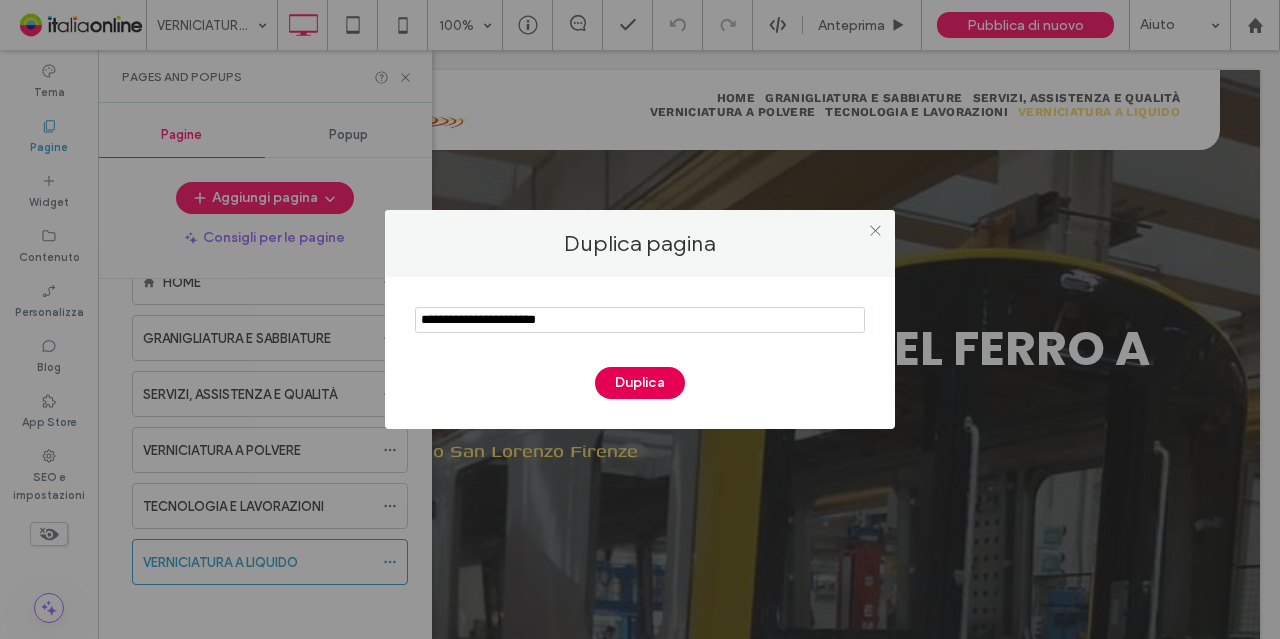 type on "**********" 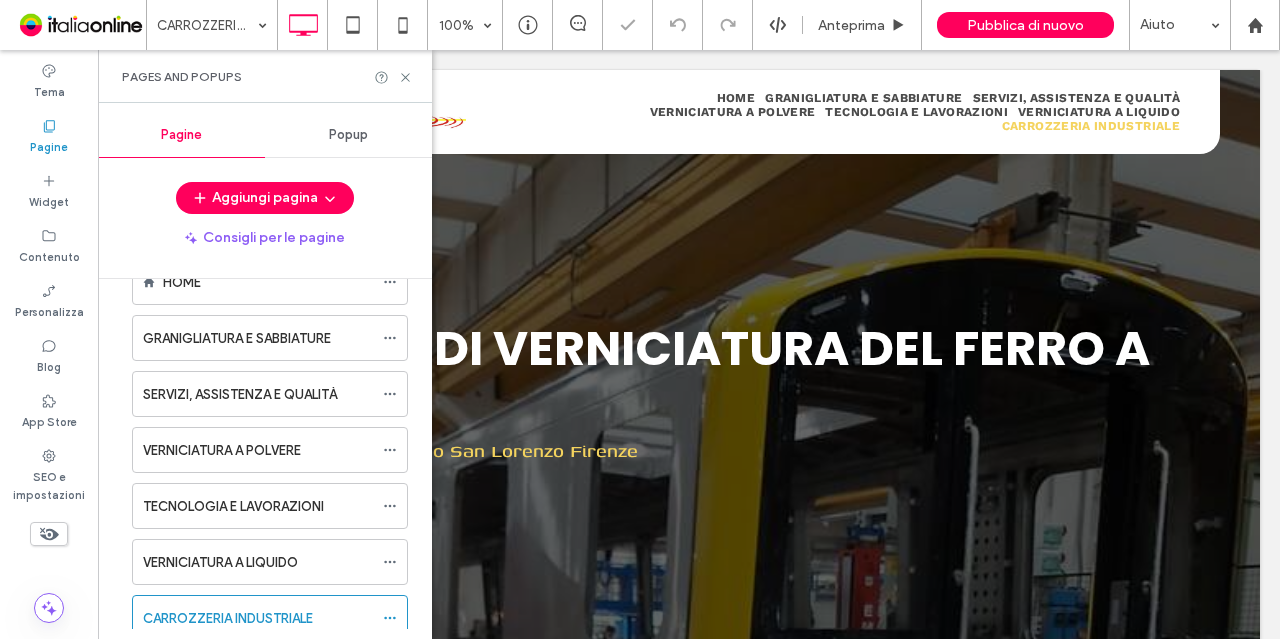 scroll, scrollTop: 0, scrollLeft: 0, axis: both 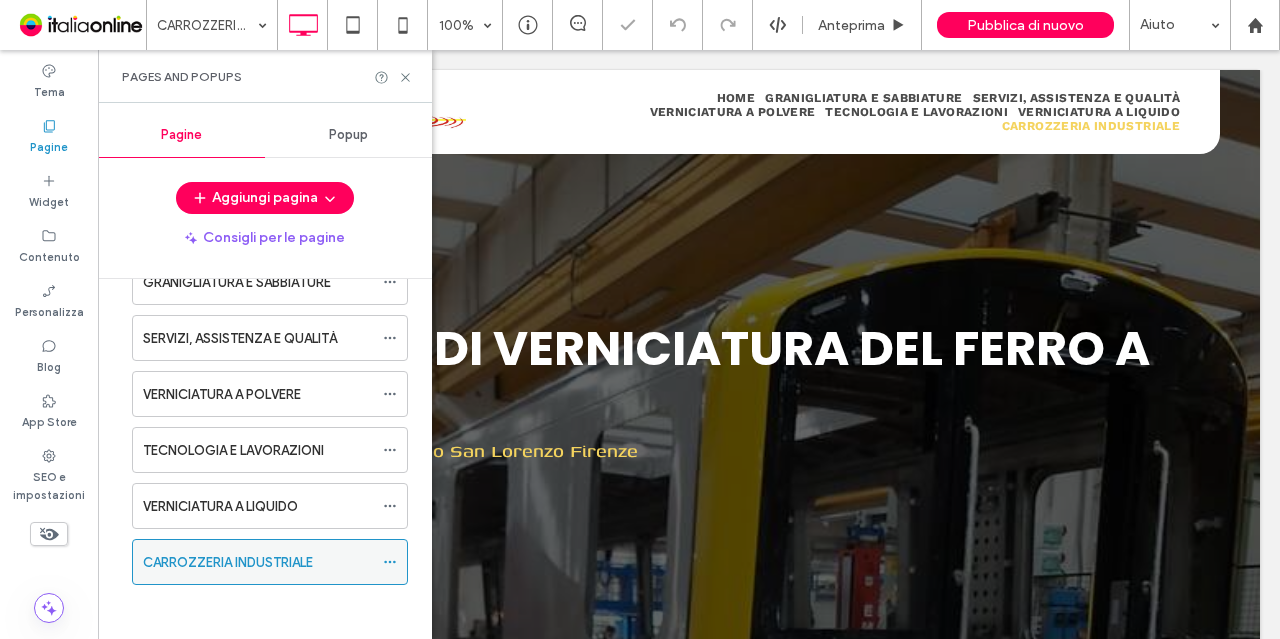 click 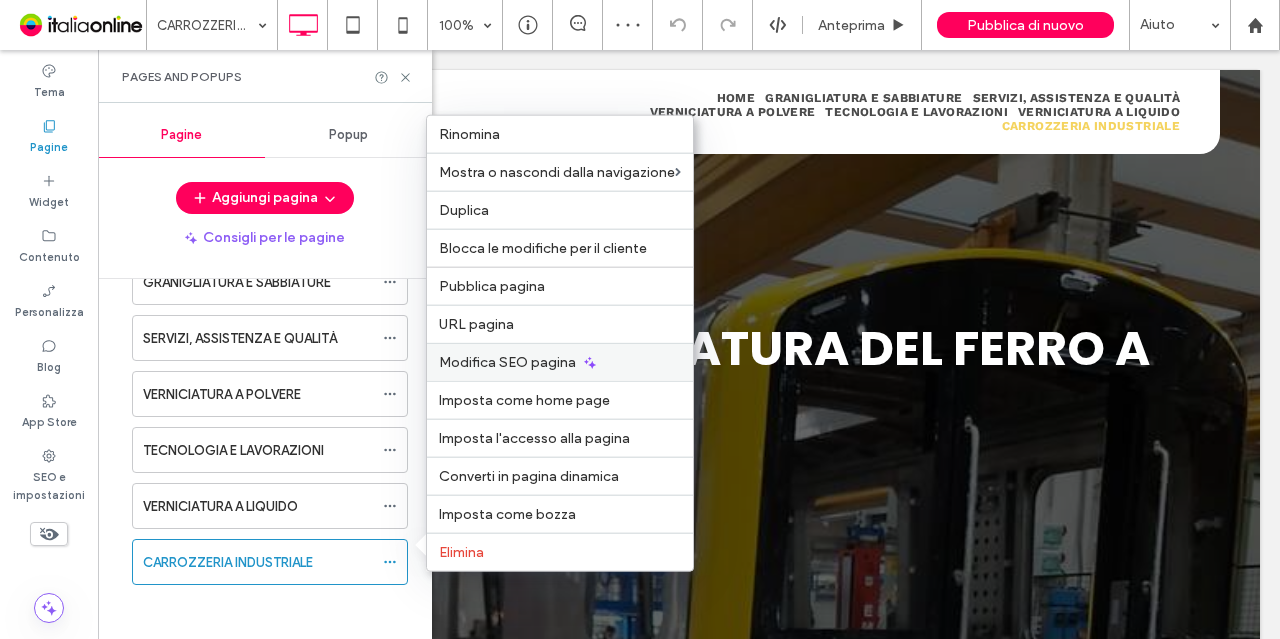 click on "Modifica SEO pagina" at bounding box center (507, 362) 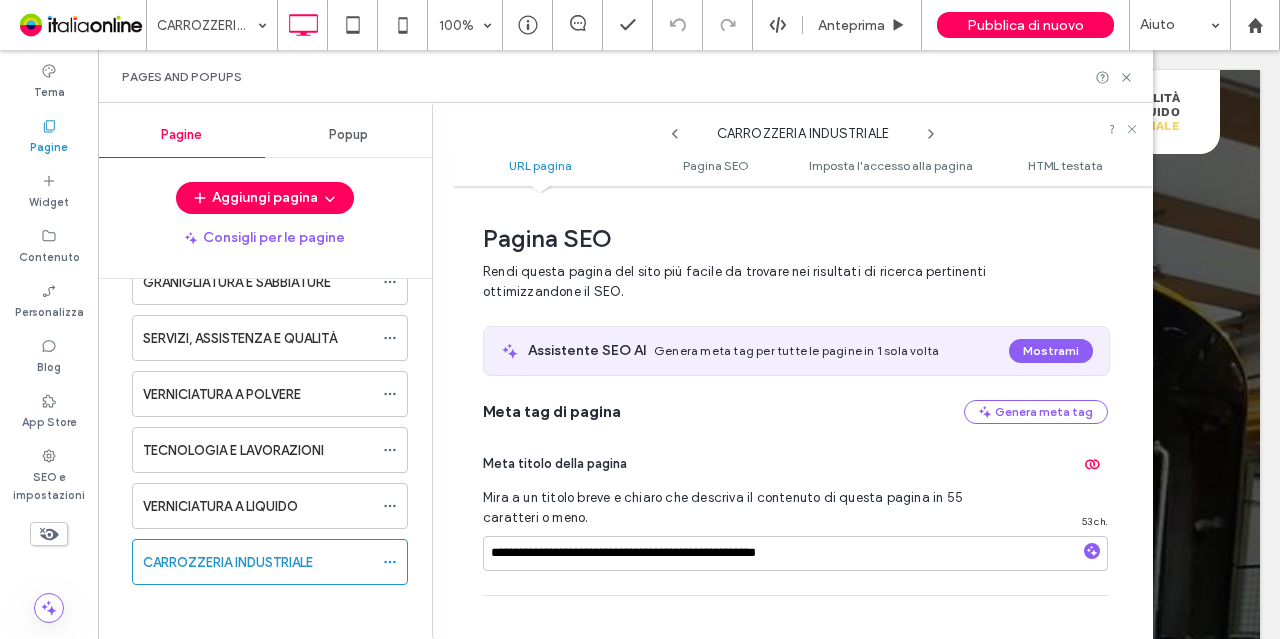 scroll, scrollTop: 273, scrollLeft: 0, axis: vertical 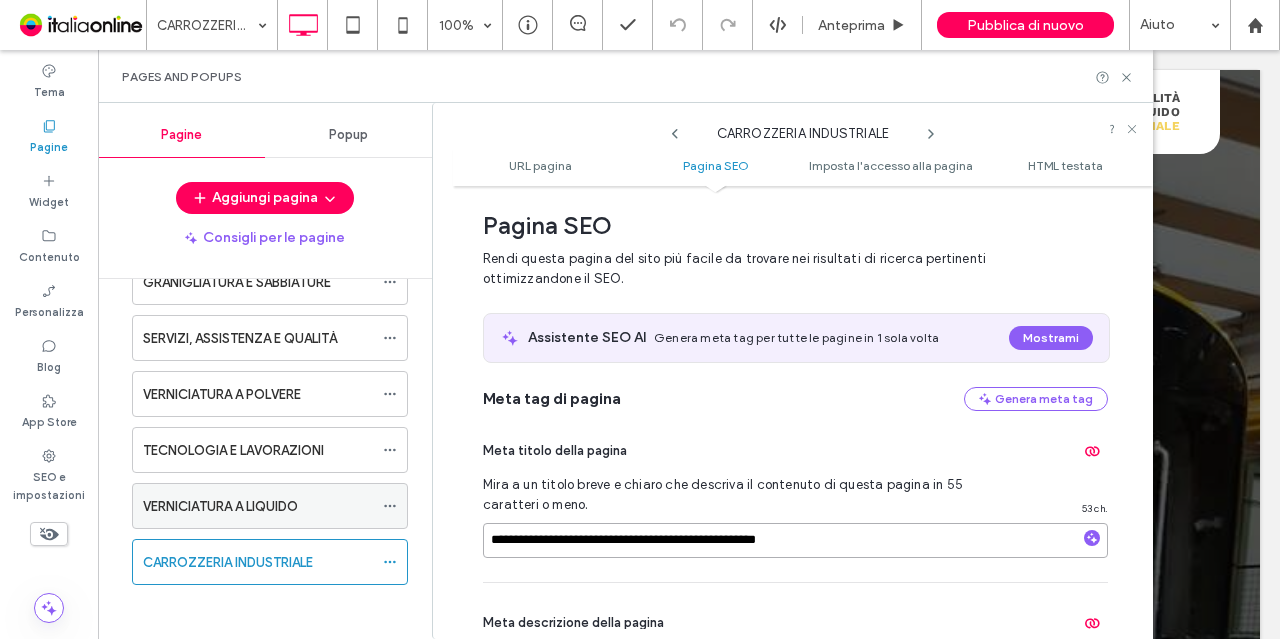 drag, startPoint x: 632, startPoint y: 537, endPoint x: 350, endPoint y: 515, distance: 282.85684 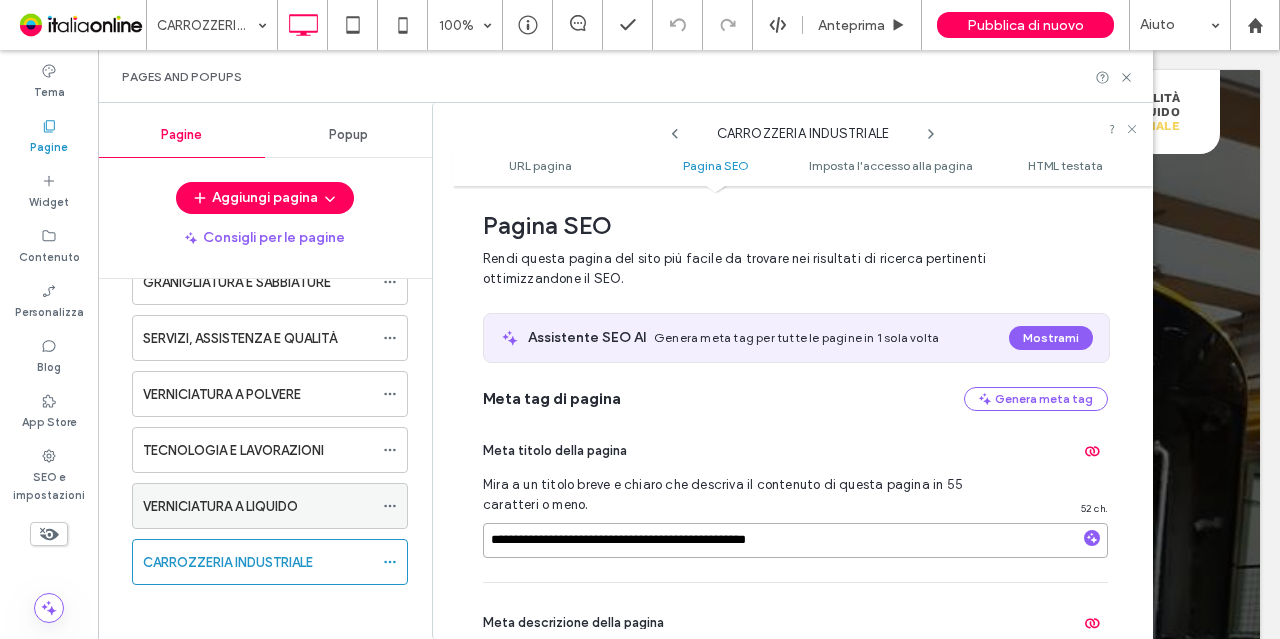 type on "**********" 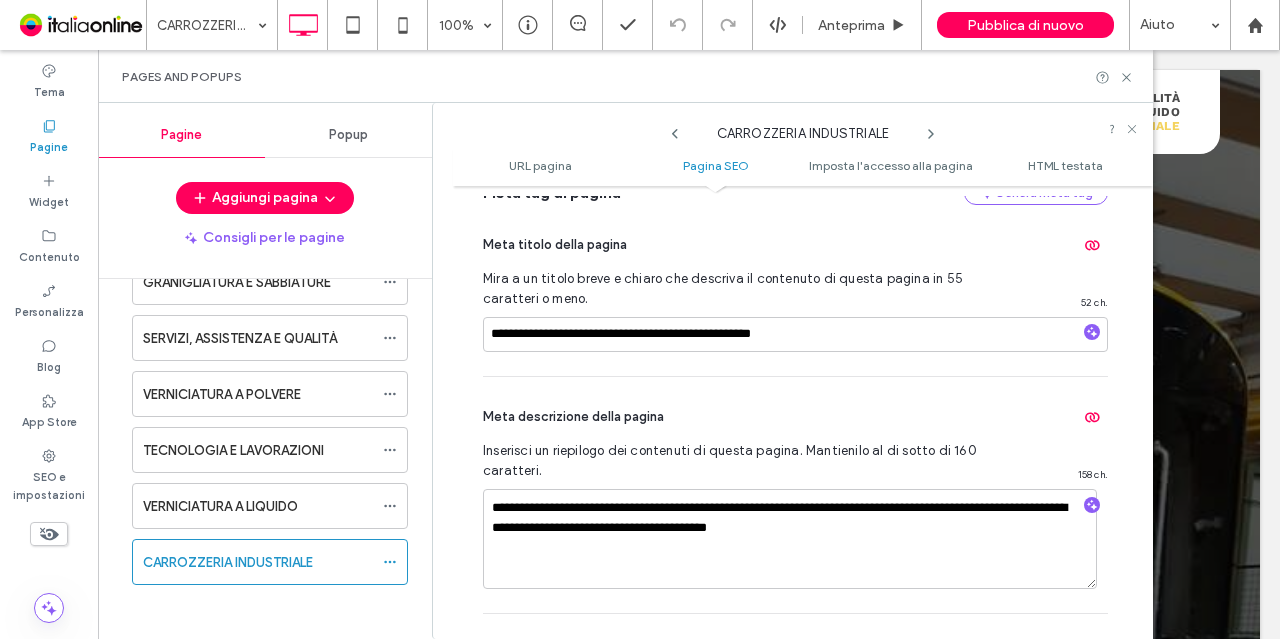 scroll, scrollTop: 618, scrollLeft: 0, axis: vertical 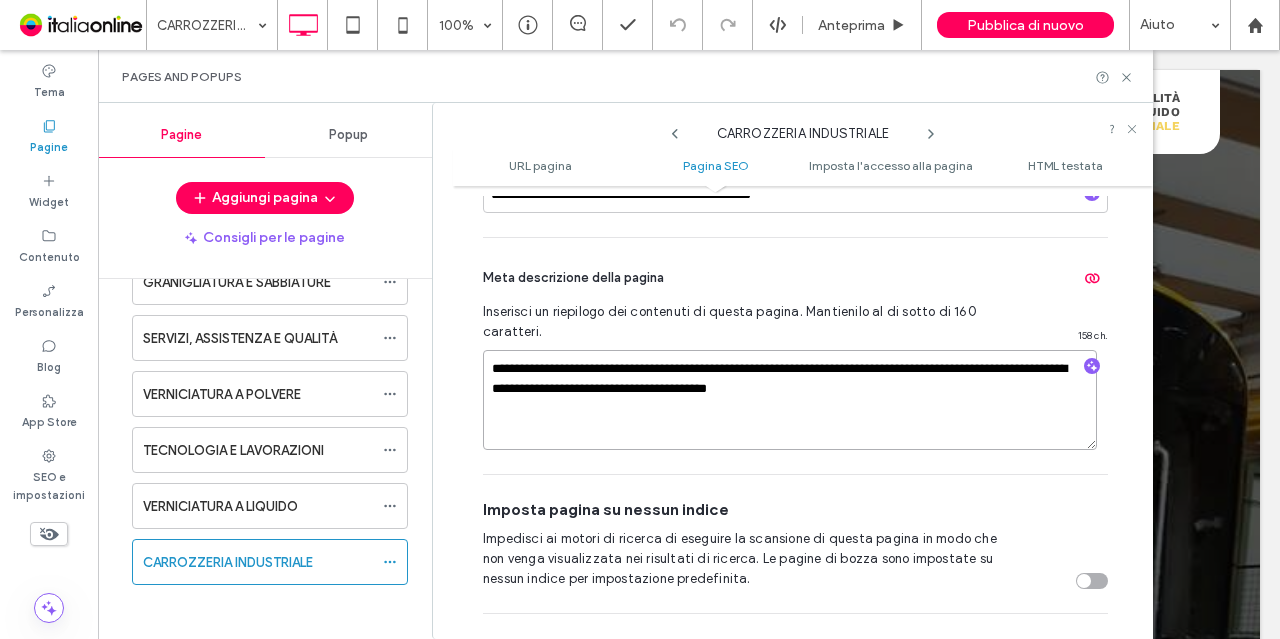 click on "**********" at bounding box center (790, 400) 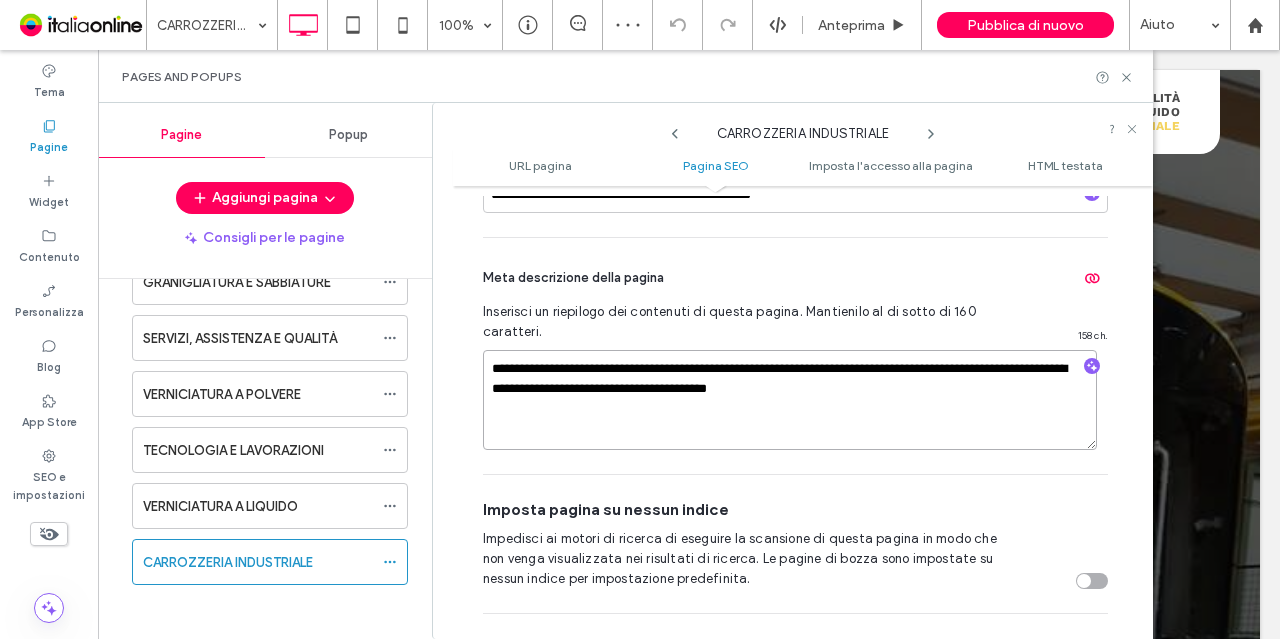 click on "**********" at bounding box center (790, 400) 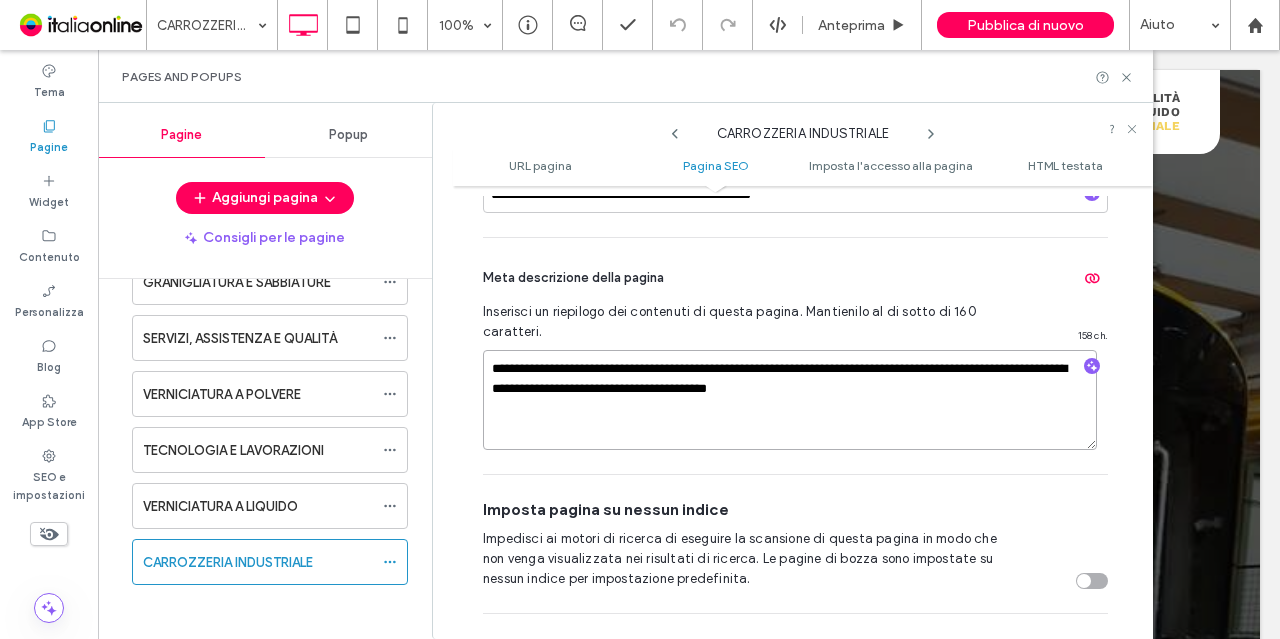 drag, startPoint x: 1048, startPoint y: 369, endPoint x: 744, endPoint y: 367, distance: 304.0066 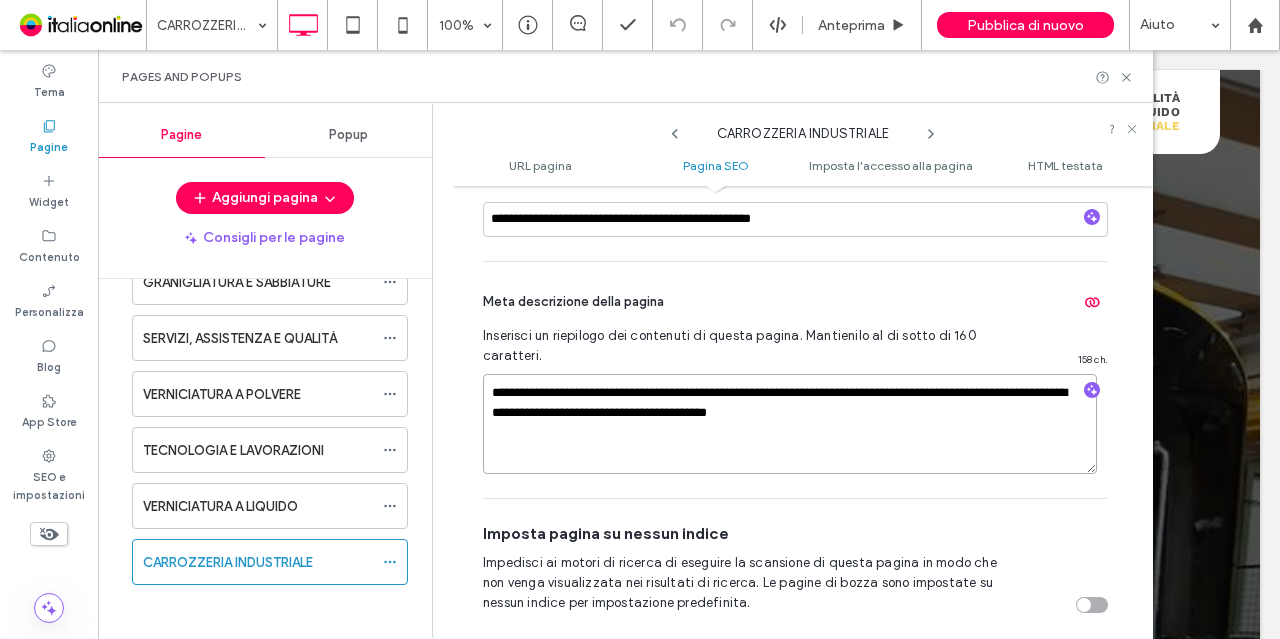 scroll, scrollTop: 592, scrollLeft: 0, axis: vertical 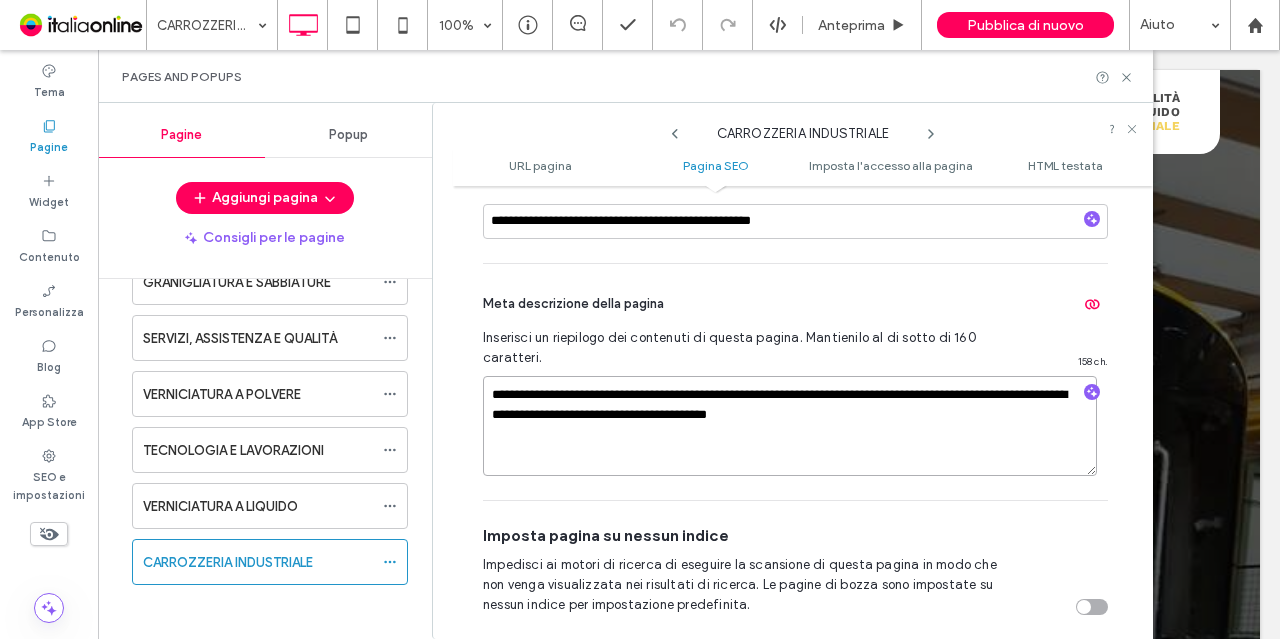 click on "**********" at bounding box center [790, 426] 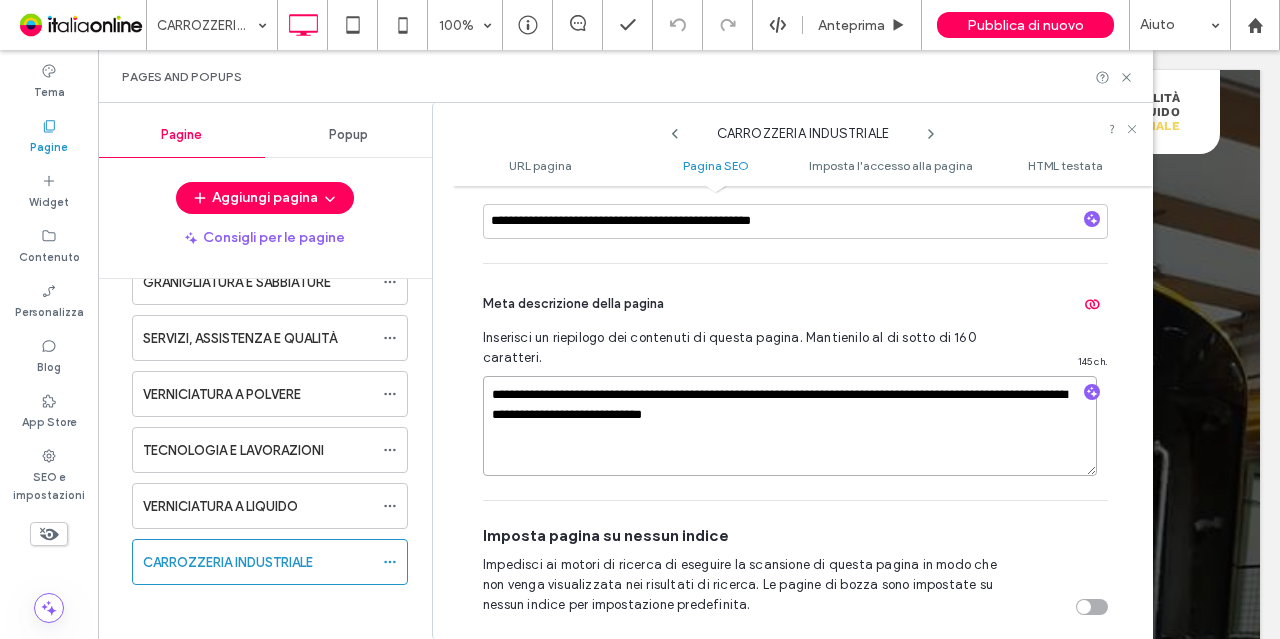 click on "**********" at bounding box center [790, 426] 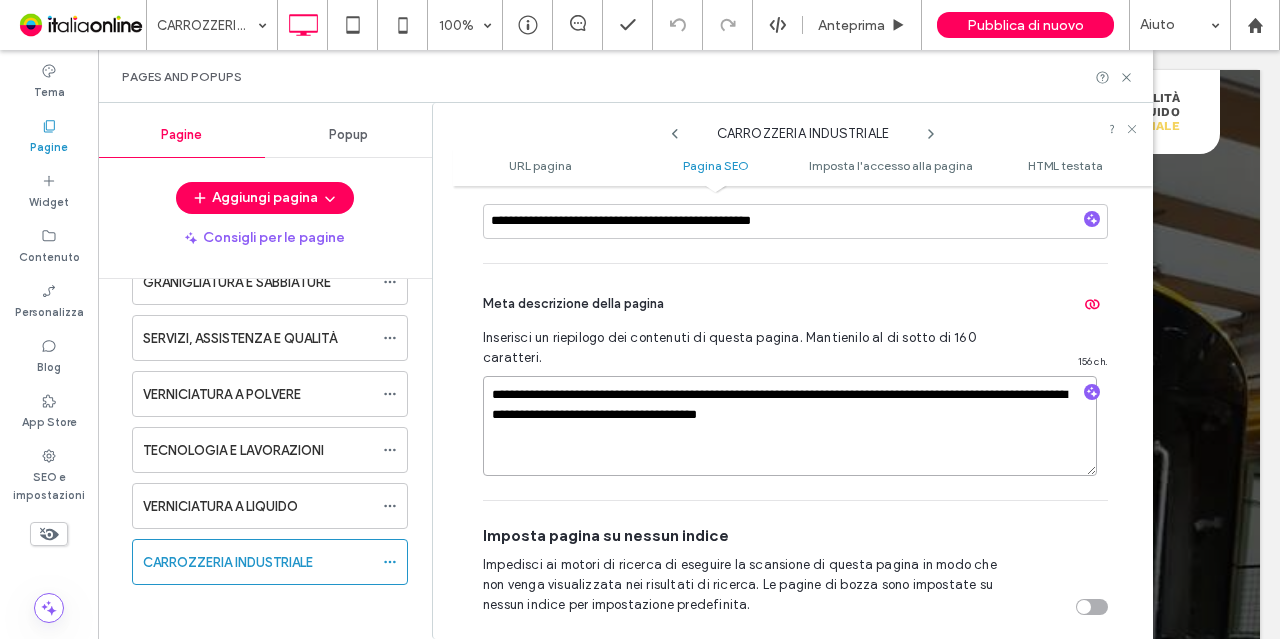 type on "**********" 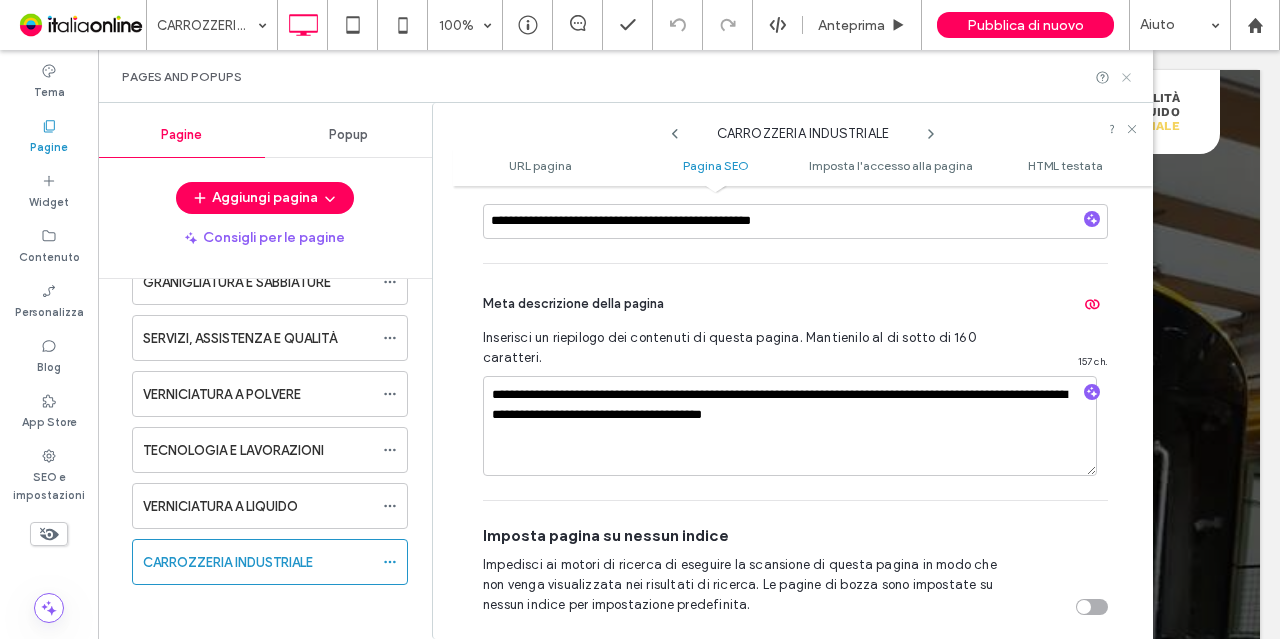click 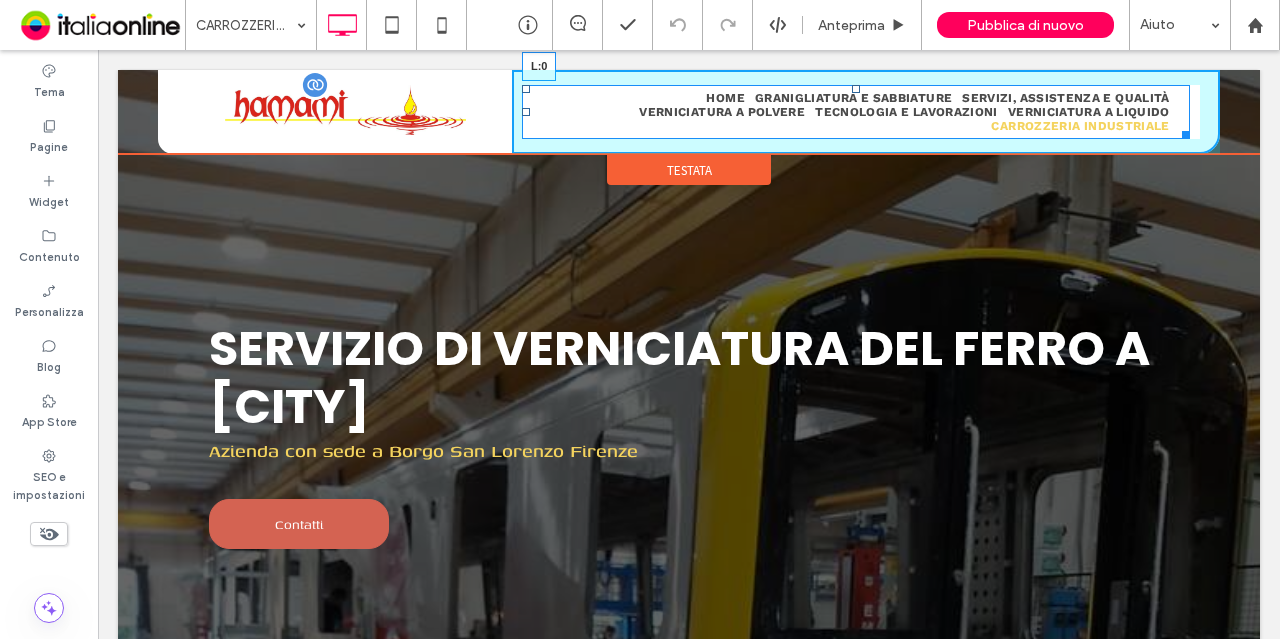drag, startPoint x: 520, startPoint y: 113, endPoint x: 403, endPoint y: 118, distance: 117.10679 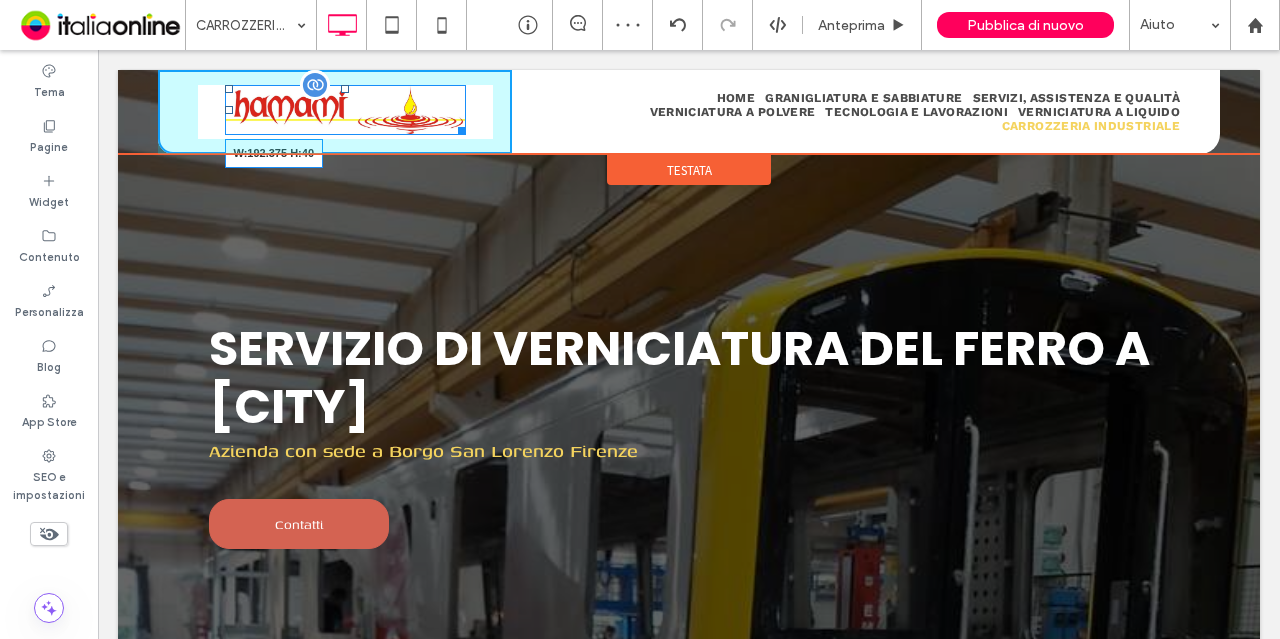 drag, startPoint x: 454, startPoint y: 129, endPoint x: 426, endPoint y: 123, distance: 28.635643 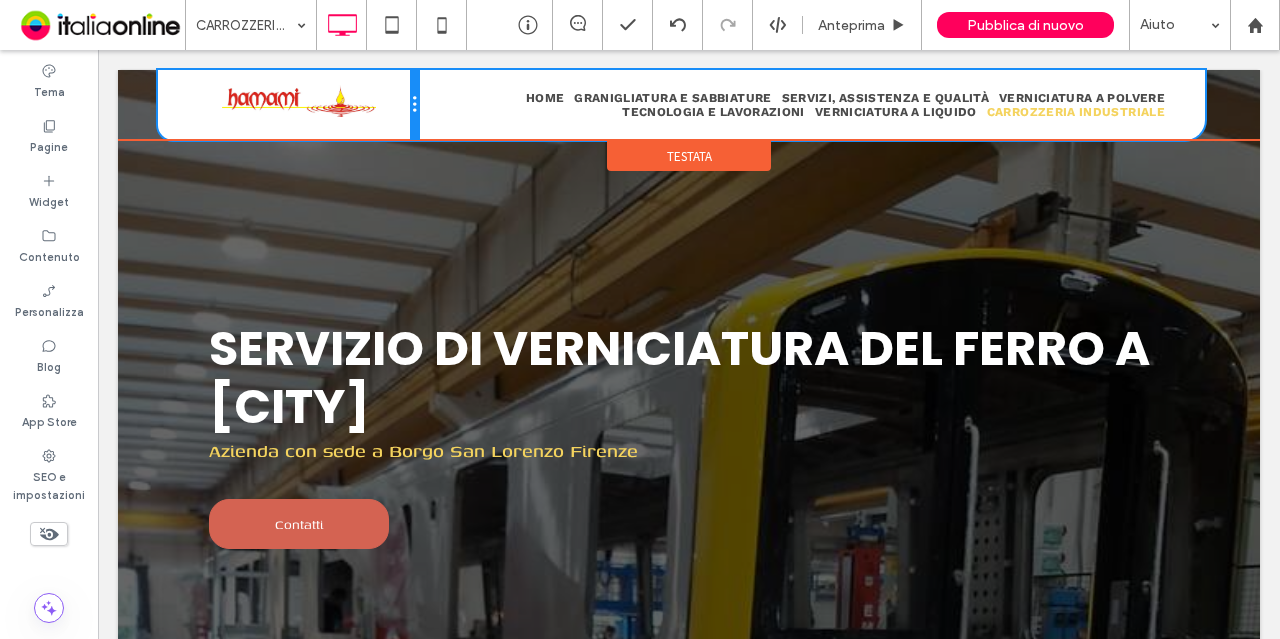 drag, startPoint x: 504, startPoint y: 115, endPoint x: 542, endPoint y: 157, distance: 56.63921 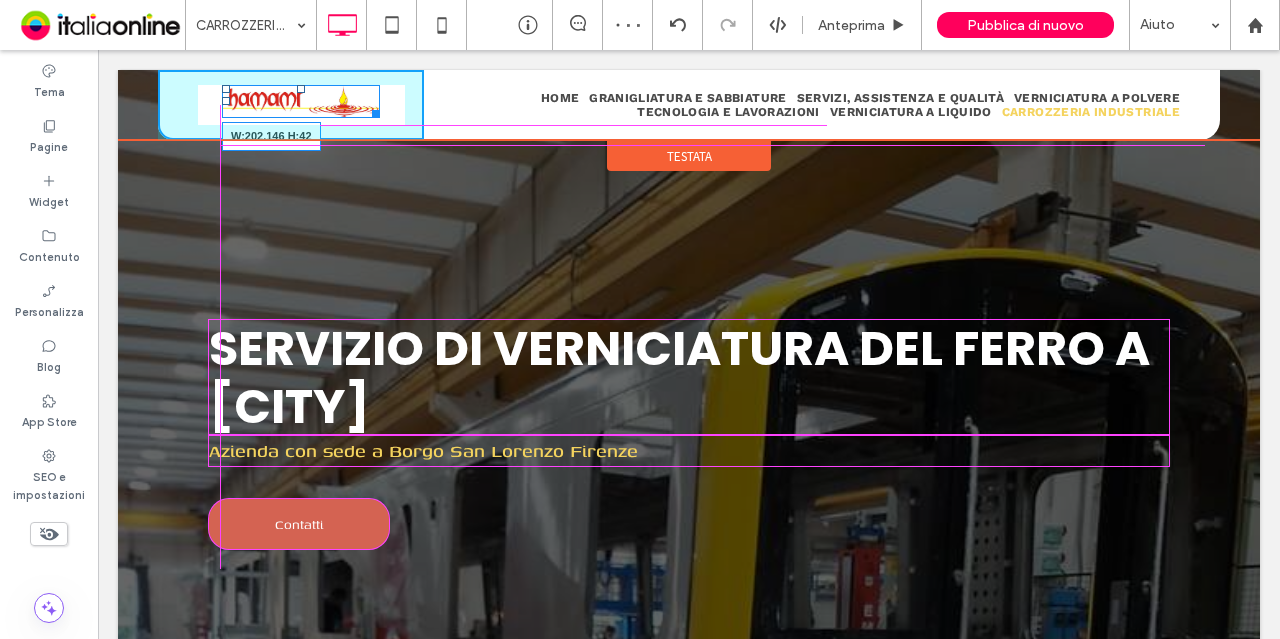drag, startPoint x: 365, startPoint y: 113, endPoint x: 395, endPoint y: 131, distance: 34.98571 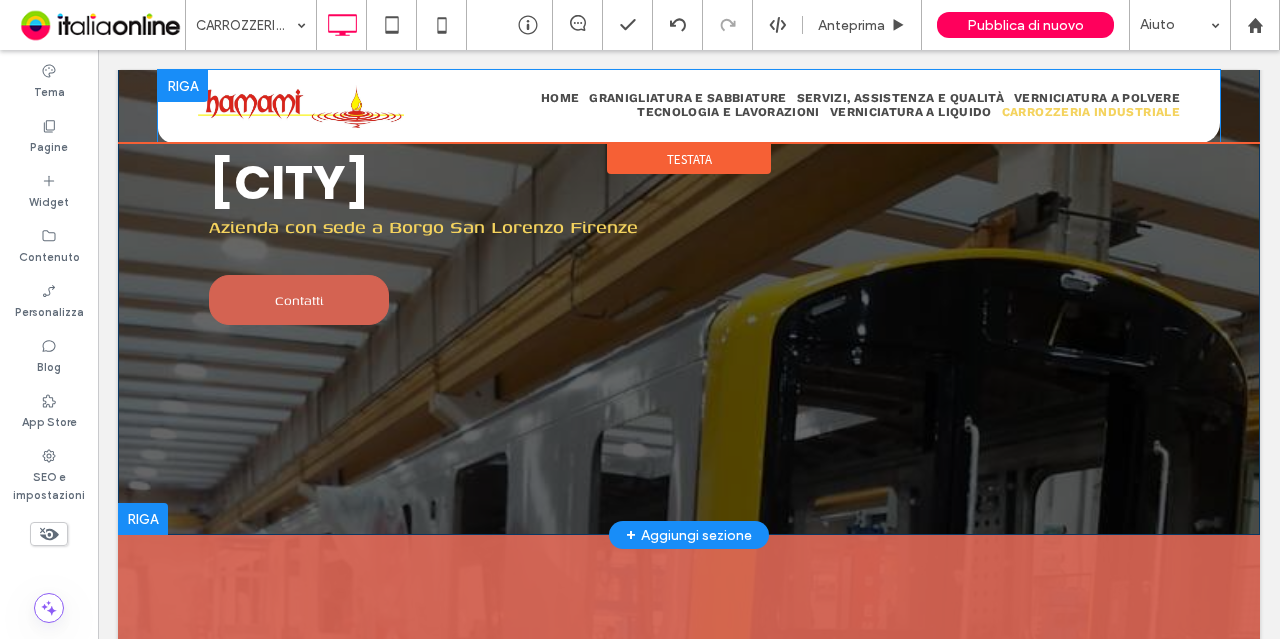 scroll, scrollTop: 0, scrollLeft: 0, axis: both 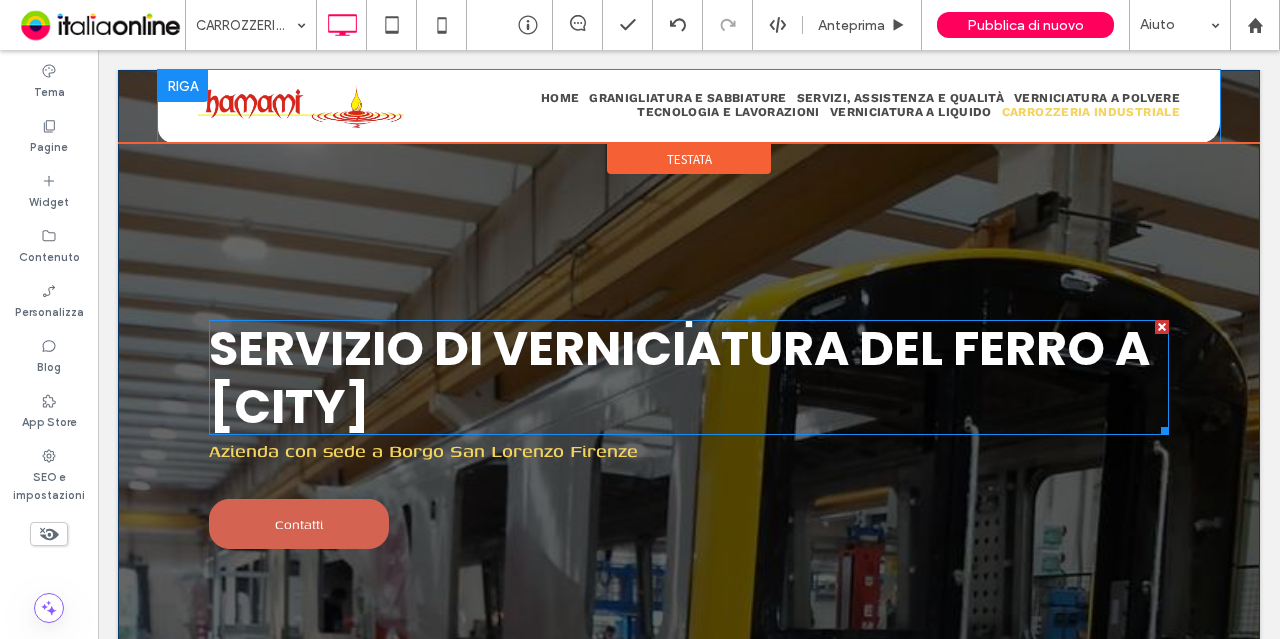 click on "Servizio di verniciatura del ferro a [CITY]" at bounding box center [679, 377] 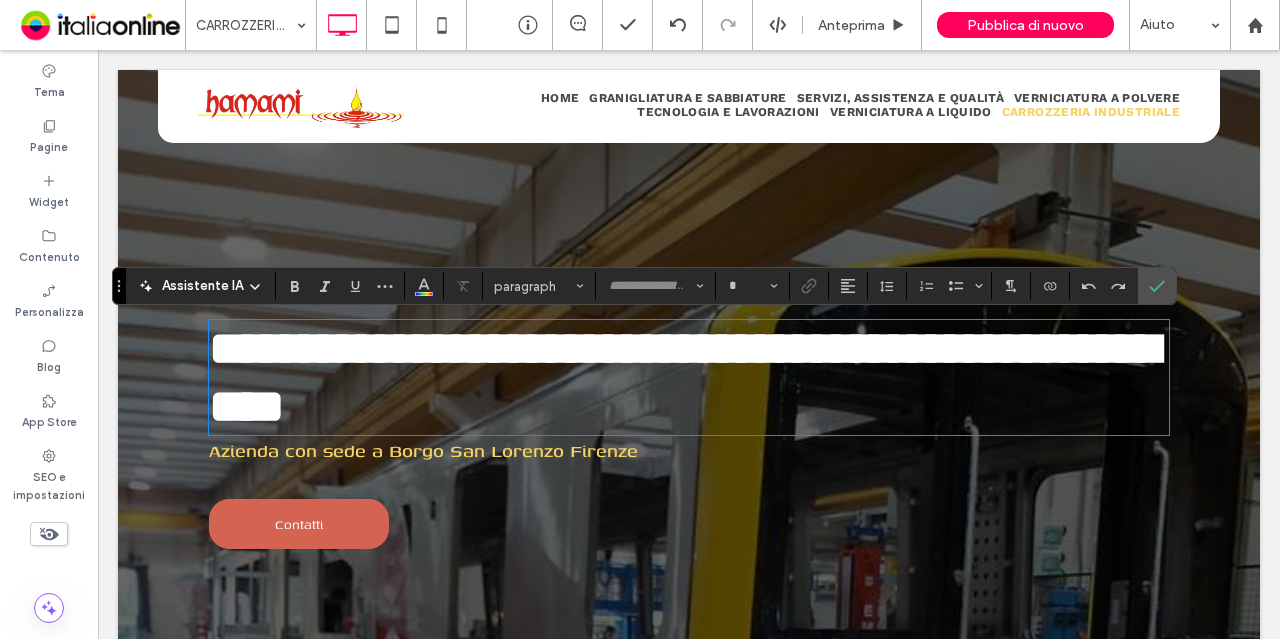 type on "*******" 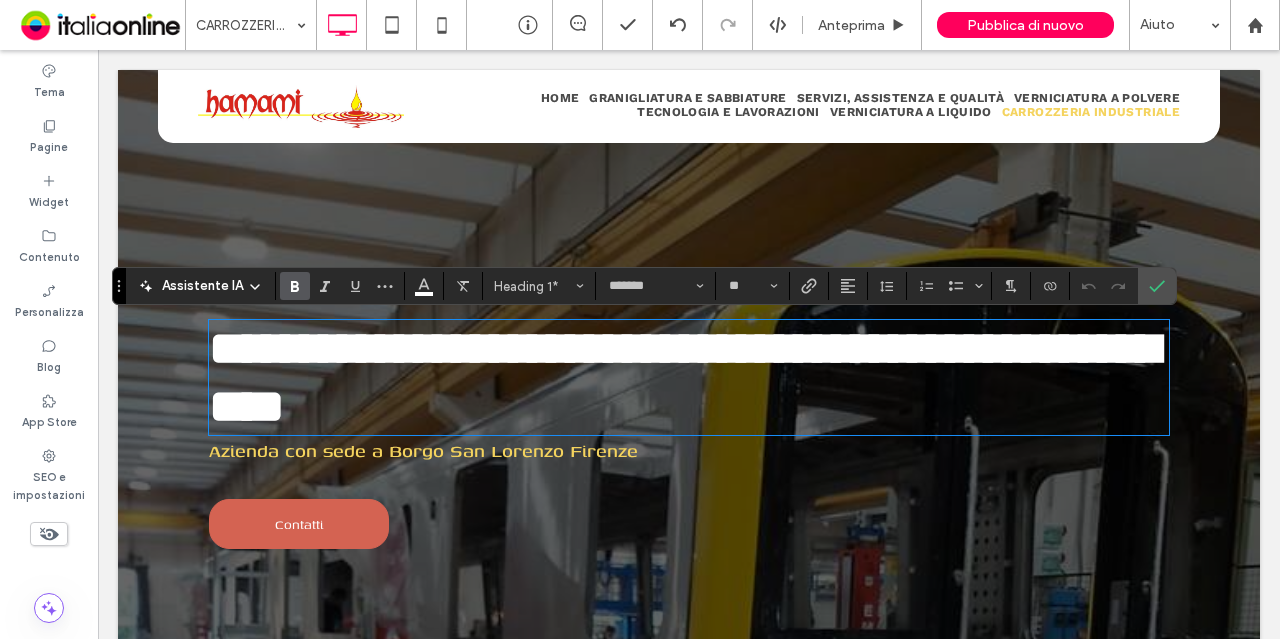 type on "*********" 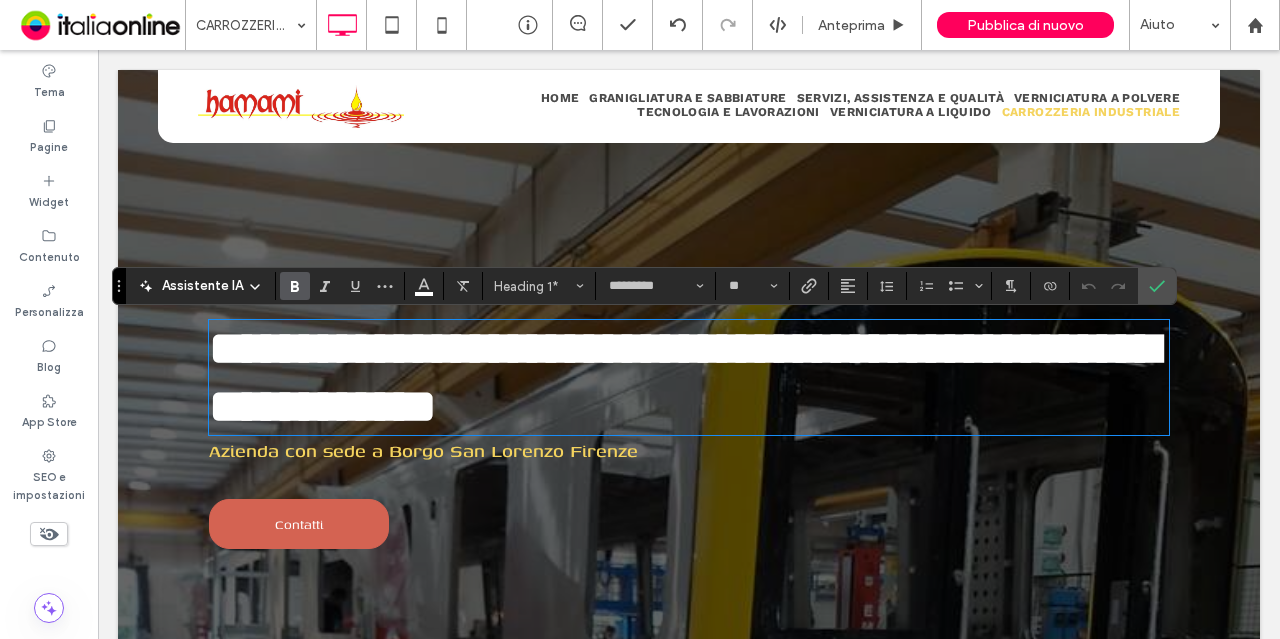 scroll, scrollTop: 4, scrollLeft: 0, axis: vertical 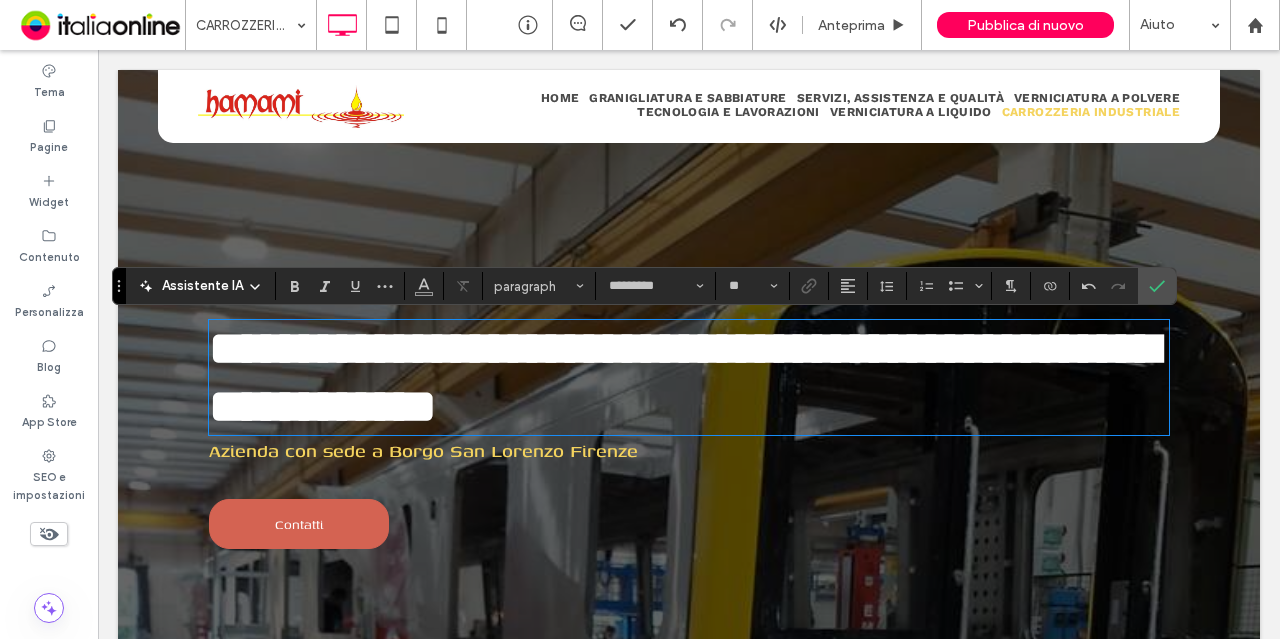 type 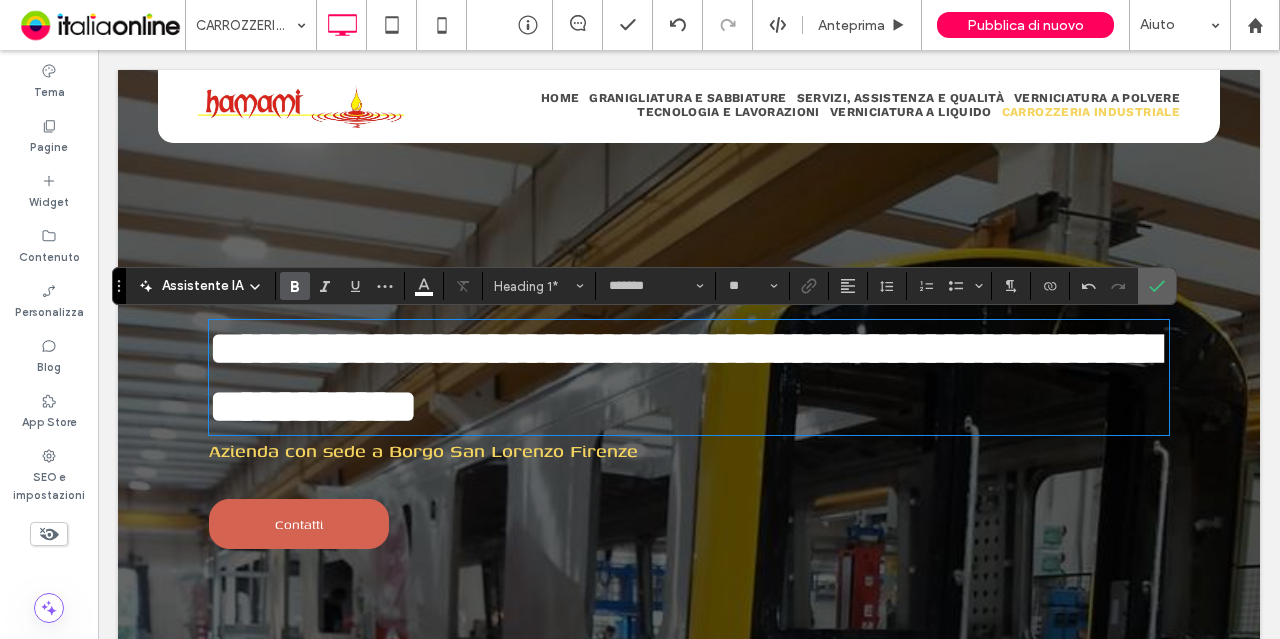 click 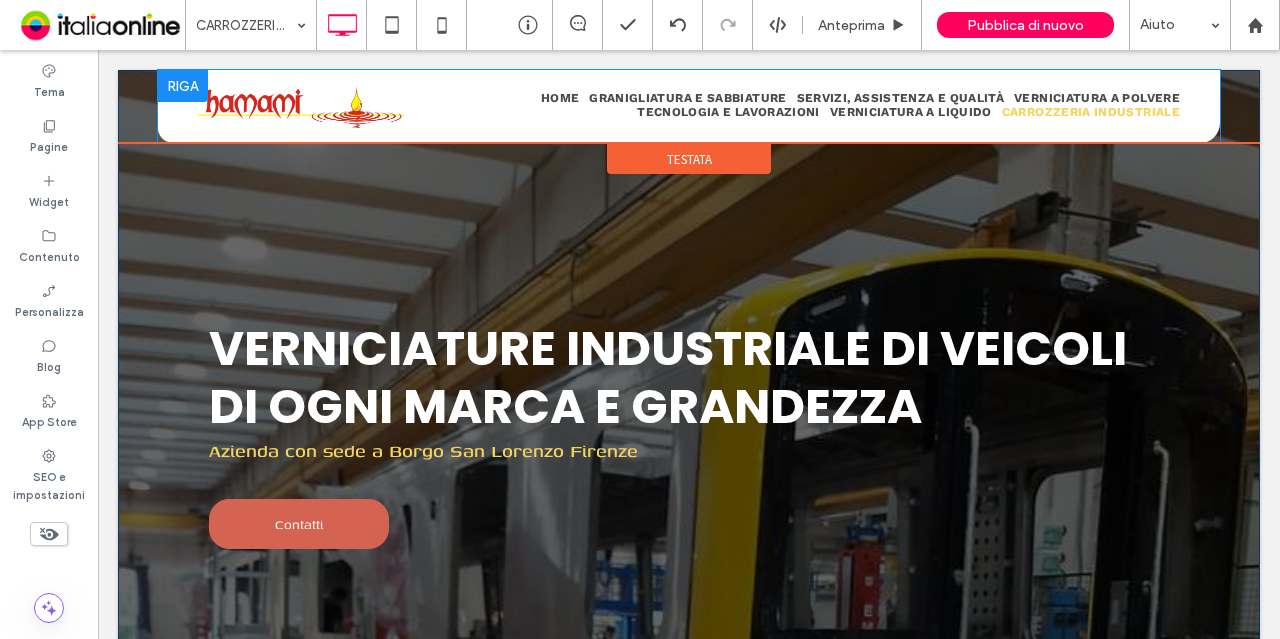 click on "Verniciature industriale di Veicoli di ogni marca e grandezza
Azienda con sede a [CITY] Firenze
Contatti
Click To Paste
Contatti
Click To Paste
Servizi
Click To Paste
Click To Paste
Riga + Aggiungi sezione" at bounding box center [689, 414] 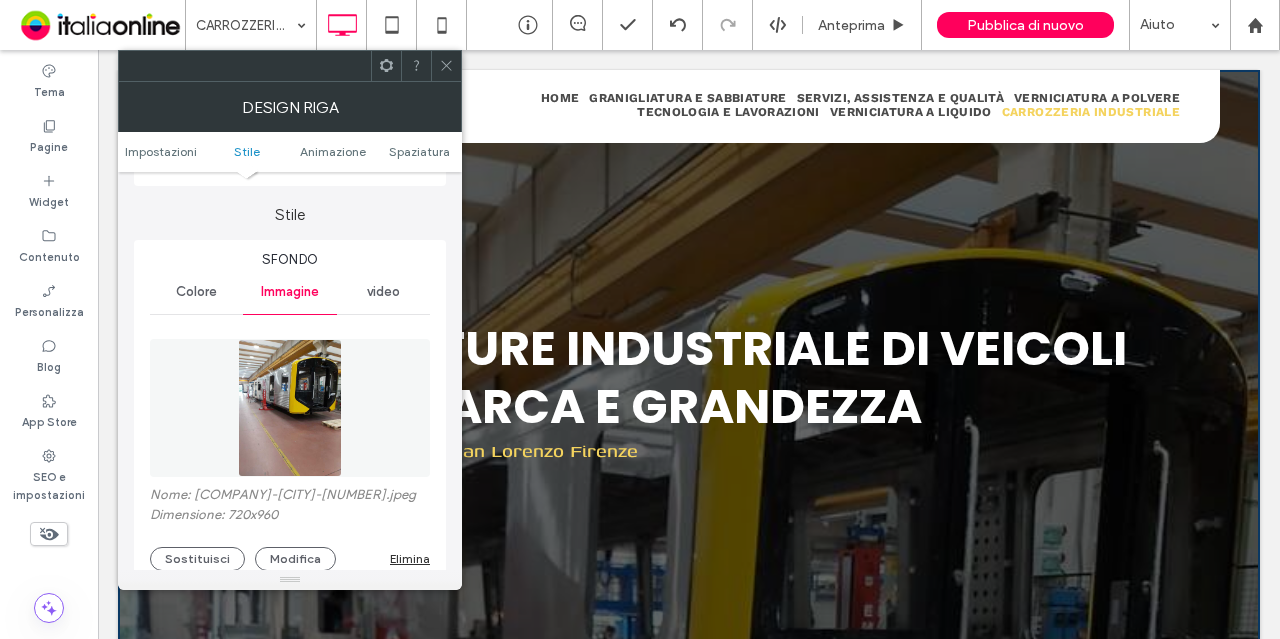 scroll, scrollTop: 220, scrollLeft: 0, axis: vertical 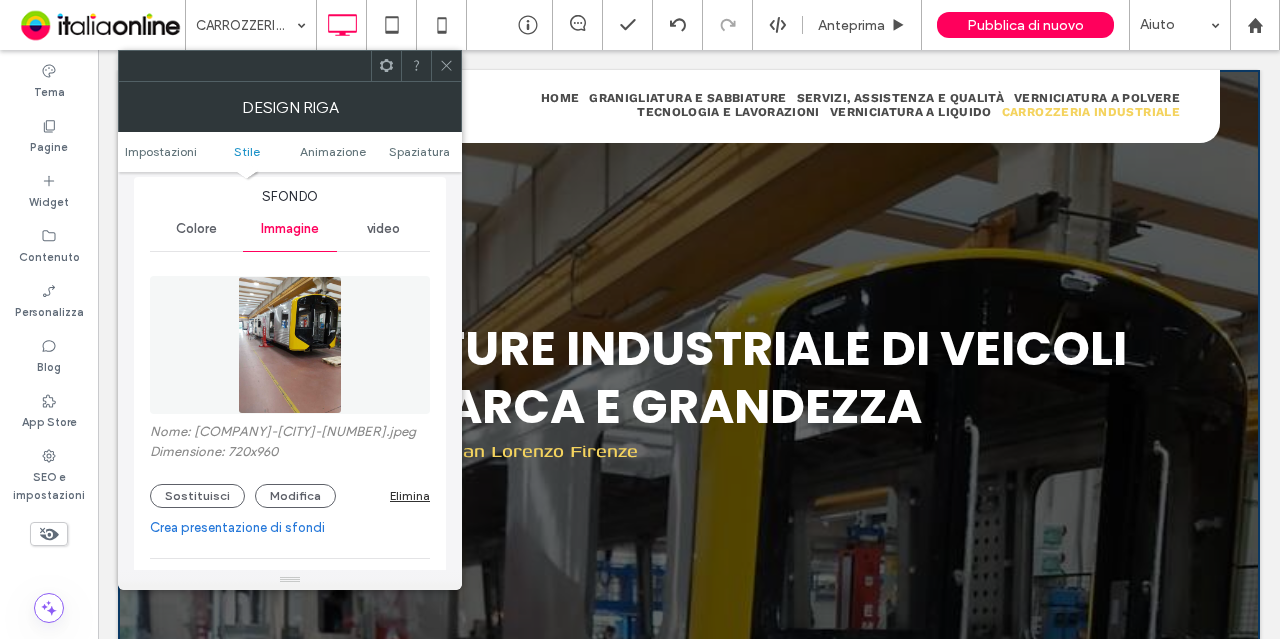 click at bounding box center (290, 345) 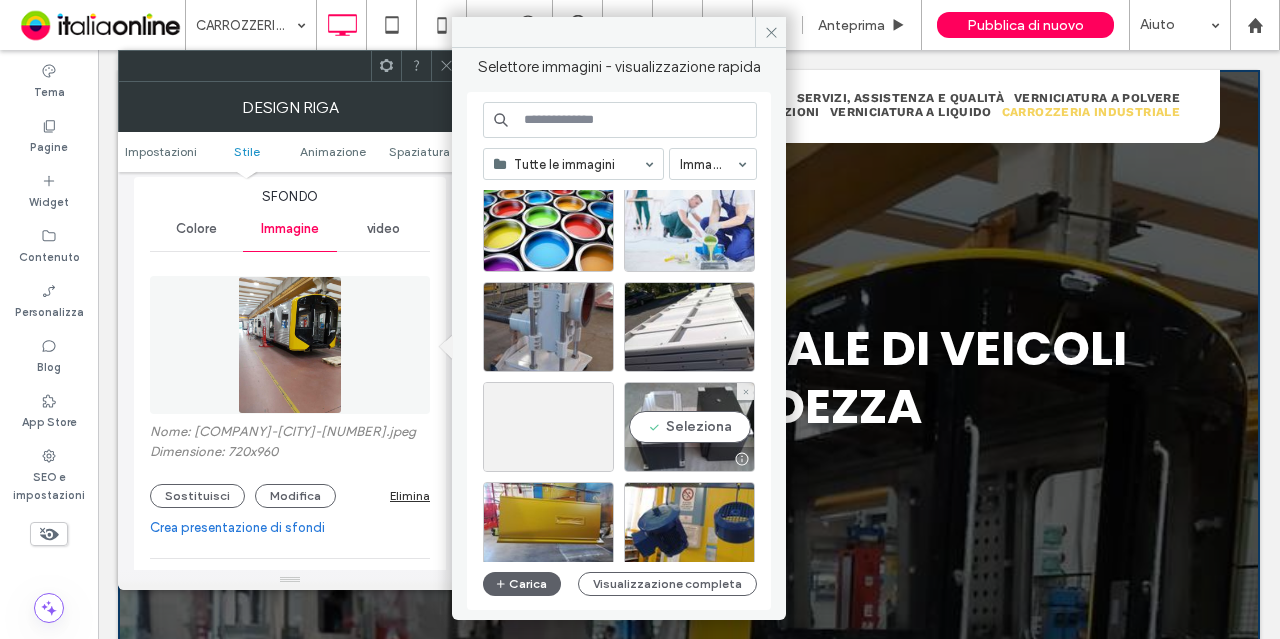 scroll, scrollTop: 614, scrollLeft: 0, axis: vertical 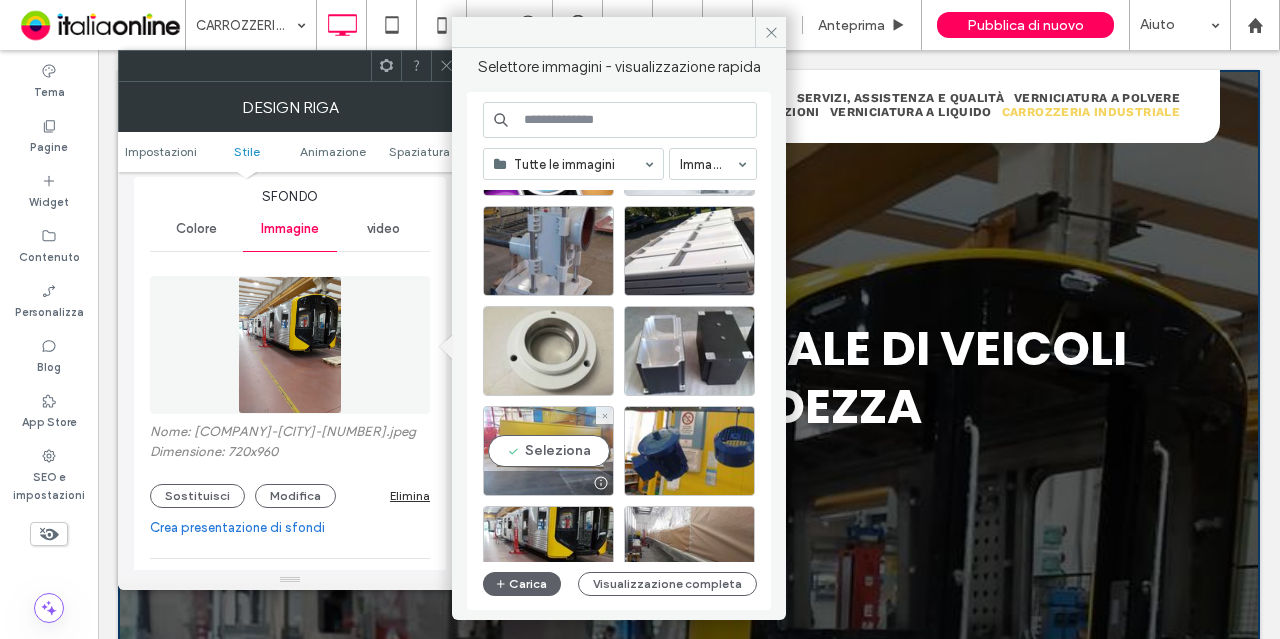 click on "Seleziona" at bounding box center [548, 451] 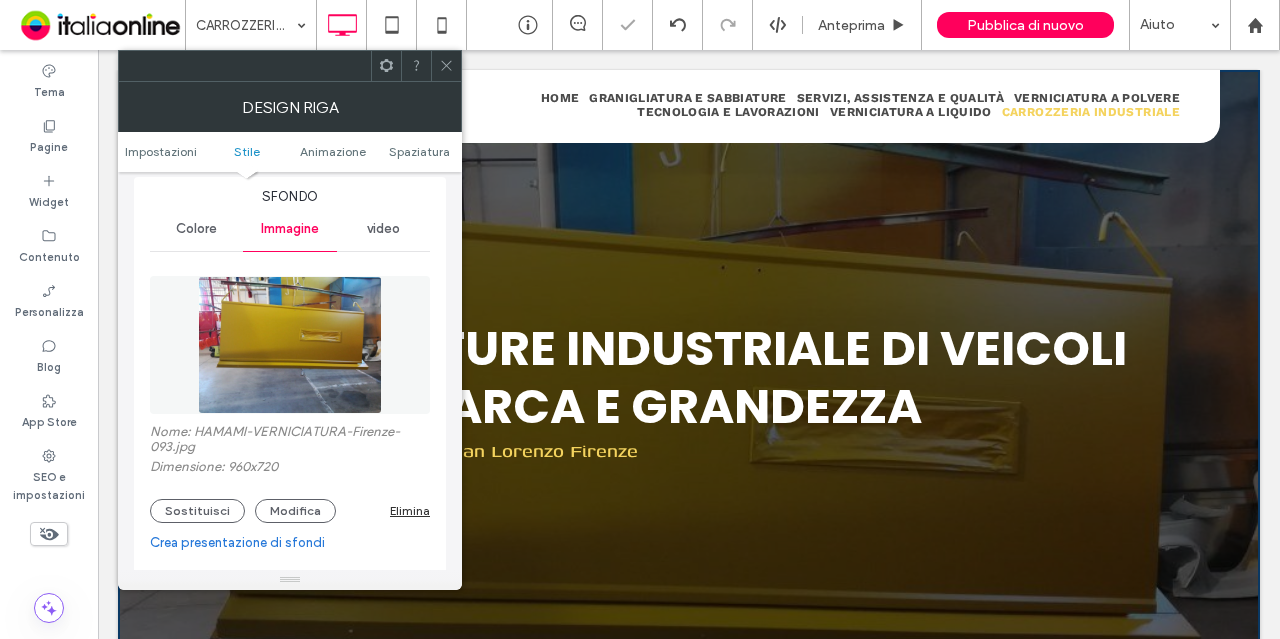 click 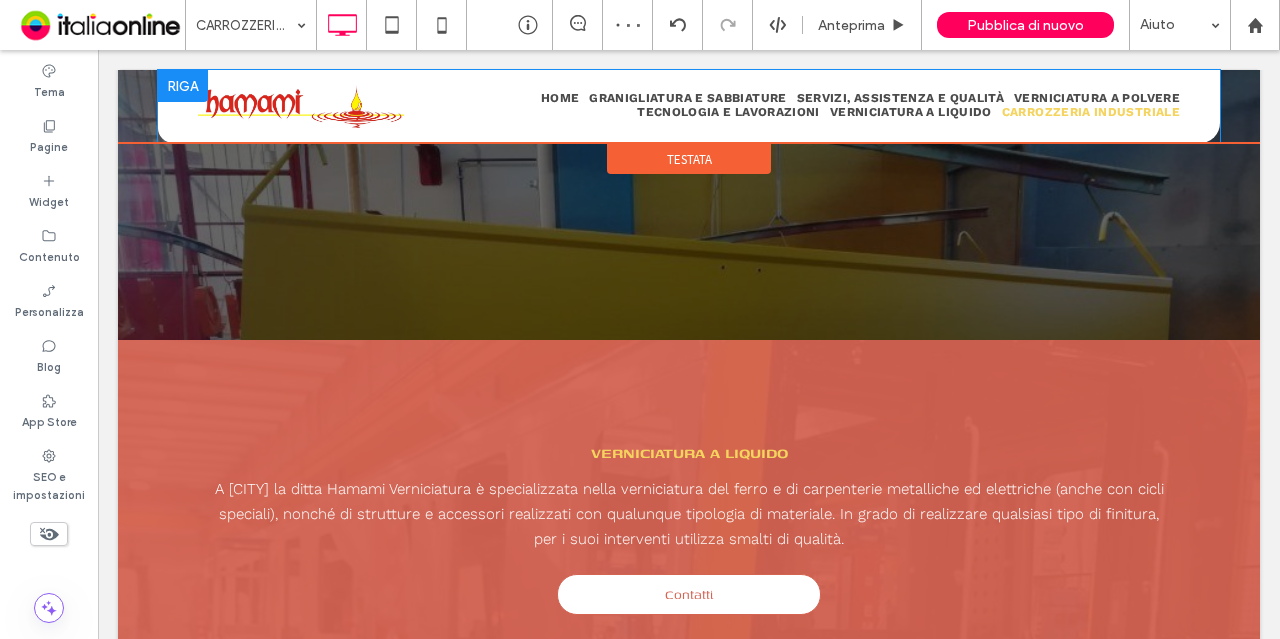 scroll, scrollTop: 421, scrollLeft: 0, axis: vertical 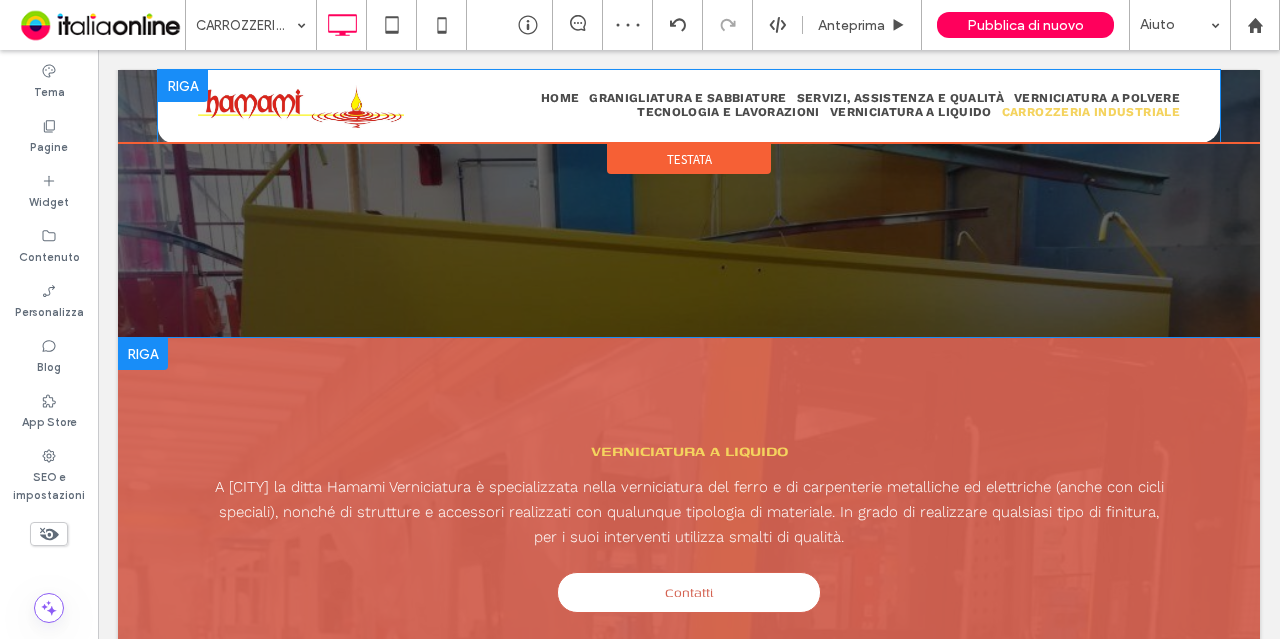 click on "VERNICIATURA A LIQUIDO
A [CITY] la ditta [COMPANY] è specializzata nella verniciatura del ferro e di carpenterie metalliche ed elettriche (anche con cicli speciali), nonché di strutture e accessori realizzati con qualunque tipologia di materiale. In grado di realizzare qualsiasi tipo di finitura, per i suoi interventi utilizza smalti di qualità.
Contatti
Click To Paste
Riga + Aggiungi sezione" at bounding box center (689, 530) 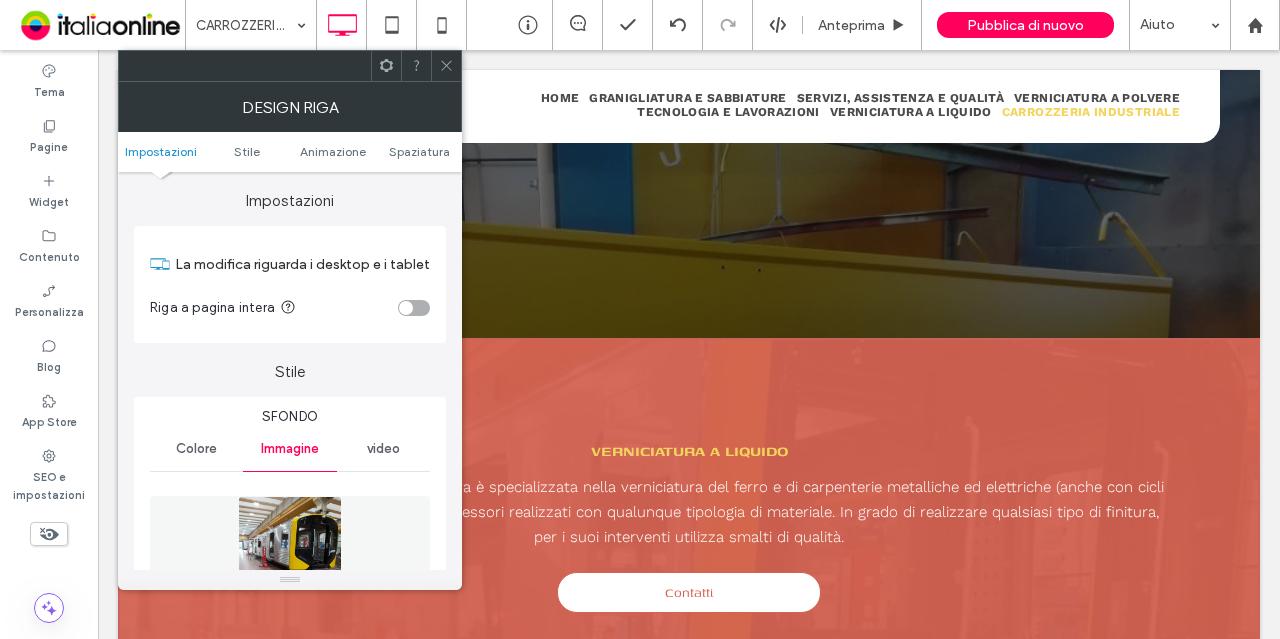 scroll, scrollTop: 115, scrollLeft: 0, axis: vertical 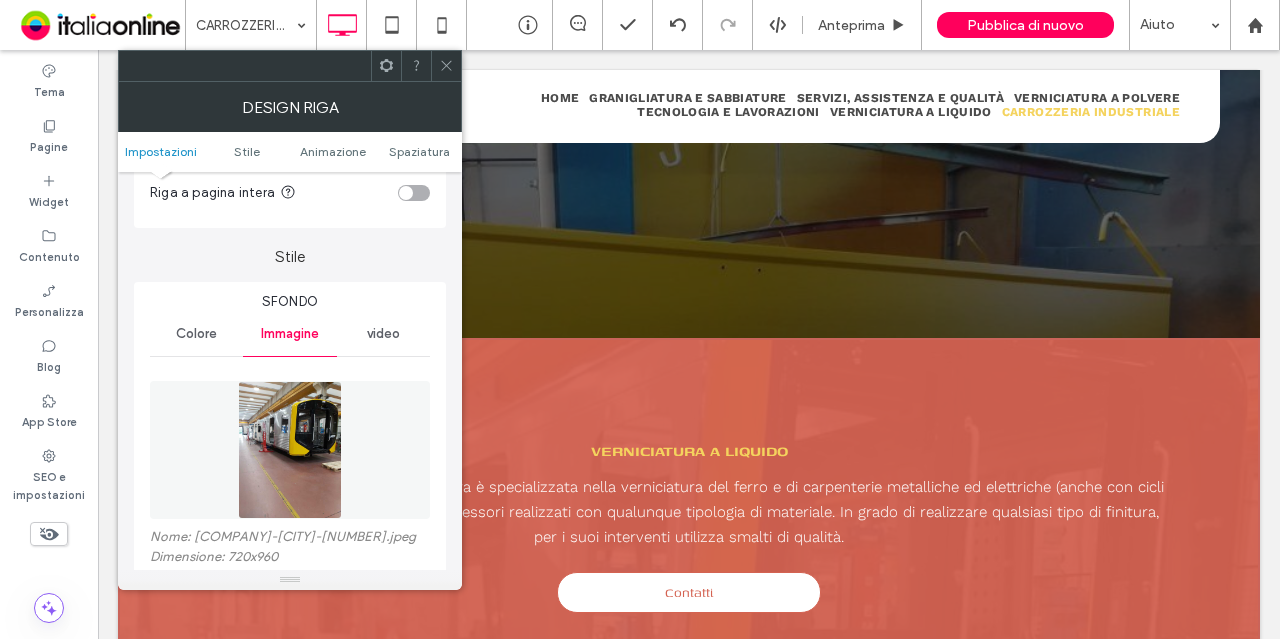 click at bounding box center [290, 450] 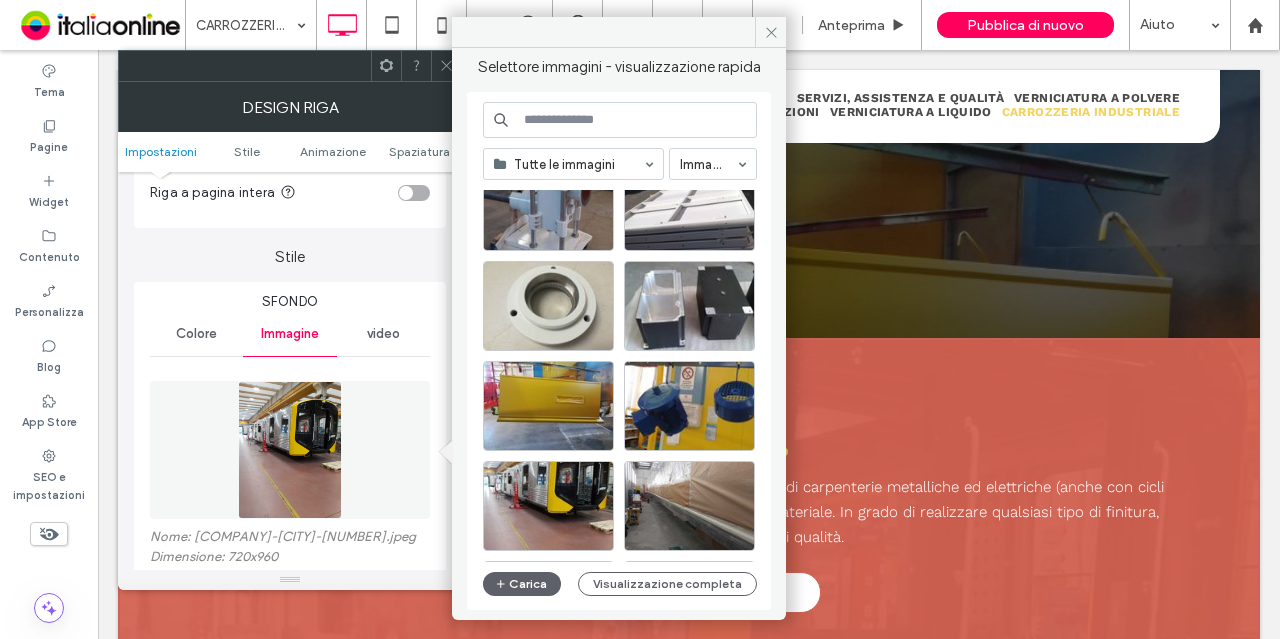 scroll, scrollTop: 660, scrollLeft: 0, axis: vertical 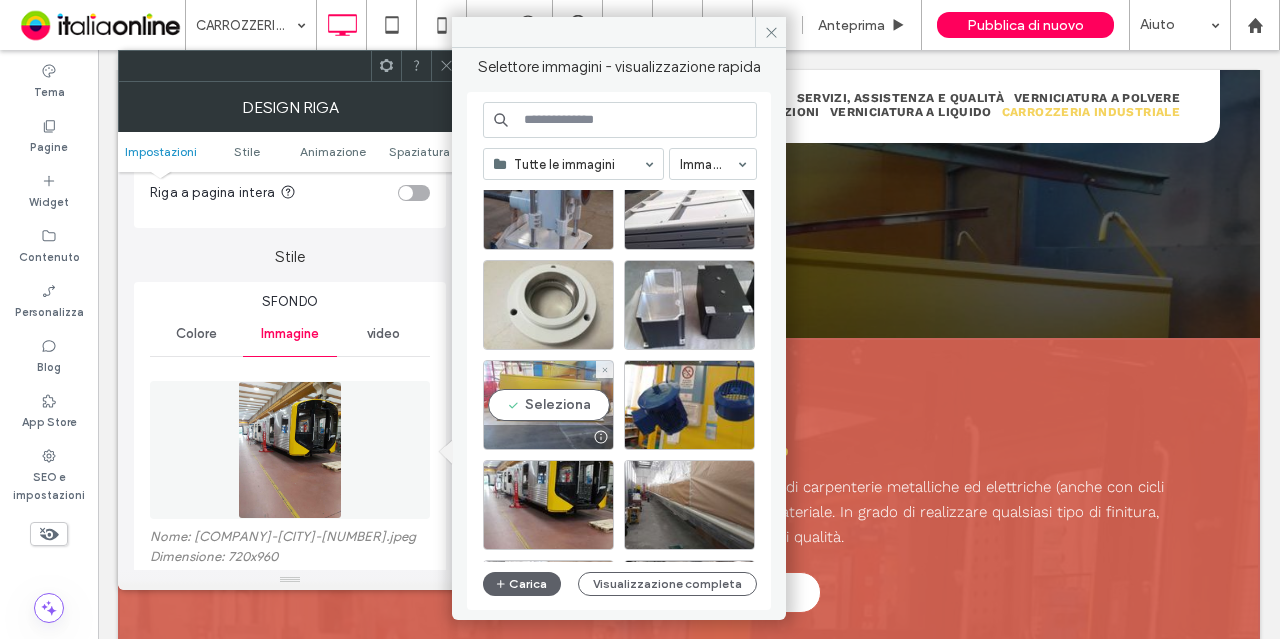 click on "Seleziona" at bounding box center (548, 405) 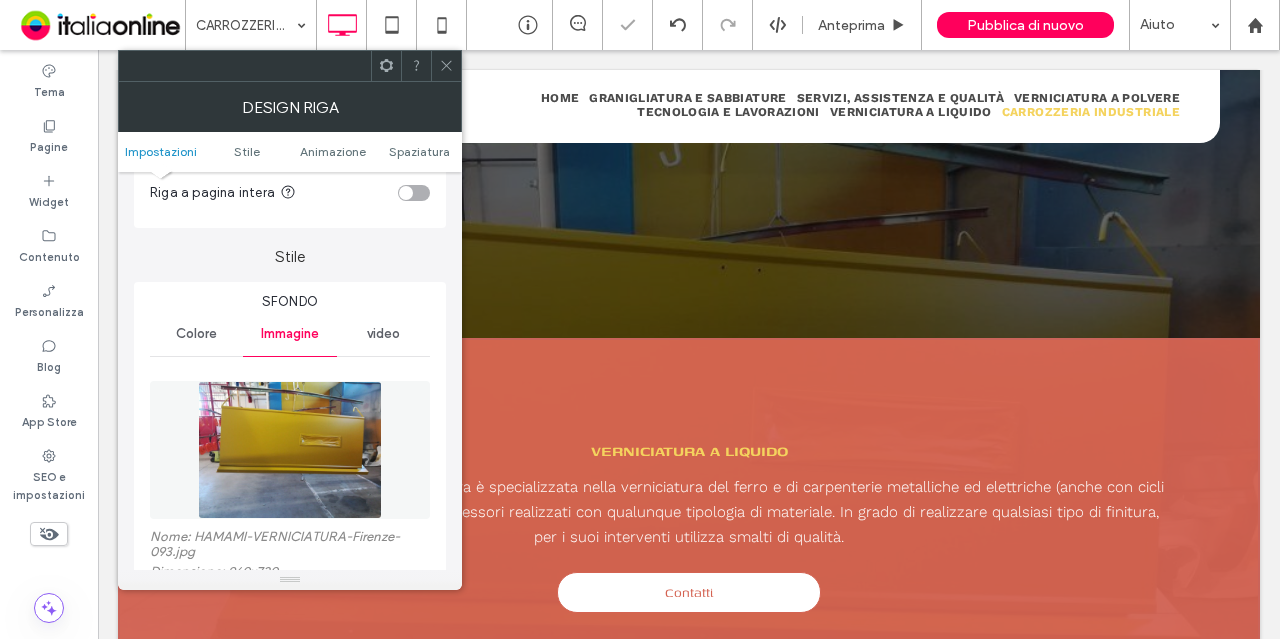 click 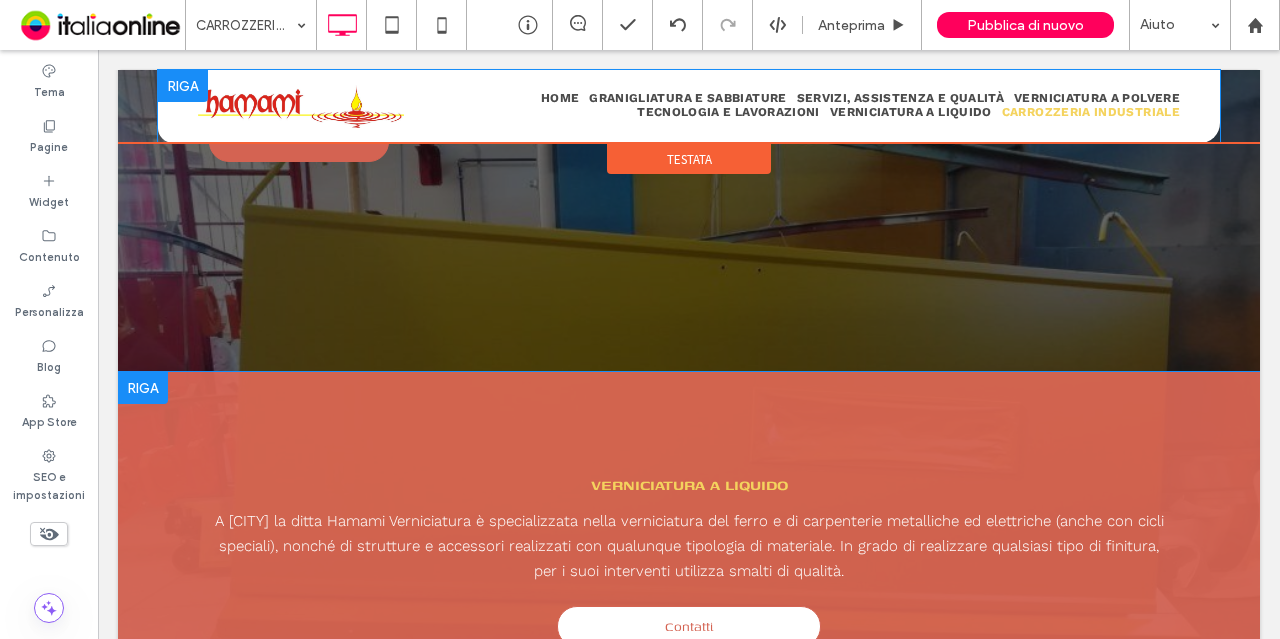 scroll, scrollTop: 388, scrollLeft: 0, axis: vertical 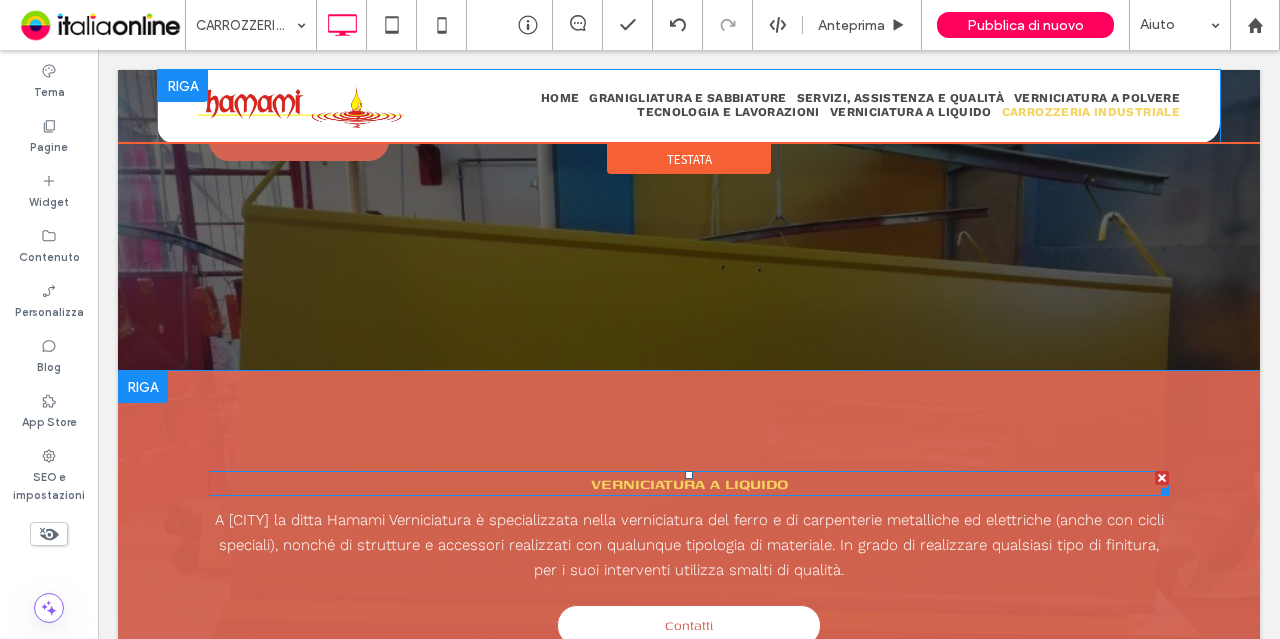 click on "VERNICIATURA A LIQUIDO" at bounding box center (689, 483) 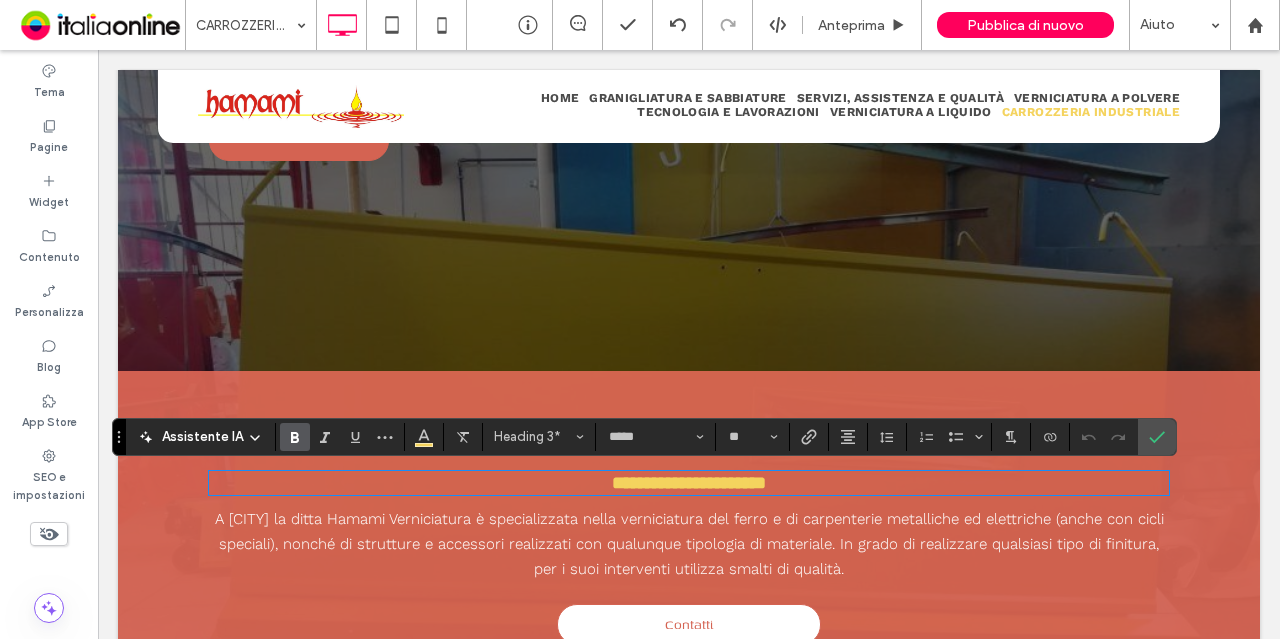 type 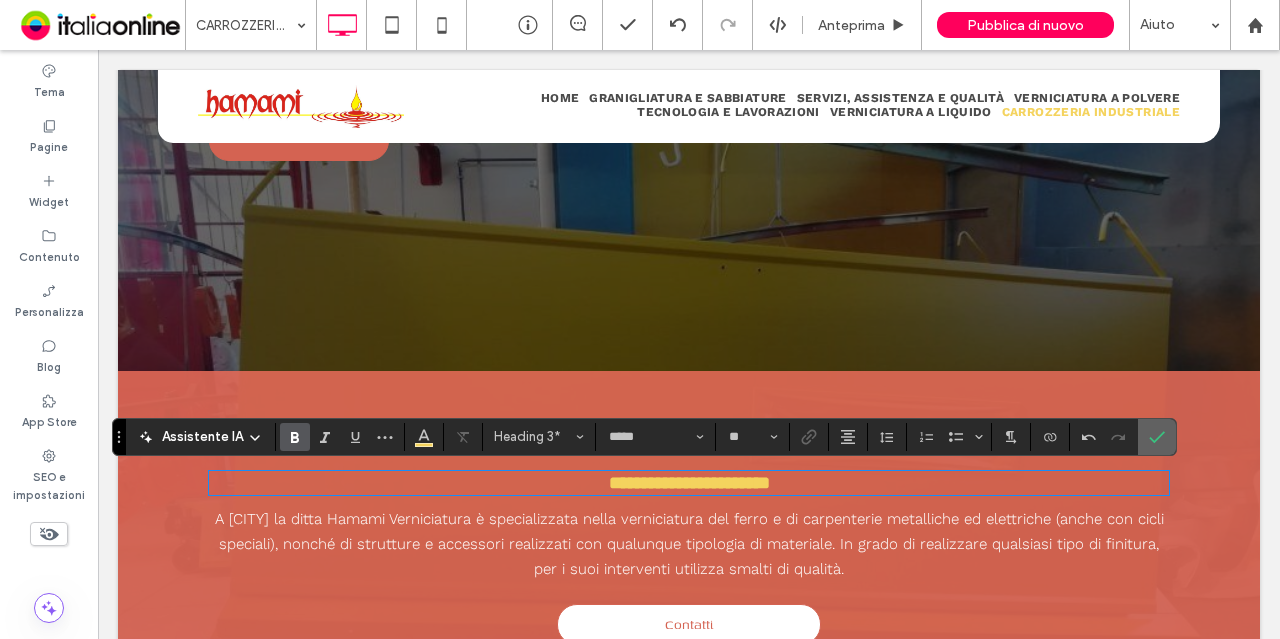 click at bounding box center (1157, 437) 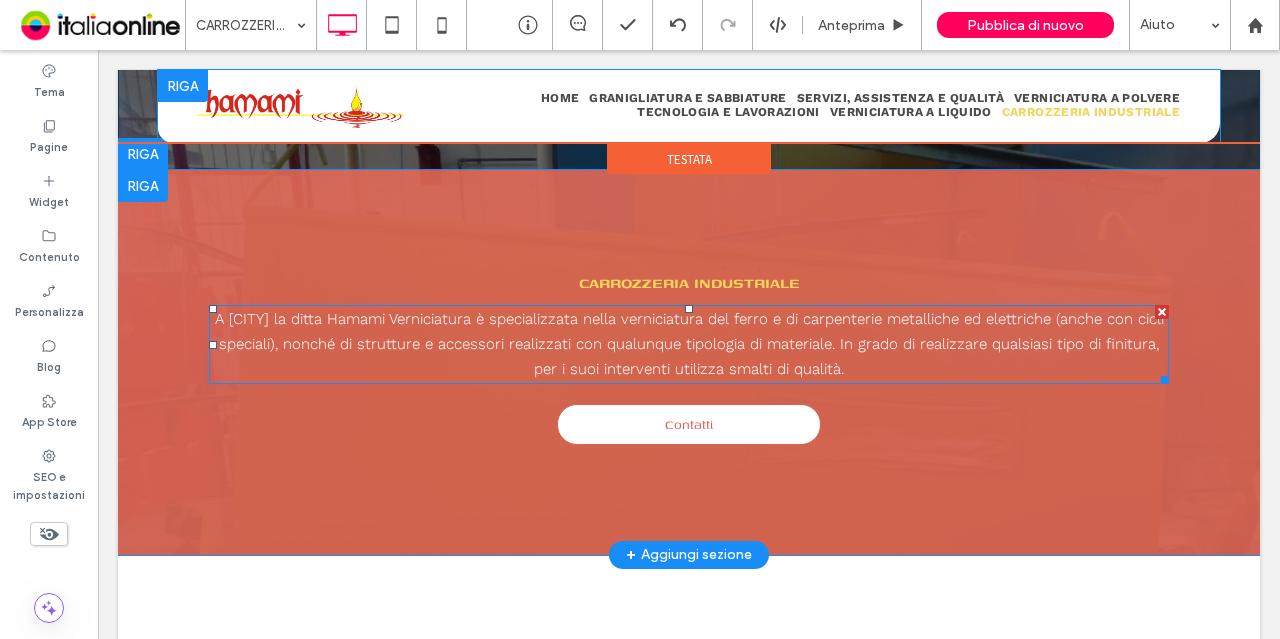 scroll, scrollTop: 590, scrollLeft: 0, axis: vertical 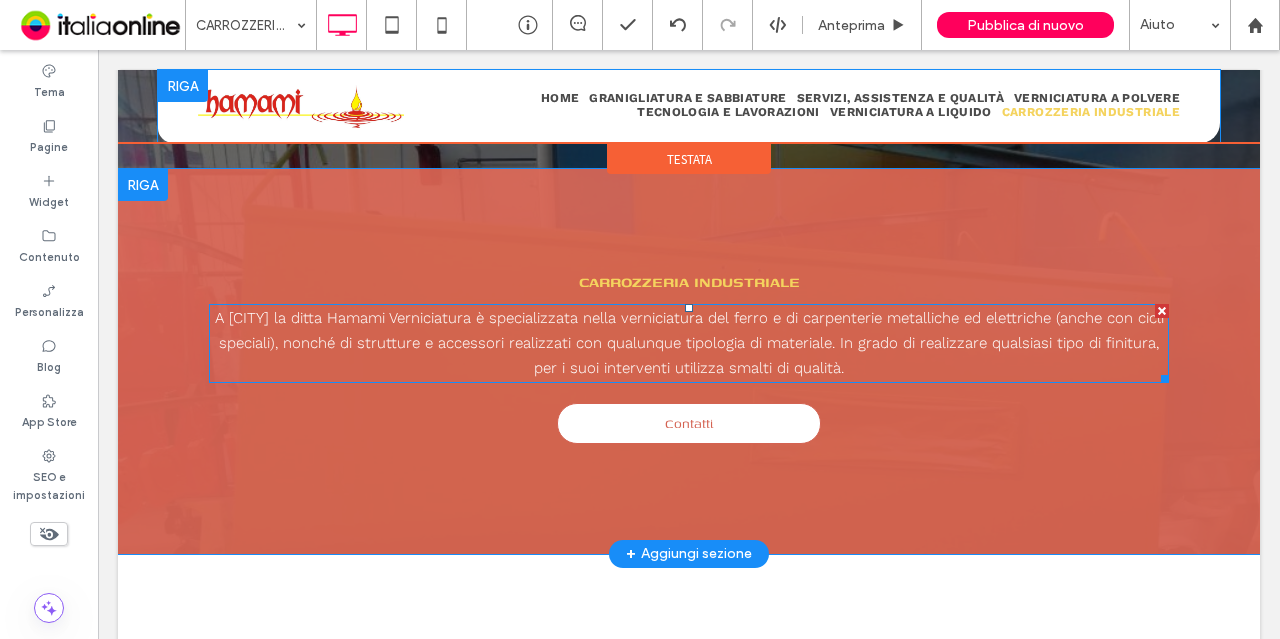 click on "A [CITY] la ditta Hamami Verniciatura è specializzata nella verniciatura del ferro e di carpenterie metalliche ed elettriche (anche con cicli speciali), nonché di strutture e accessori realizzati con qualunque tipologia di materiale. In grado di realizzare qualsiasi tipo di finitura, per i suoi interventi utilizza smalti di qualità." at bounding box center (689, 343) 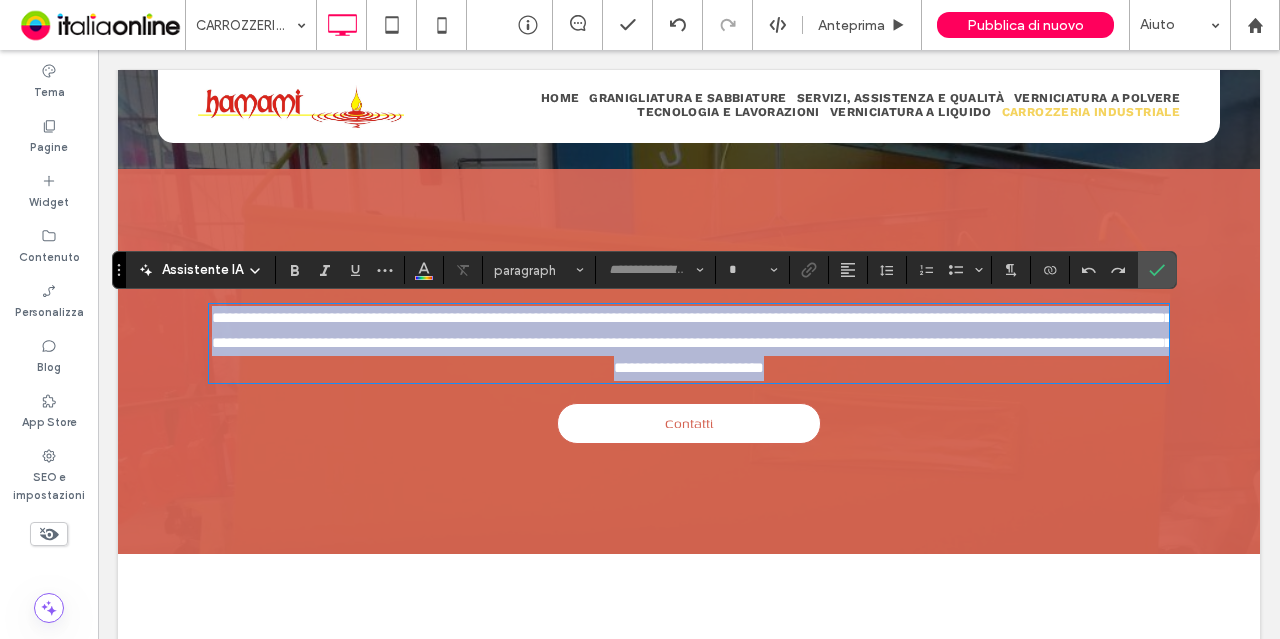 type on "*********" 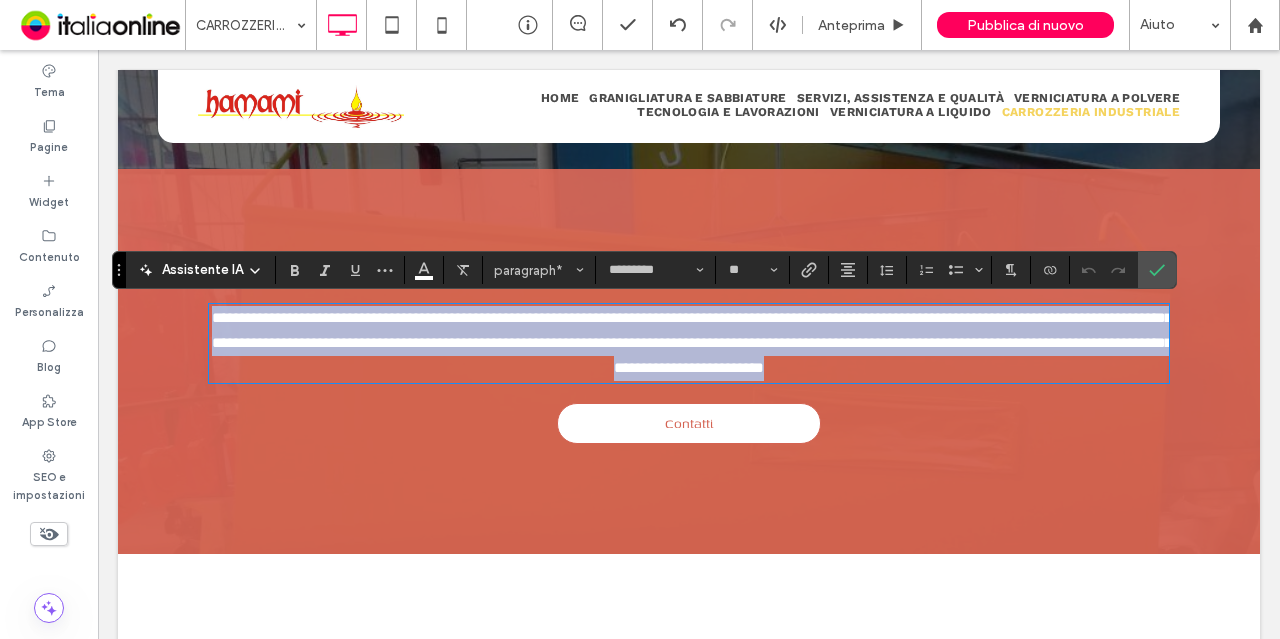 click on "**********" at bounding box center [692, 342] 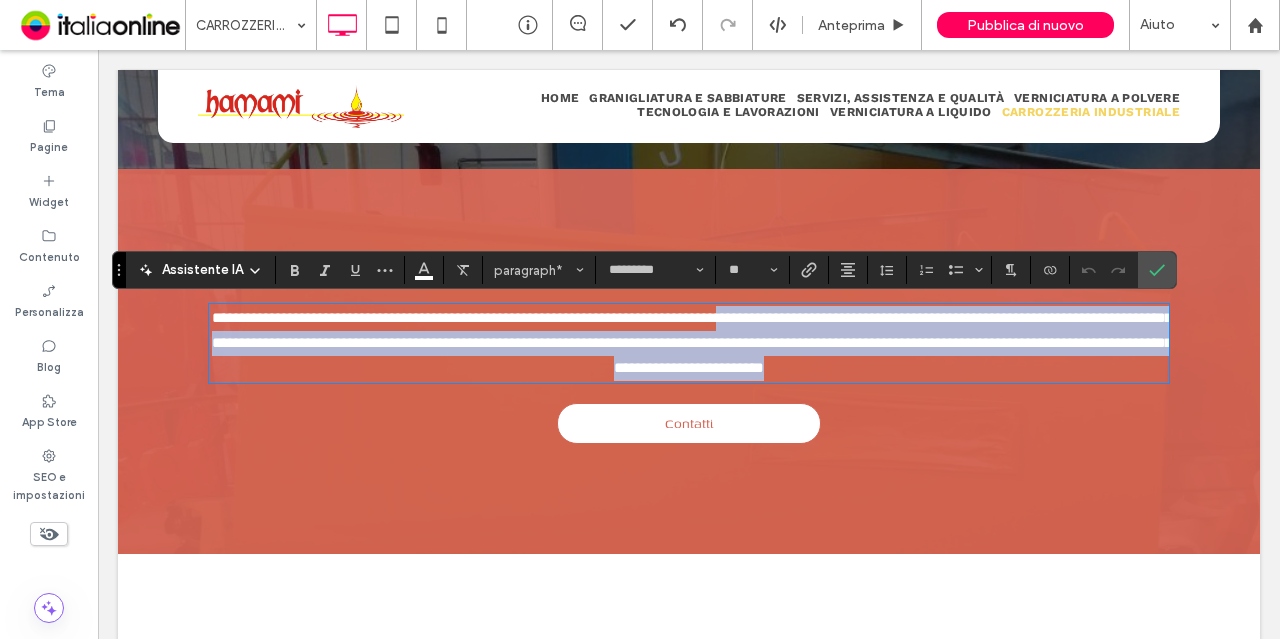 drag, startPoint x: 932, startPoint y: 367, endPoint x: 804, endPoint y: 315, distance: 138.15933 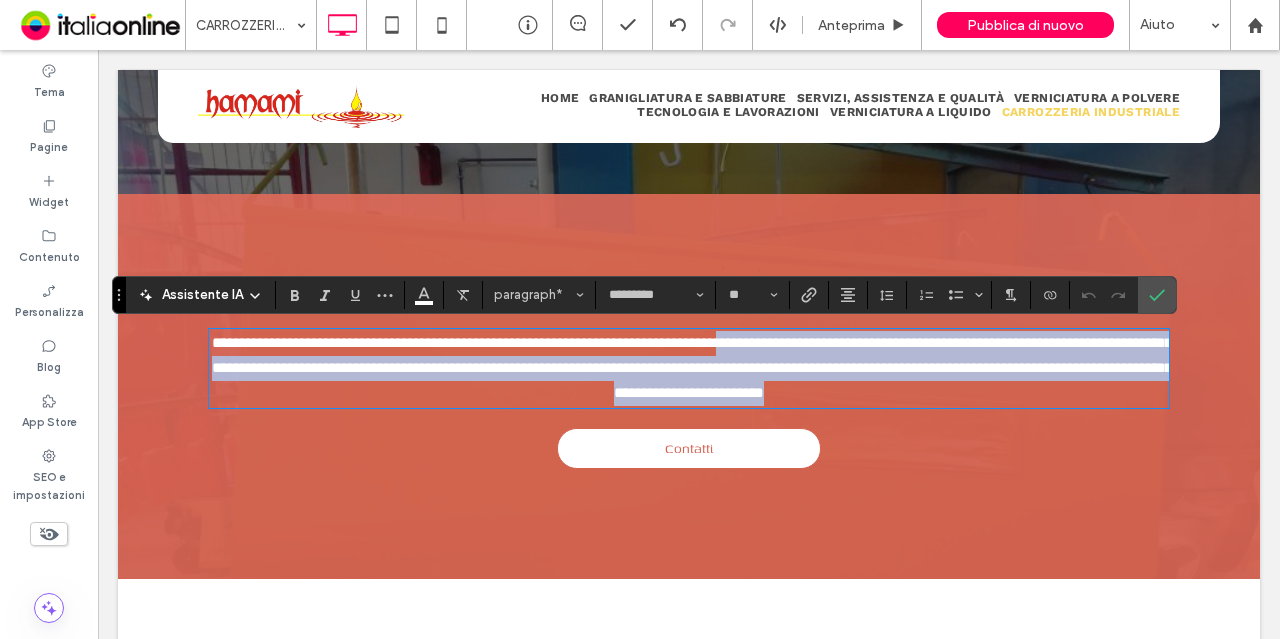 scroll, scrollTop: 567, scrollLeft: 0, axis: vertical 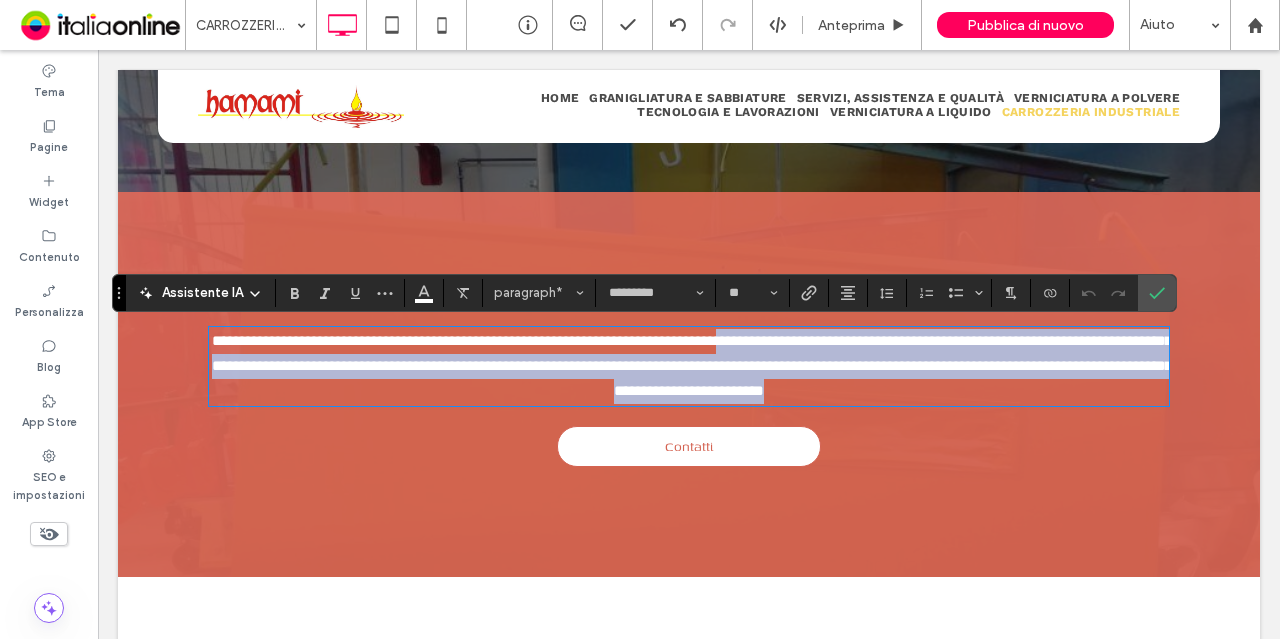 type 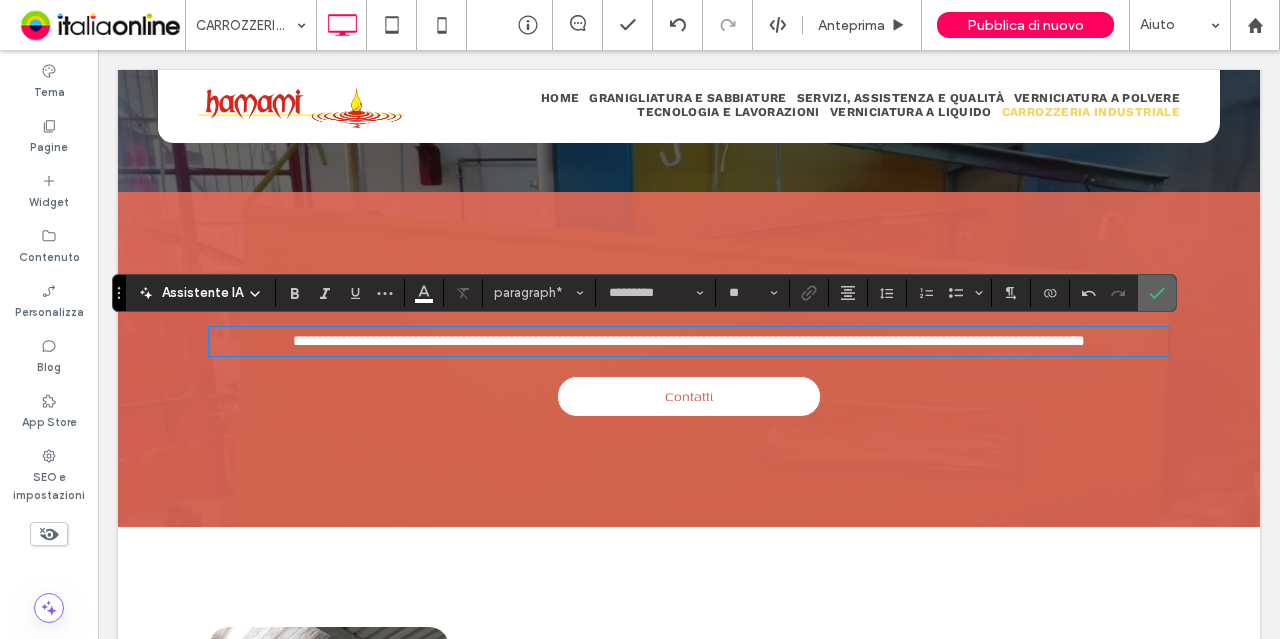 click at bounding box center [1157, 293] 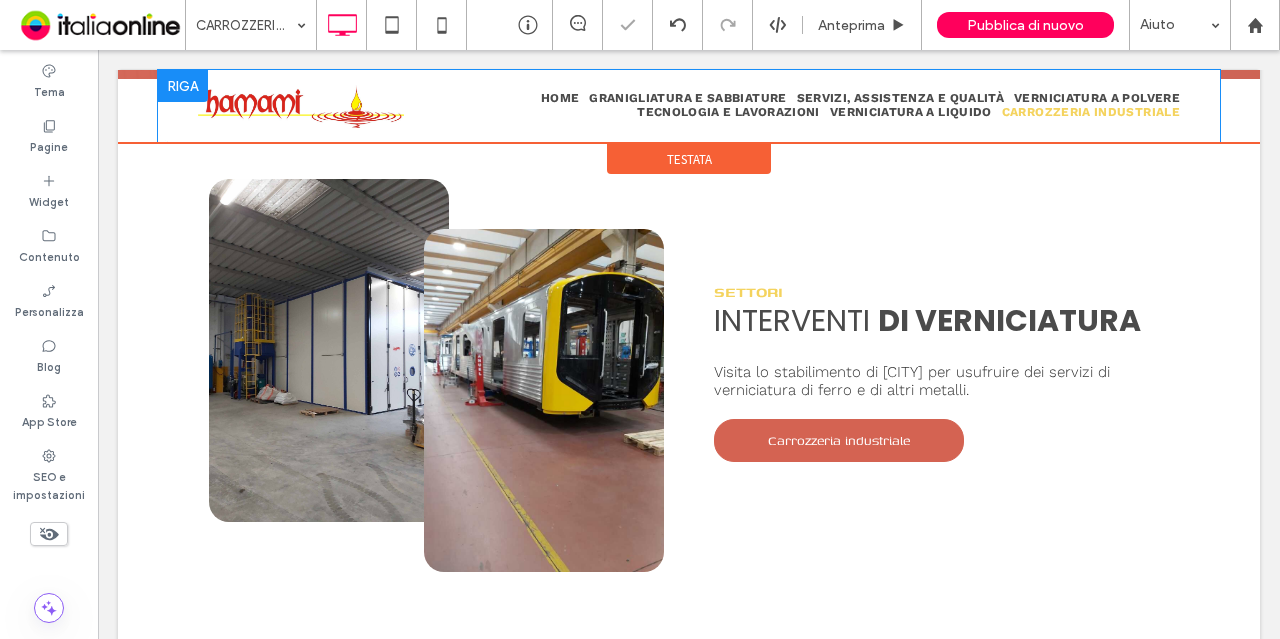 scroll, scrollTop: 1000, scrollLeft: 0, axis: vertical 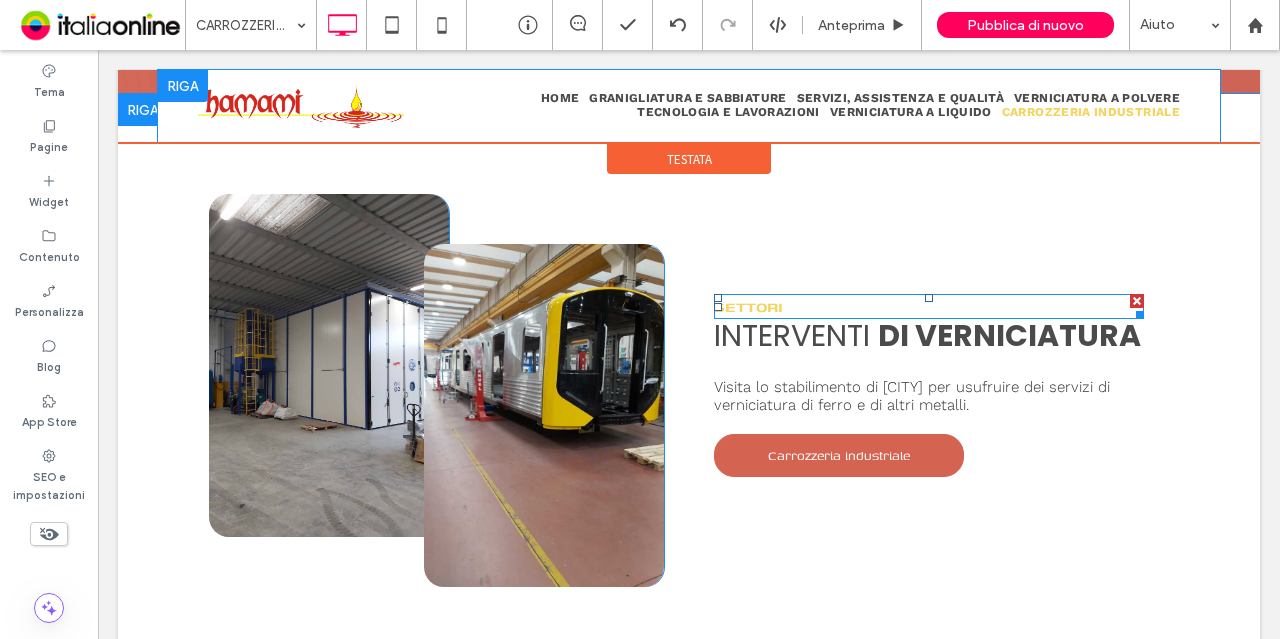 click on "SETTORI" at bounding box center (748, 306) 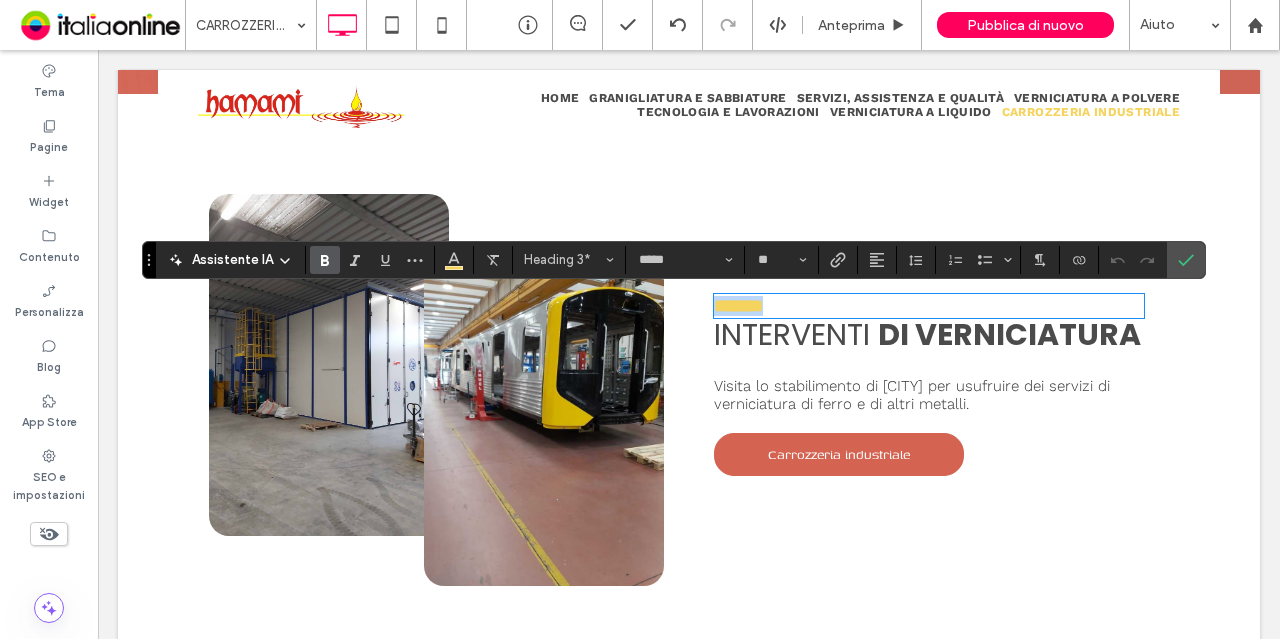 type 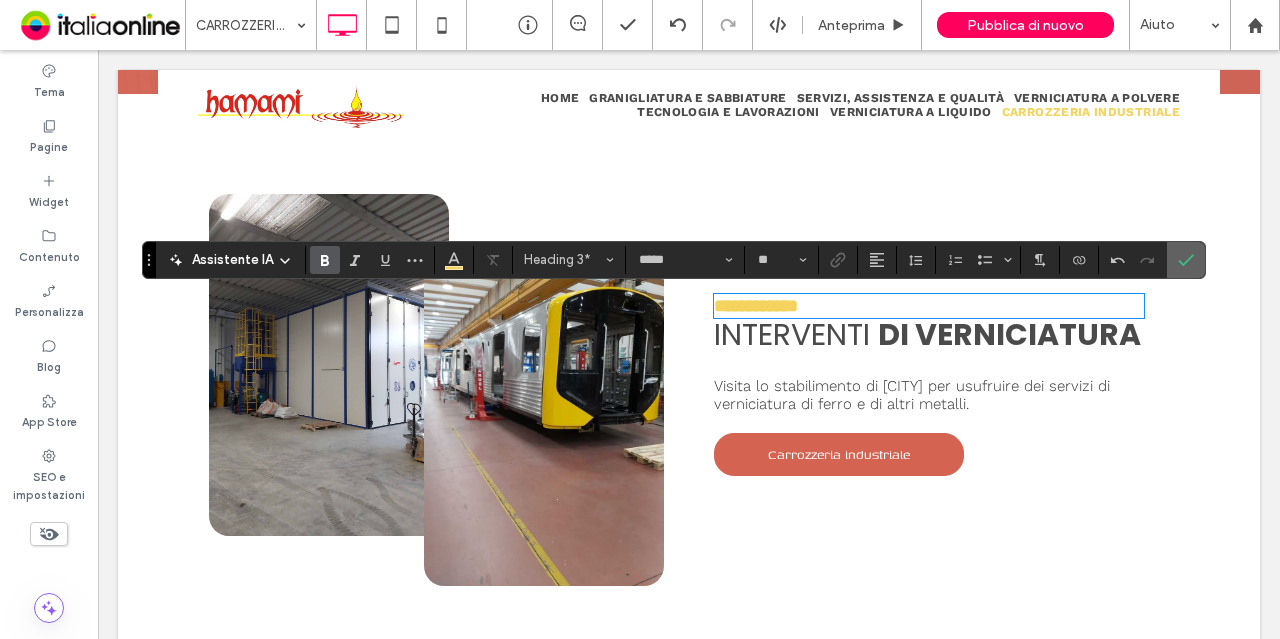 click 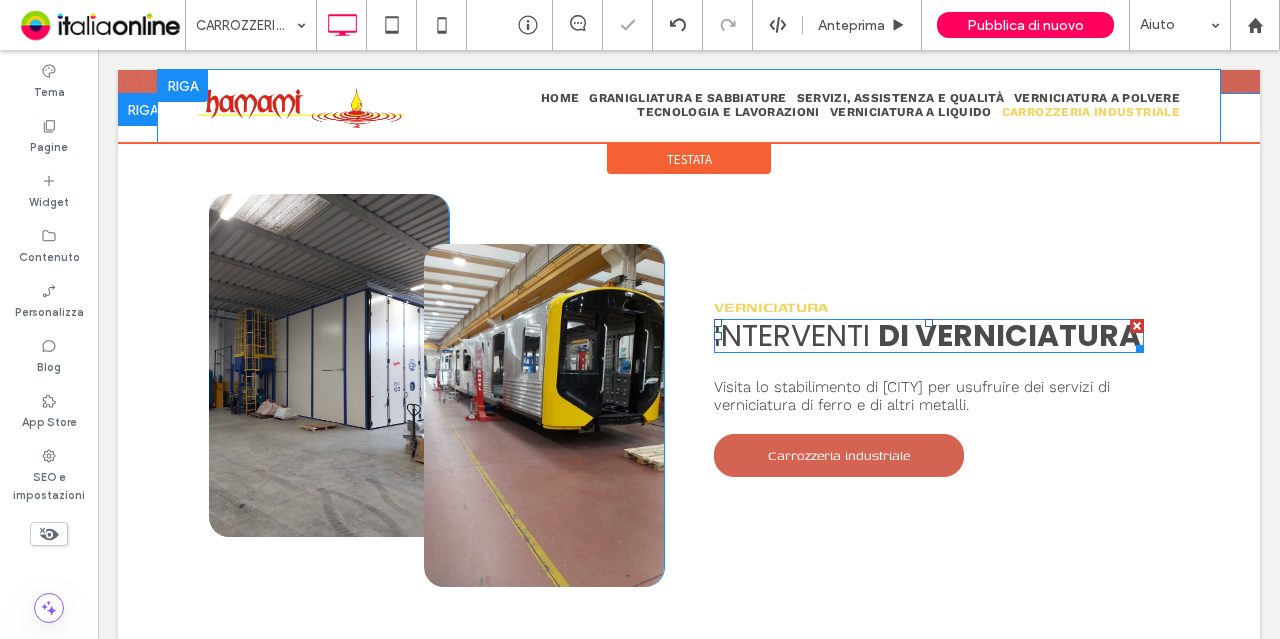 click at bounding box center [929, 323] 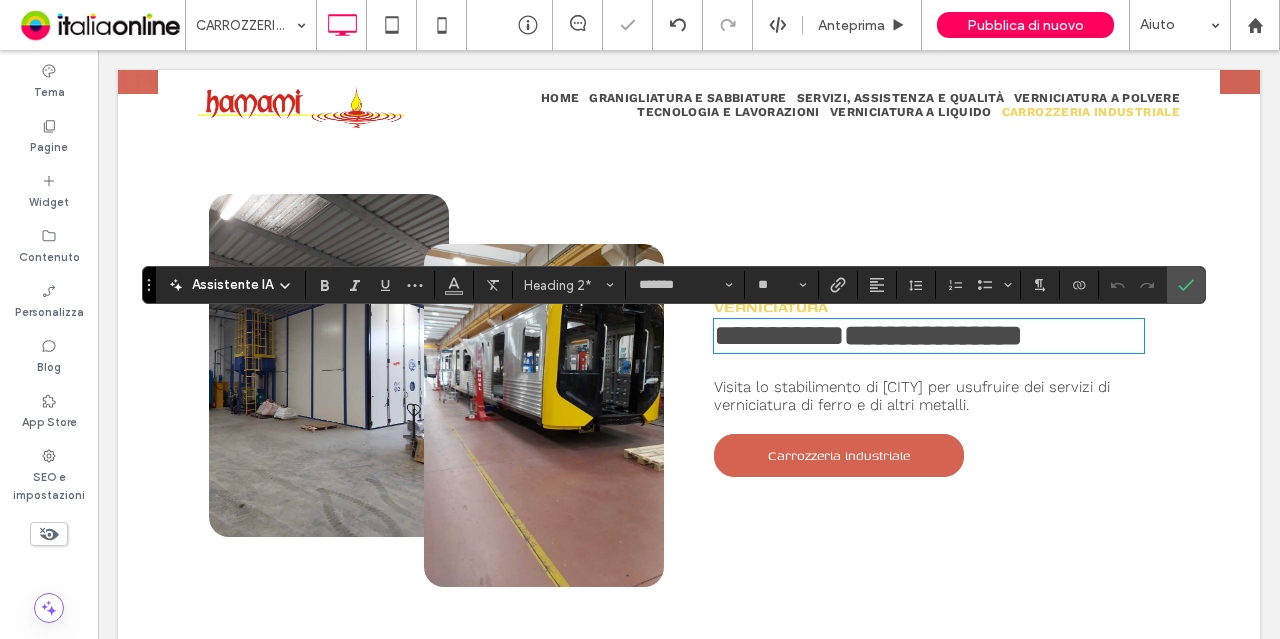 click on "**********" at bounding box center (933, 335) 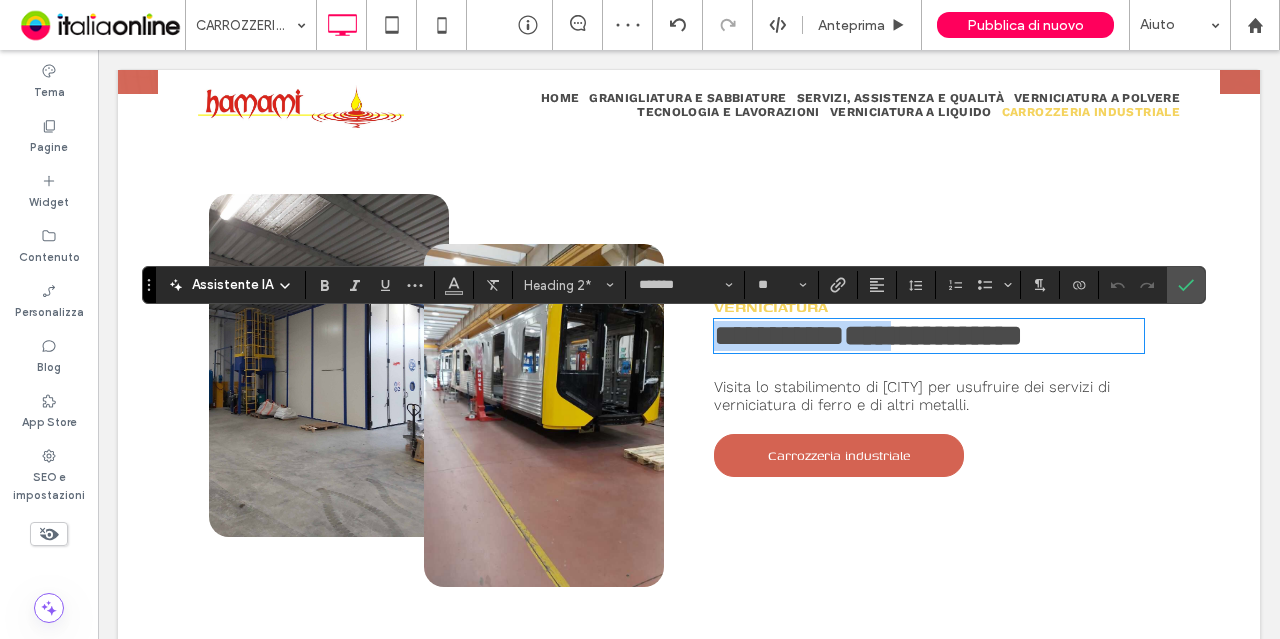 drag, startPoint x: 934, startPoint y: 337, endPoint x: 679, endPoint y: 331, distance: 255.07057 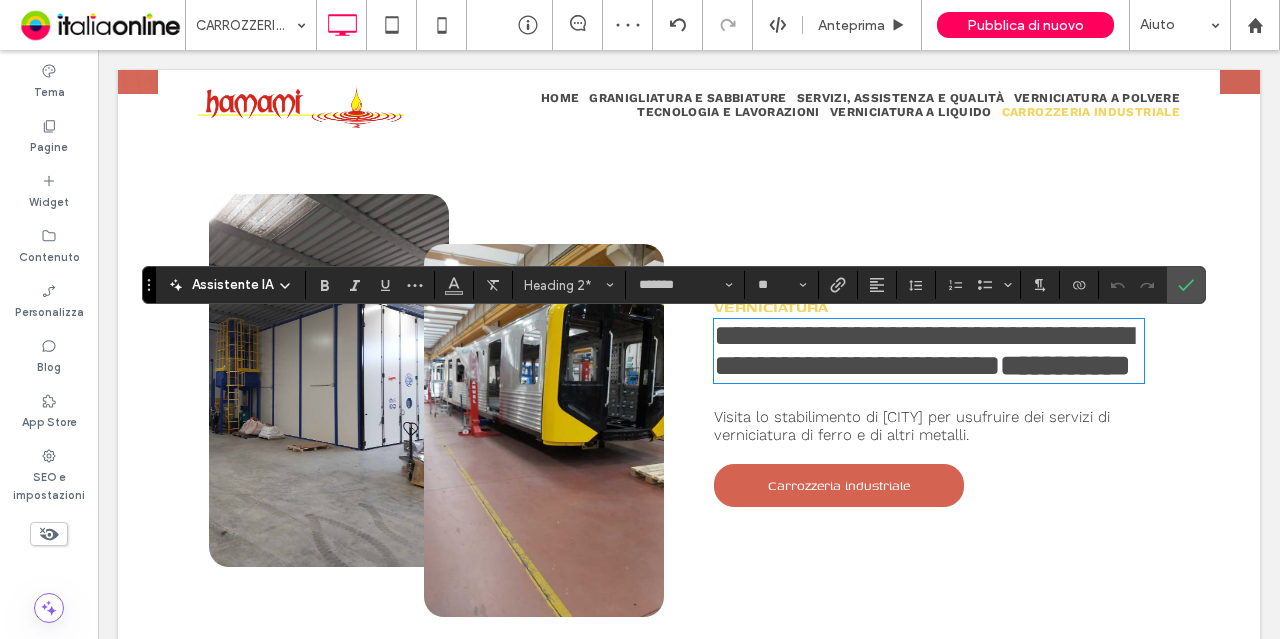 type on "*********" 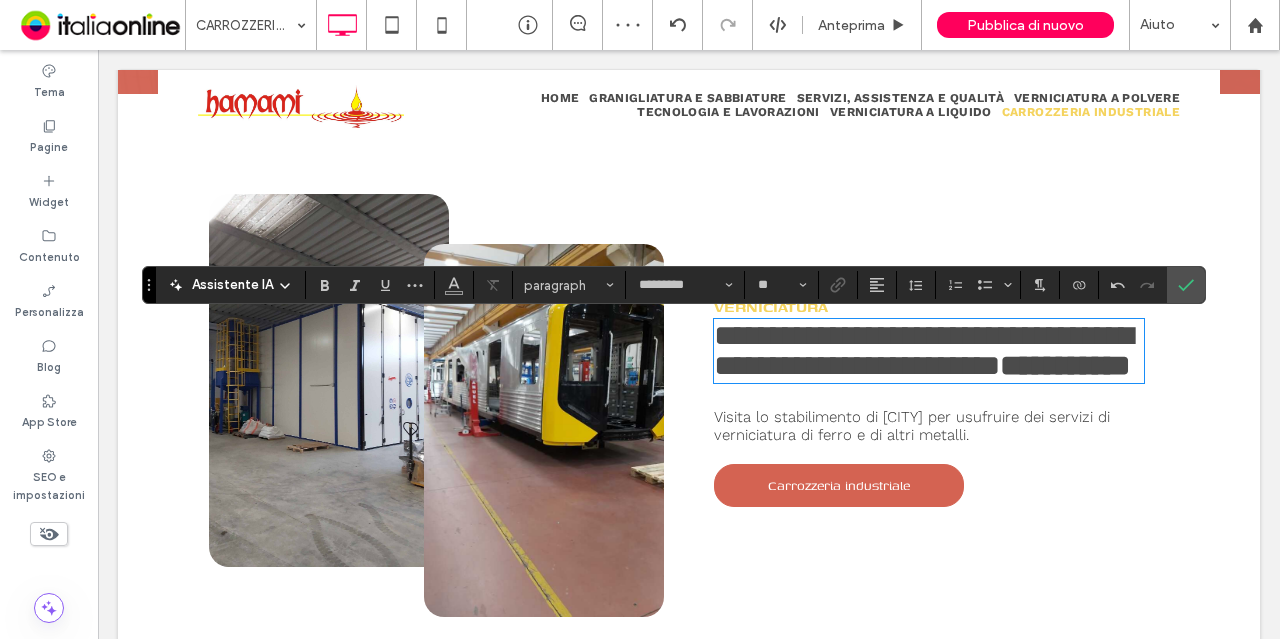 scroll, scrollTop: 6, scrollLeft: 0, axis: vertical 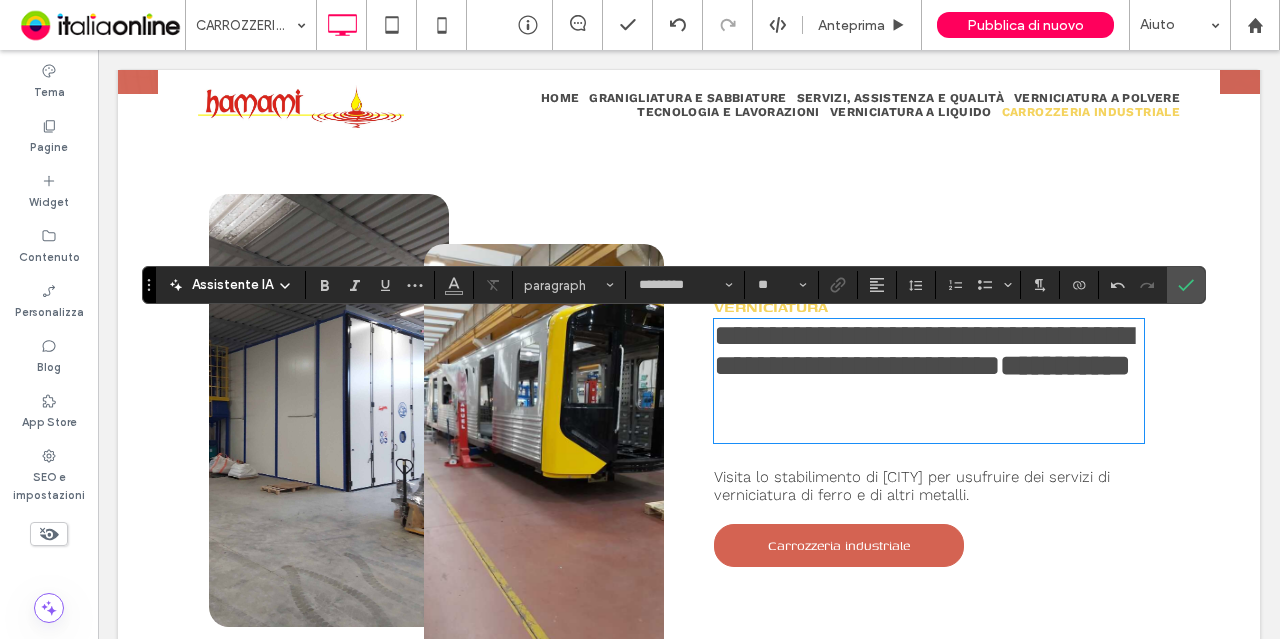 type on "*******" 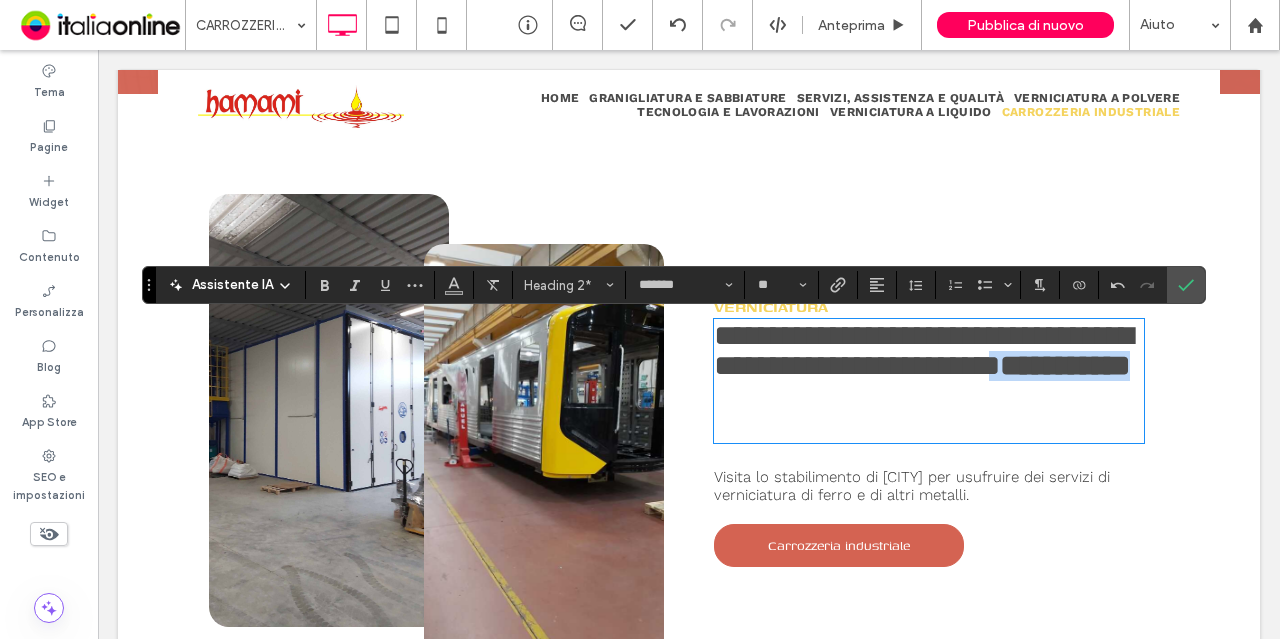 drag, startPoint x: 1064, startPoint y: 415, endPoint x: 816, endPoint y: 419, distance: 248.03226 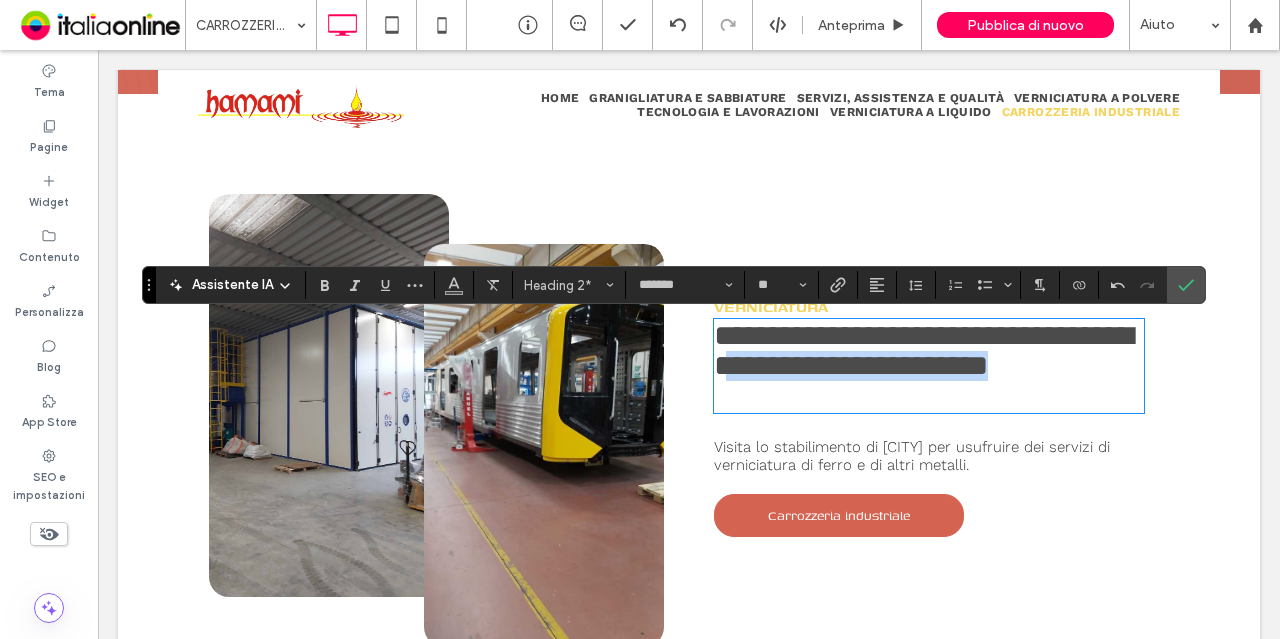 drag, startPoint x: 1024, startPoint y: 400, endPoint x: 922, endPoint y: 357, distance: 110.69327 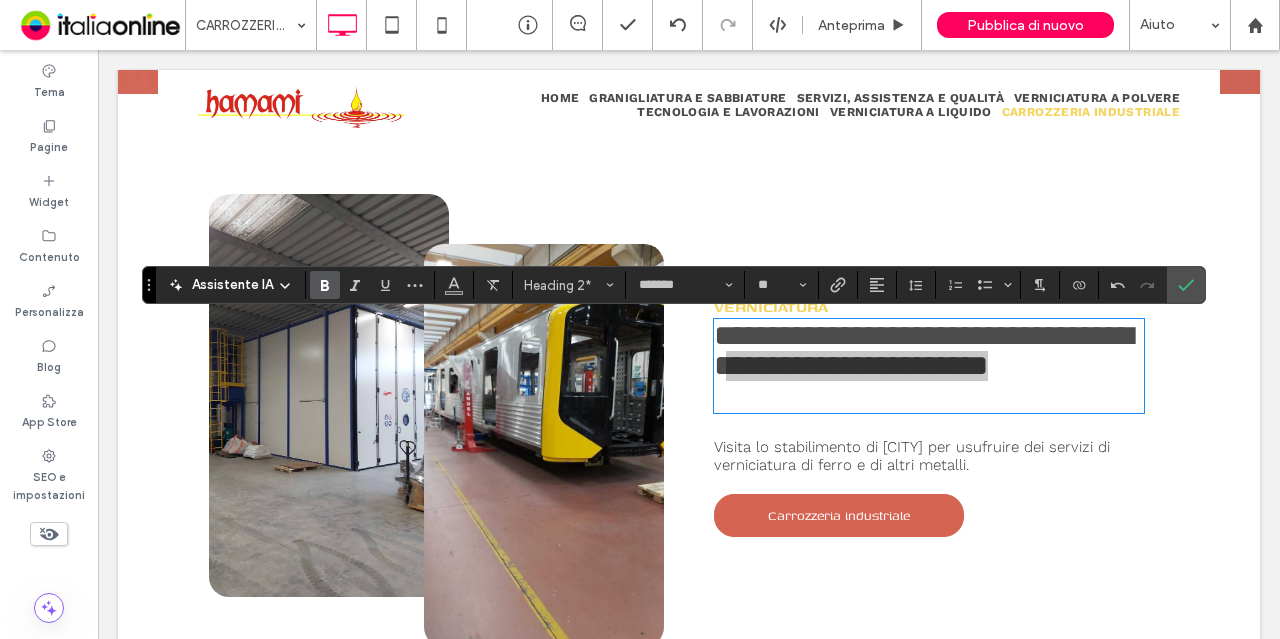 click 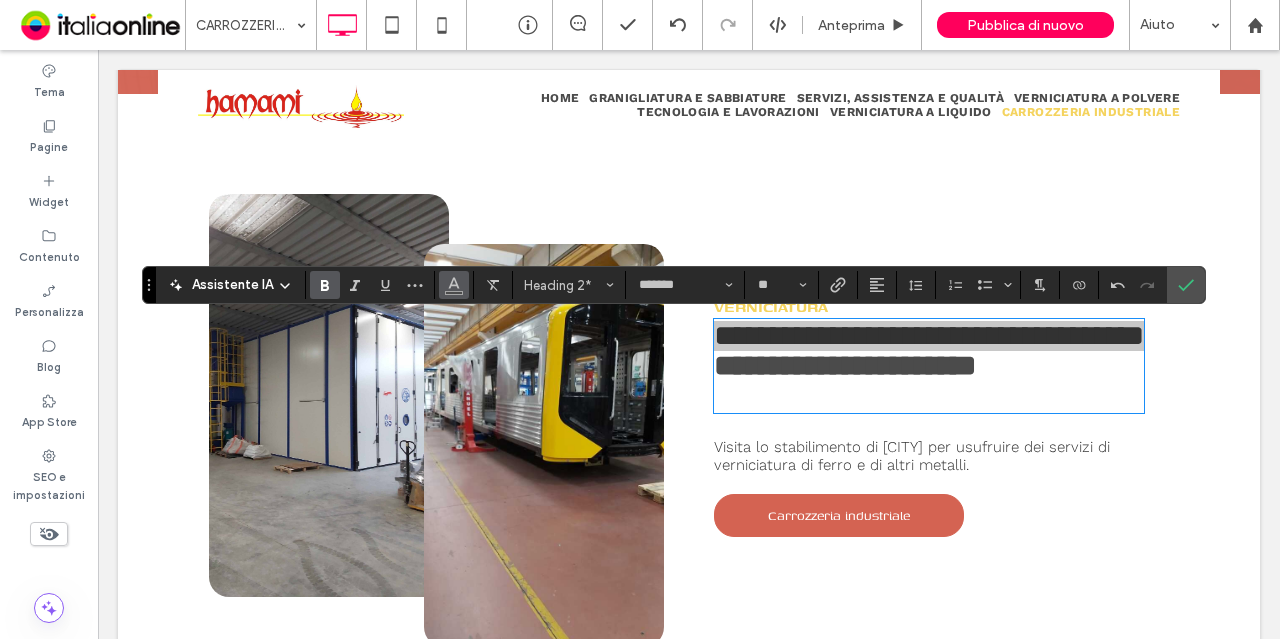 click 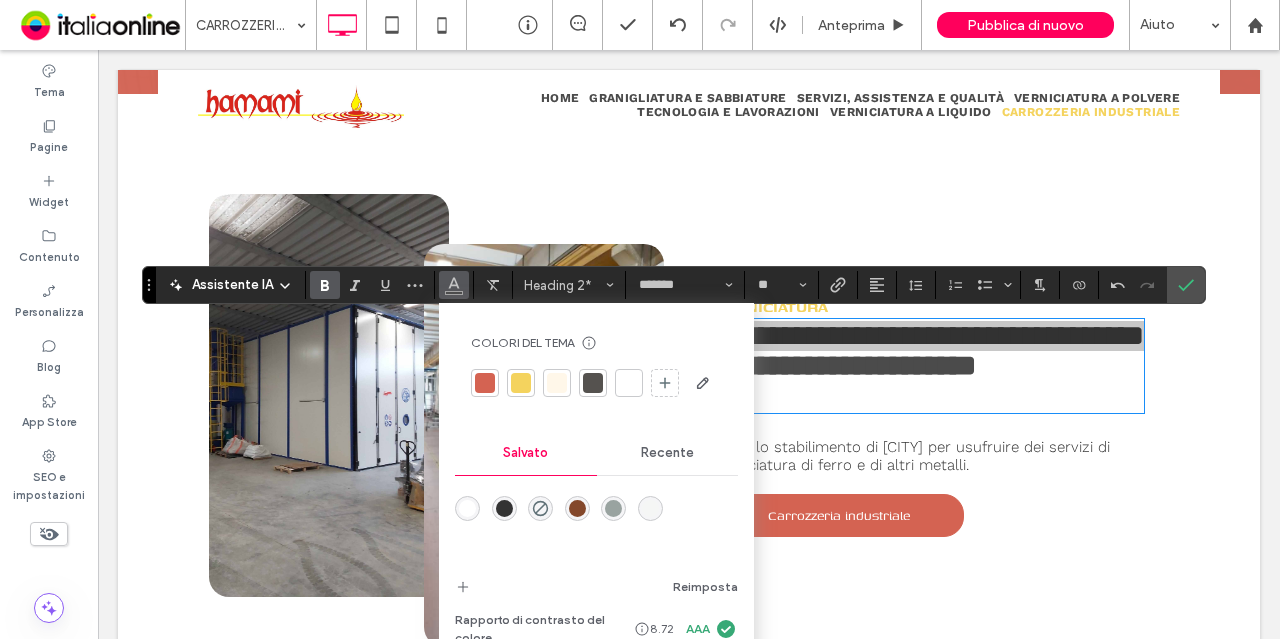 click at bounding box center [485, 383] 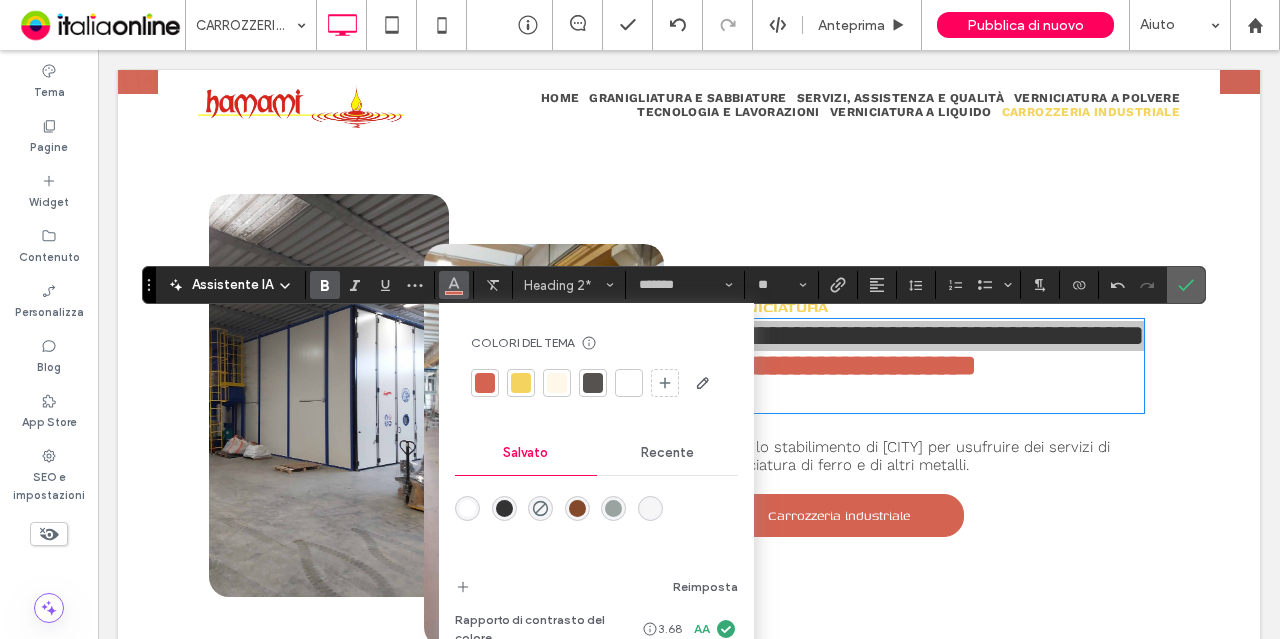 click at bounding box center [1186, 285] 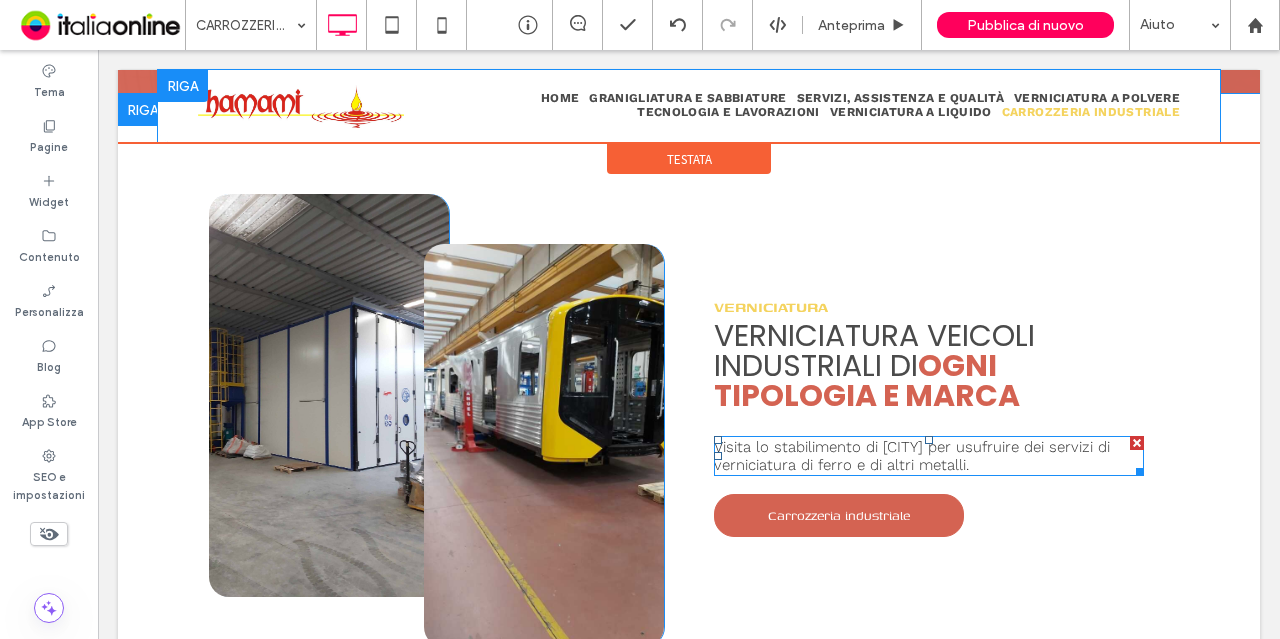 click on "Visita lo stabilimento di [CITY] per usufruire dei servizi di verniciatura di ferro e di altri metalli." at bounding box center (912, 456) 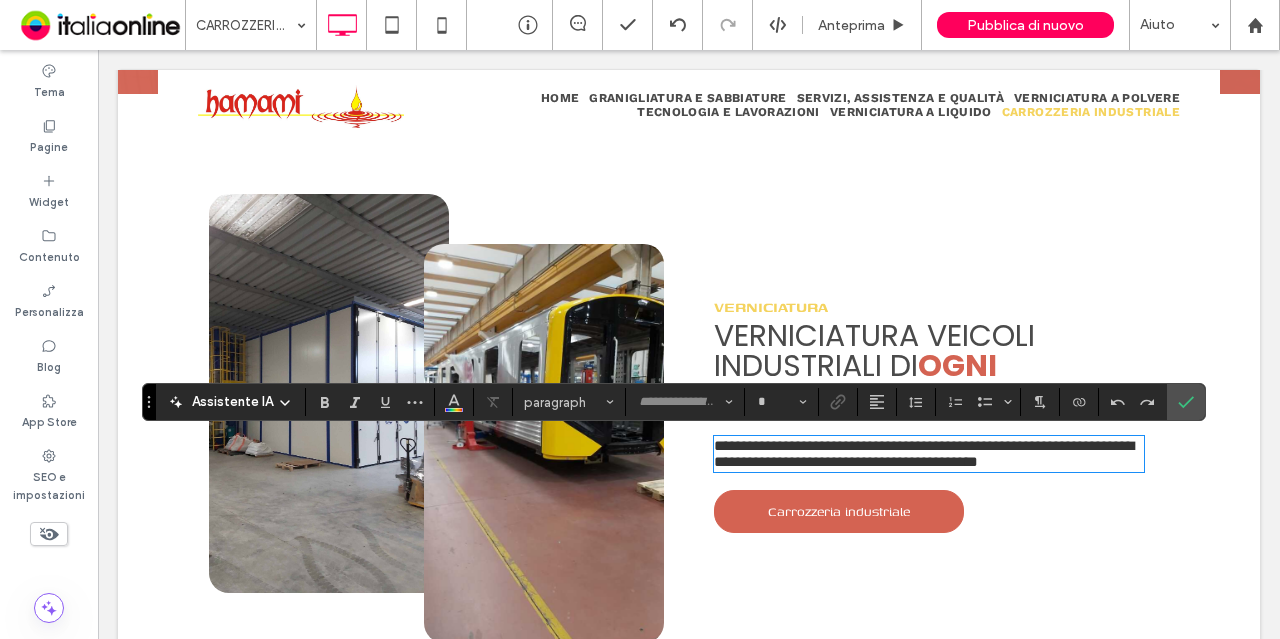 type on "*********" 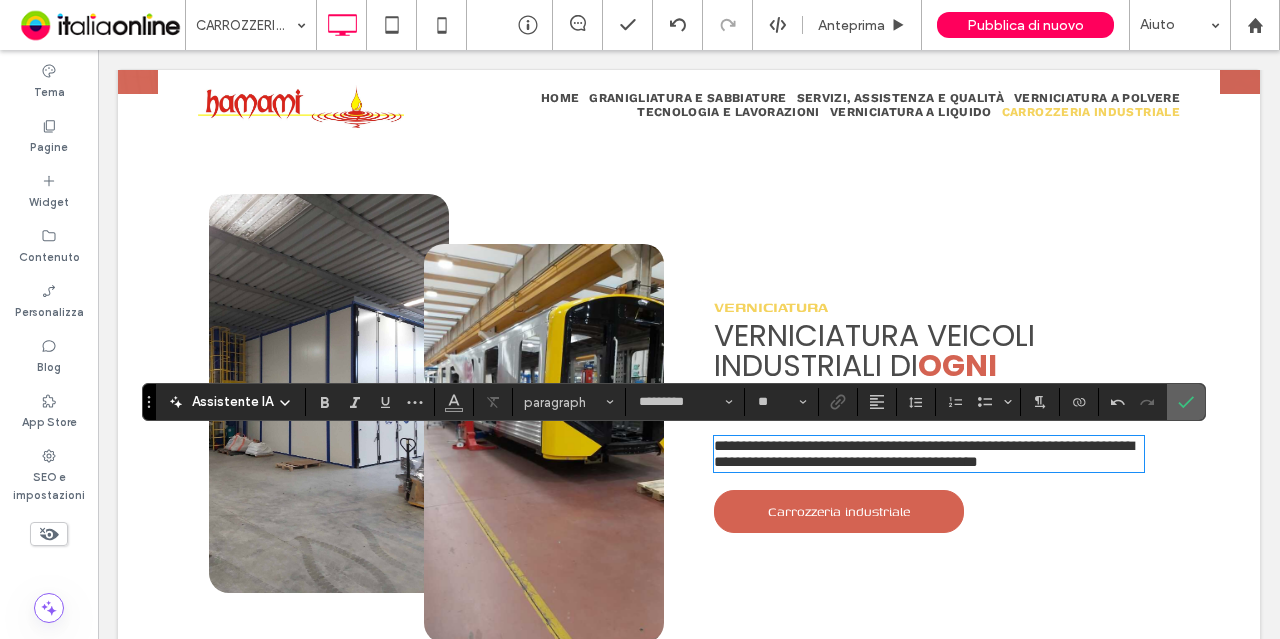 click at bounding box center (1186, 402) 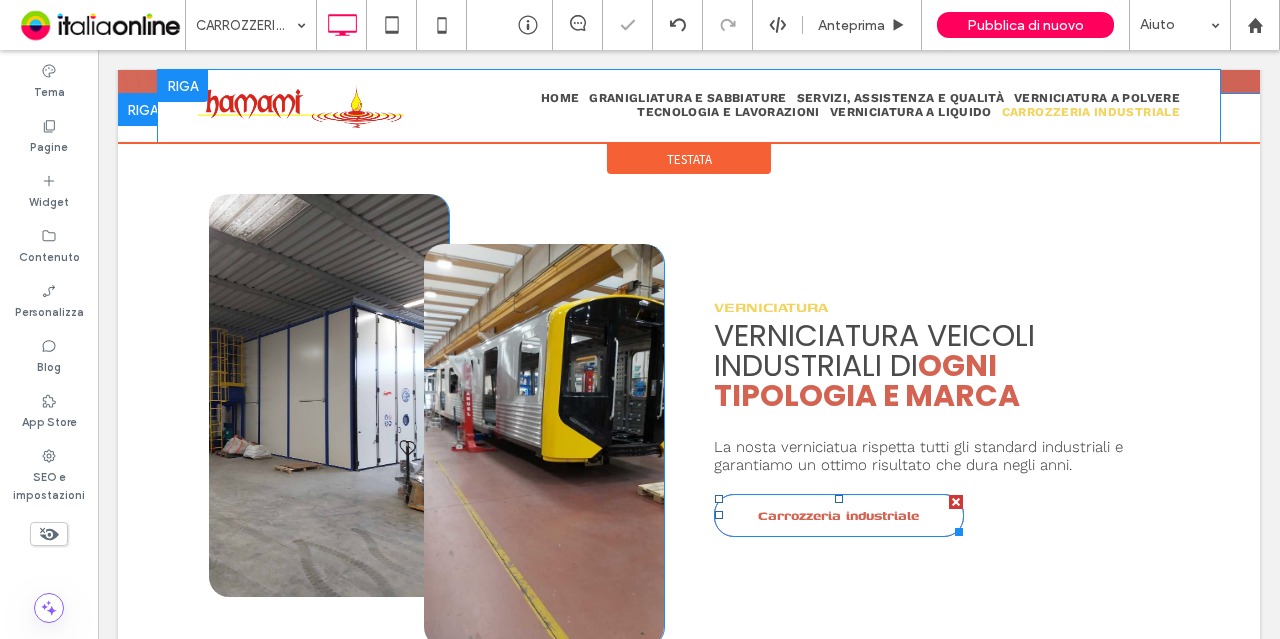 click on "Carrozzeria industriale" at bounding box center [838, 515] 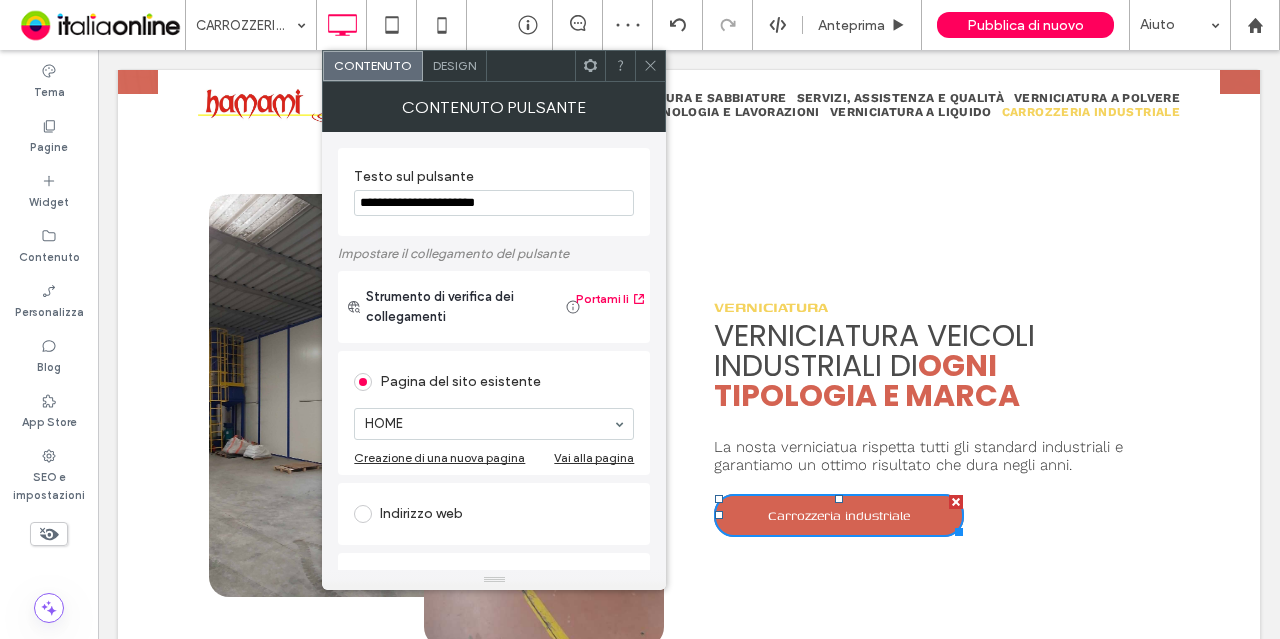 click on "**********" at bounding box center [494, 203] 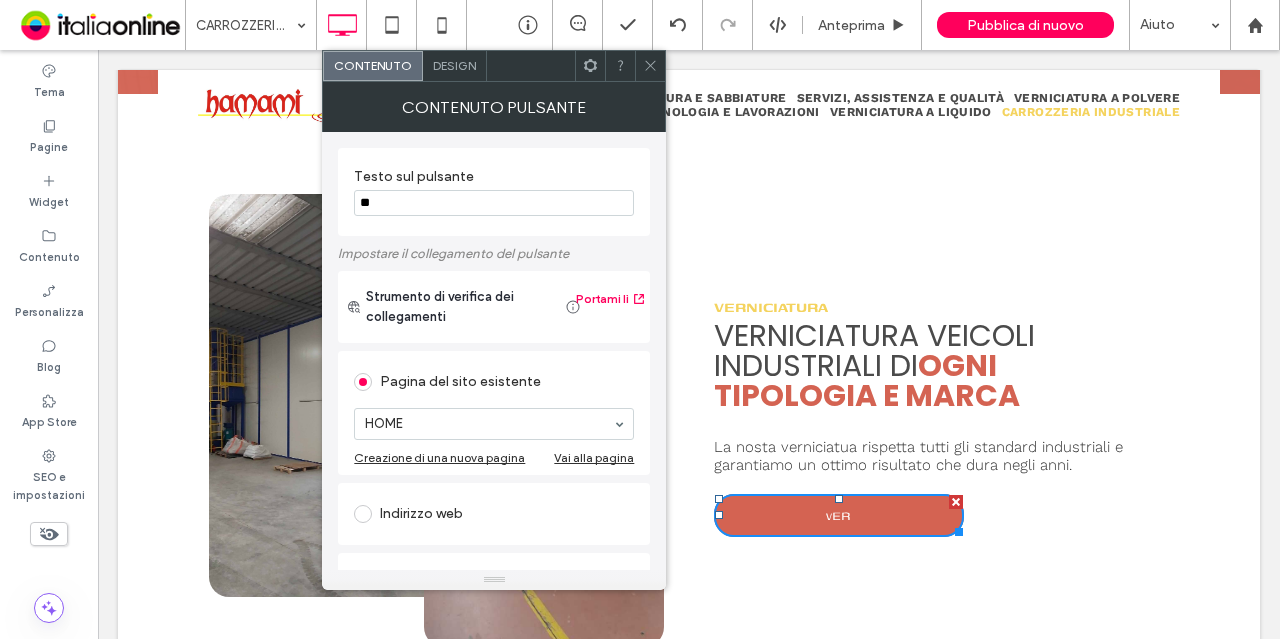 type on "*" 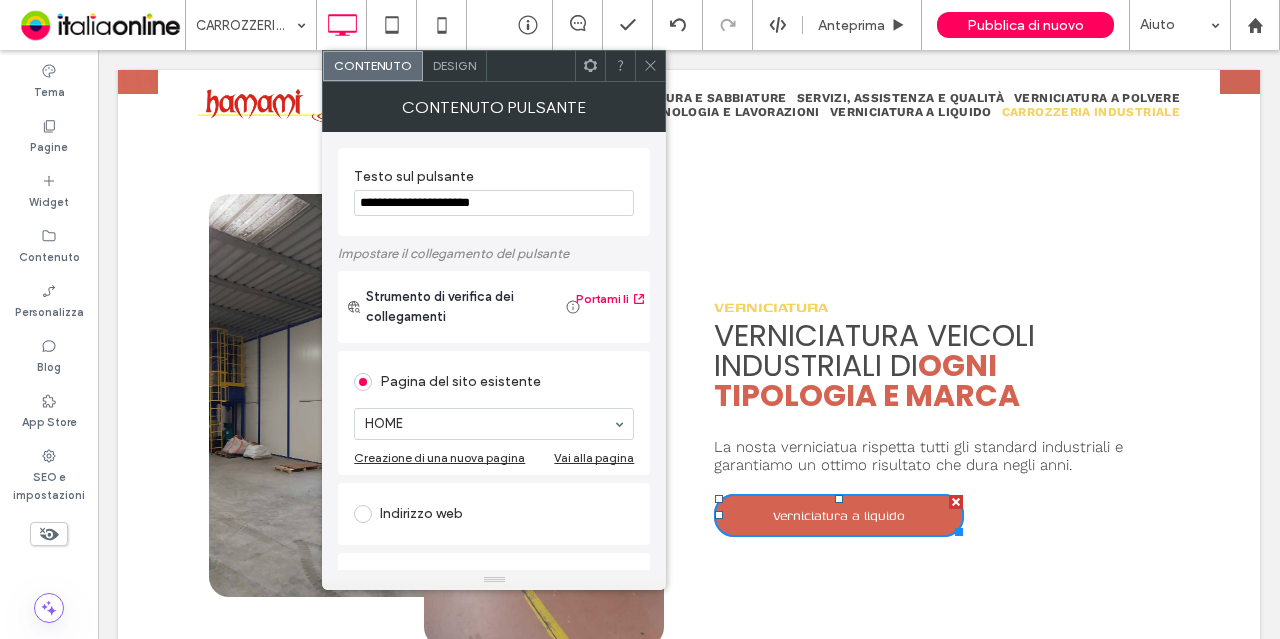type on "**********" 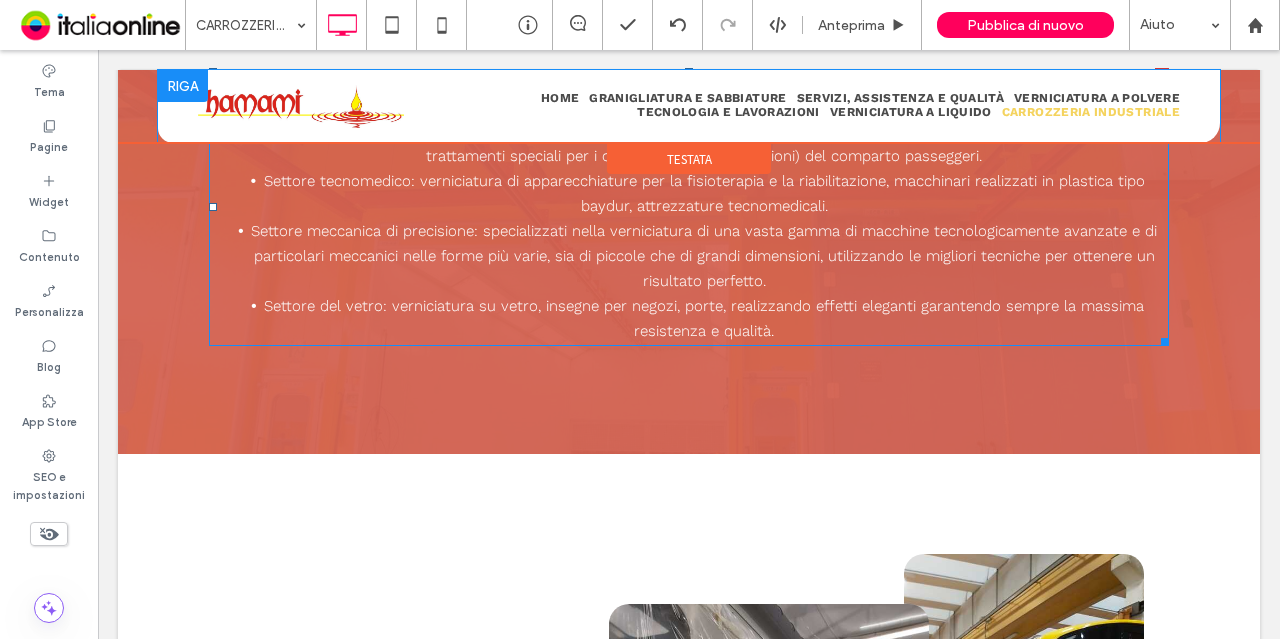 scroll, scrollTop: 1858, scrollLeft: 0, axis: vertical 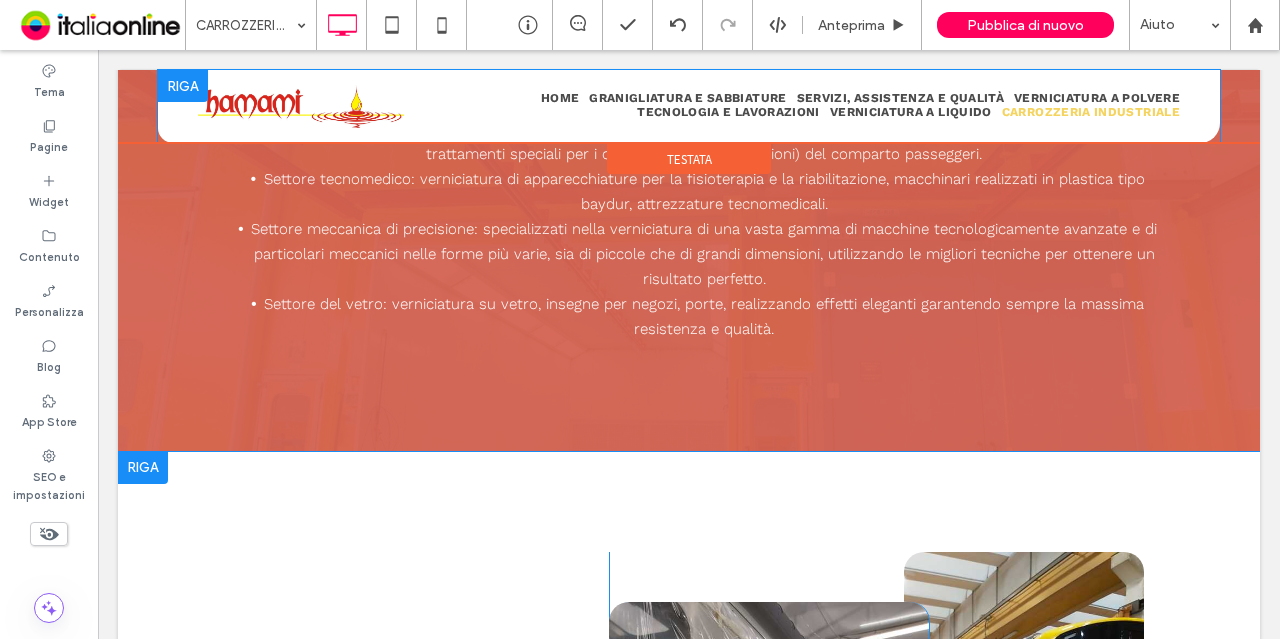 click at bounding box center [143, 468] 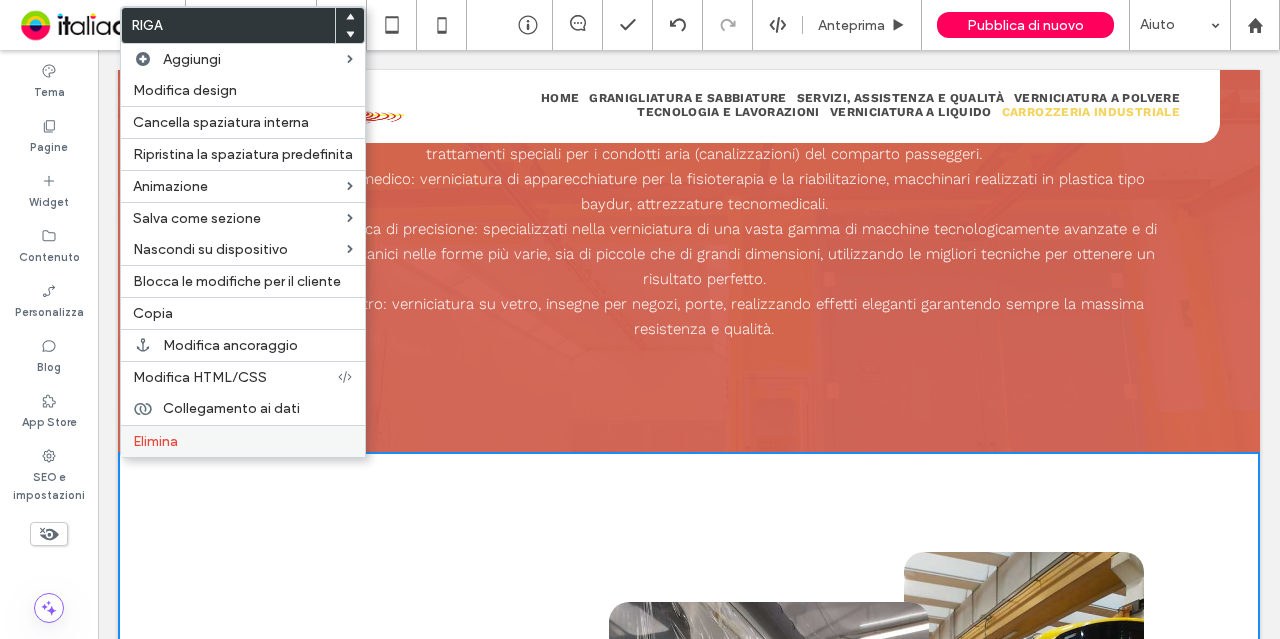 click on "Elimina" at bounding box center [243, 441] 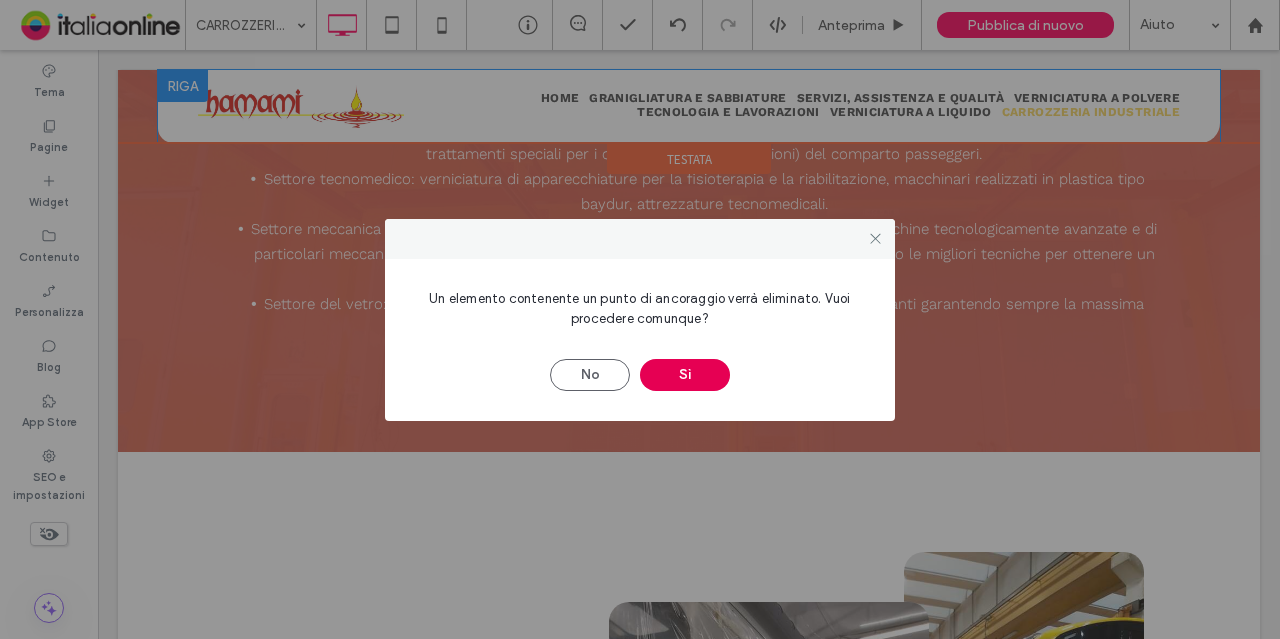 click on "Sì" at bounding box center [685, 375] 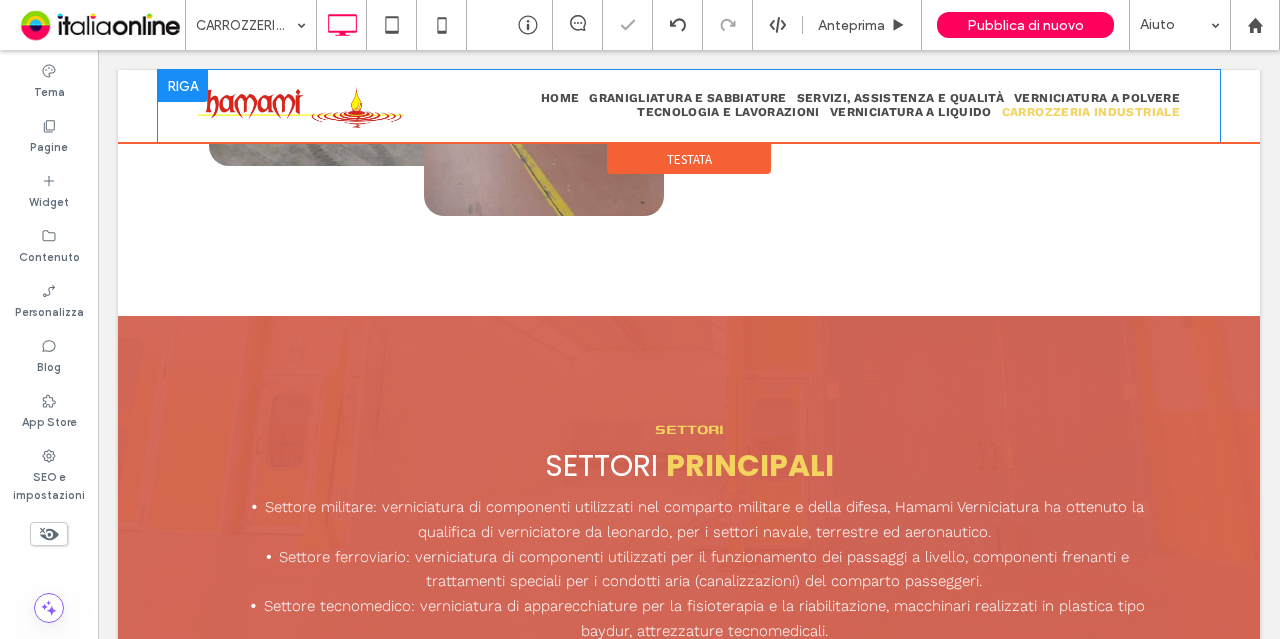 scroll, scrollTop: 1389, scrollLeft: 0, axis: vertical 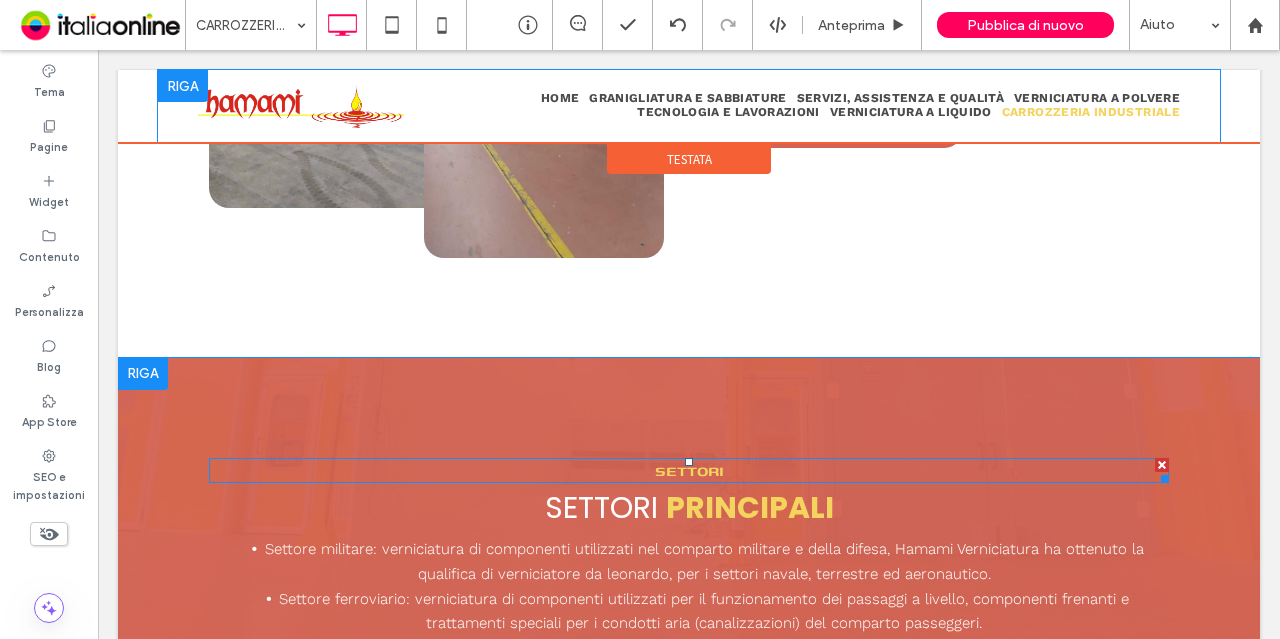 click on "SETTORI" at bounding box center (689, 470) 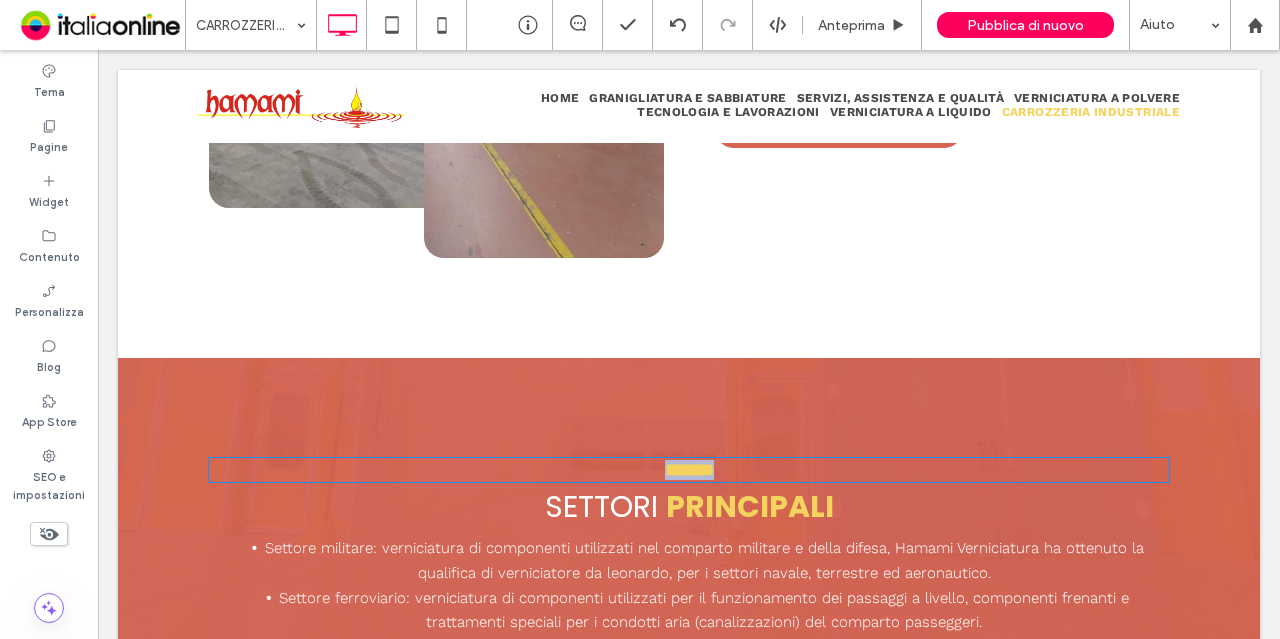 type on "*****" 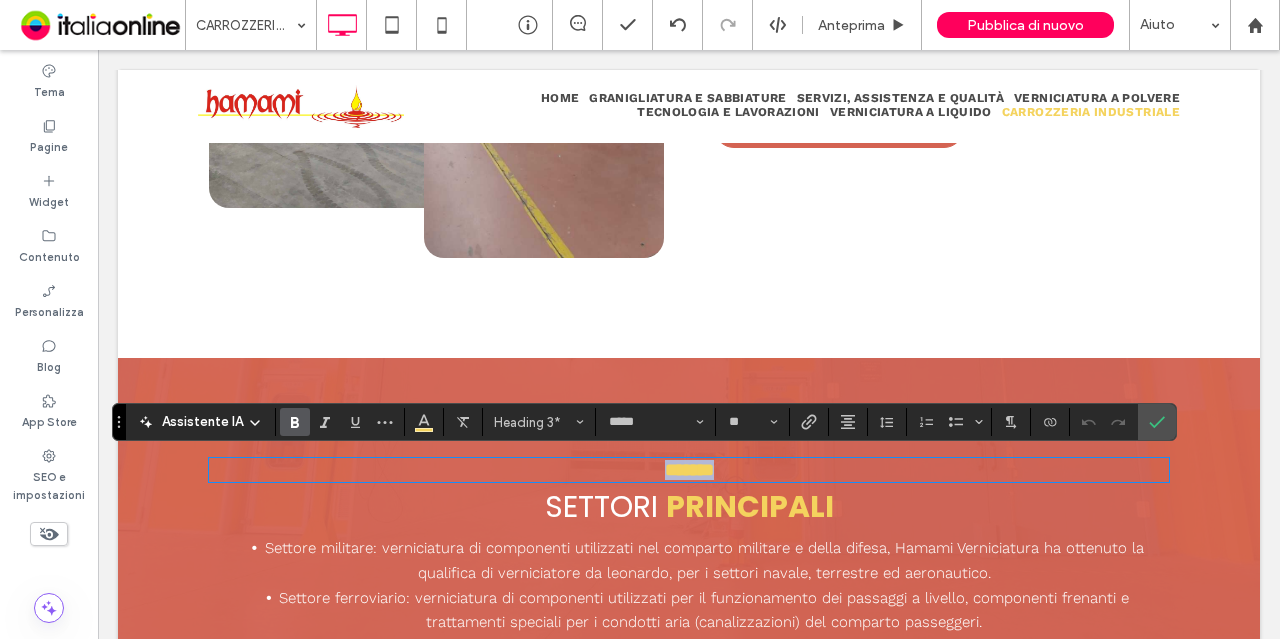 type 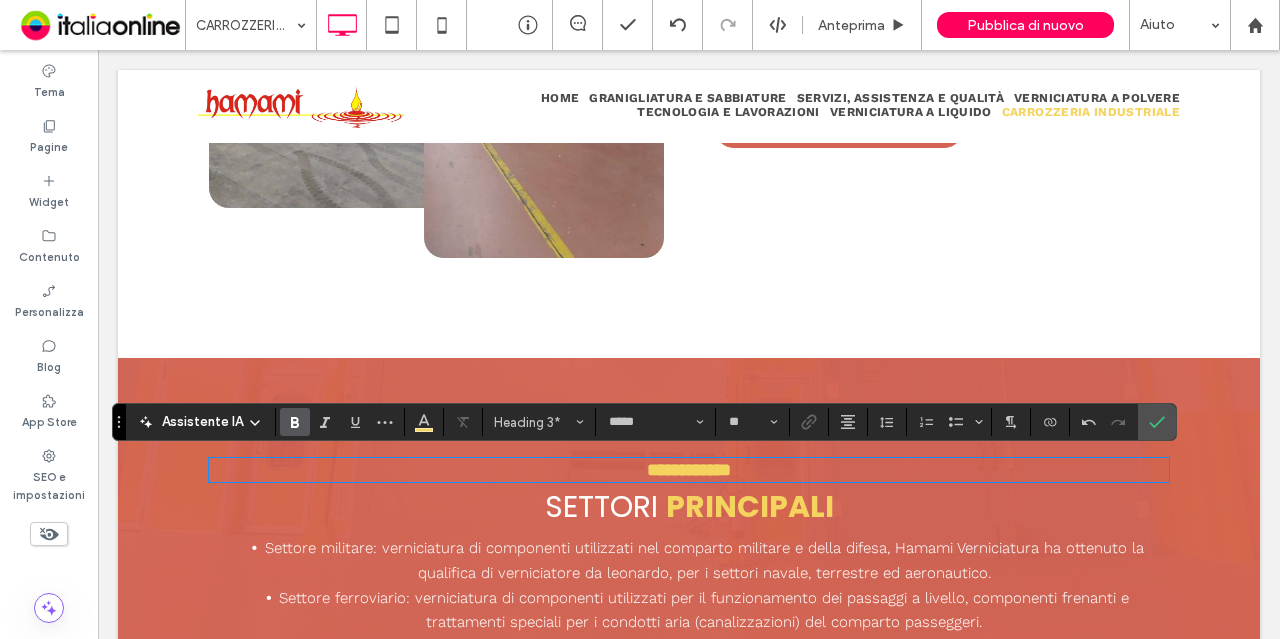 click on "PRINCIPALI" at bounding box center (750, 506) 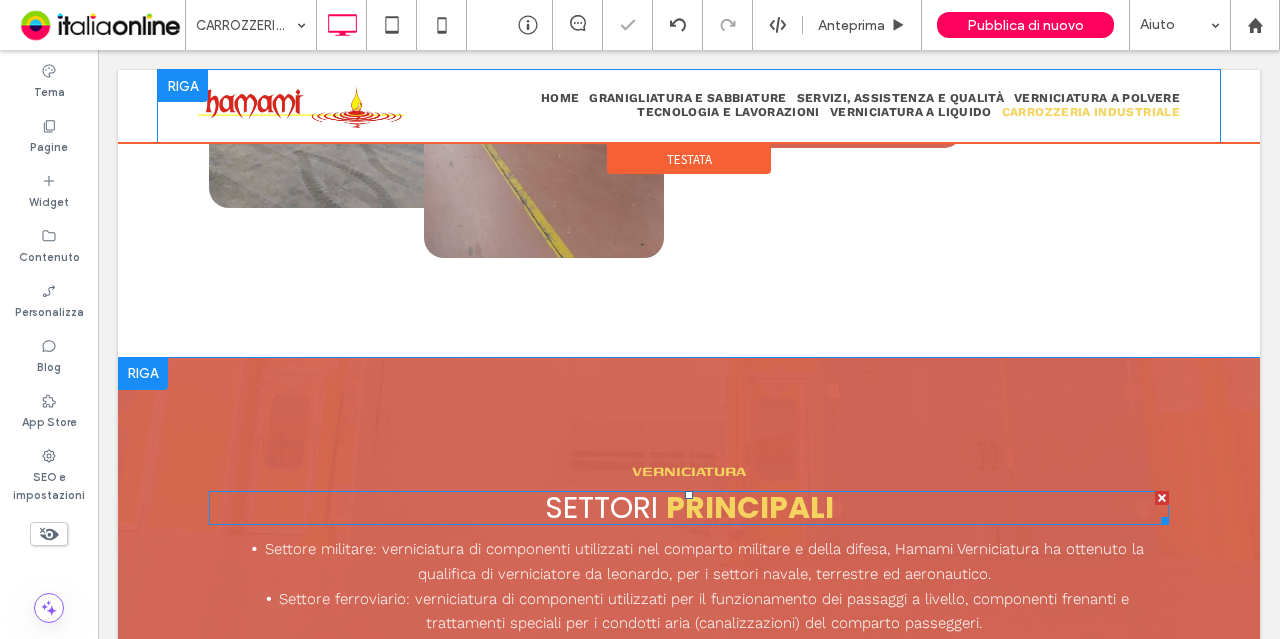 click on "PRINCIPALI" at bounding box center [750, 507] 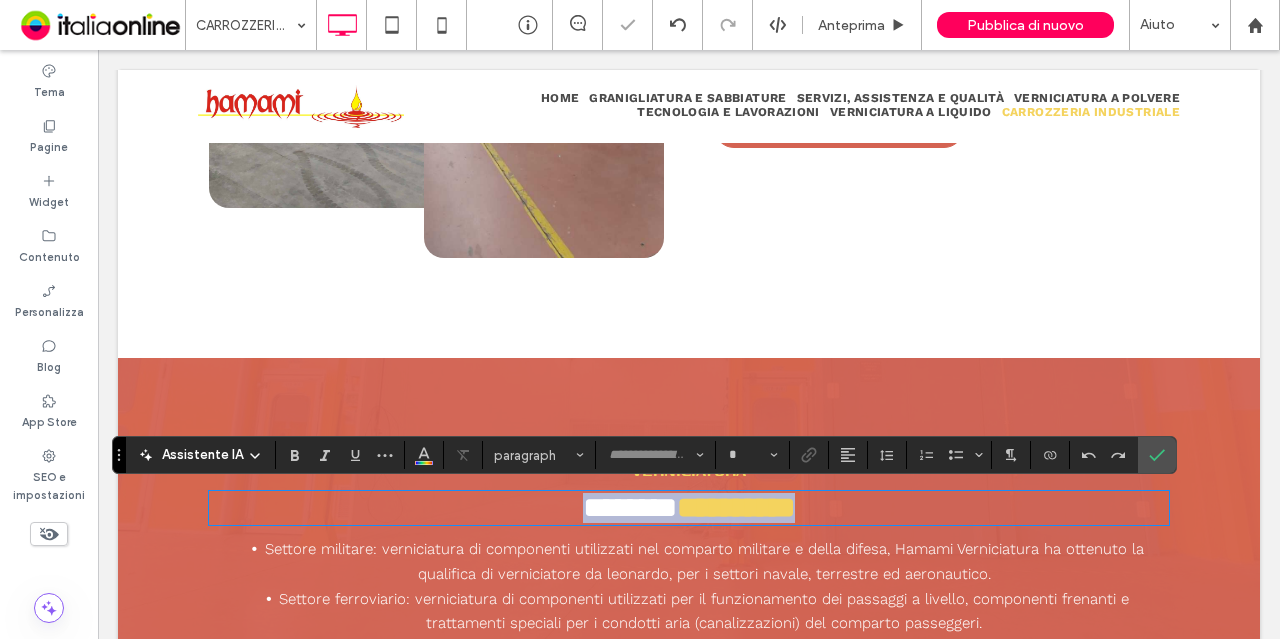 type on "*******" 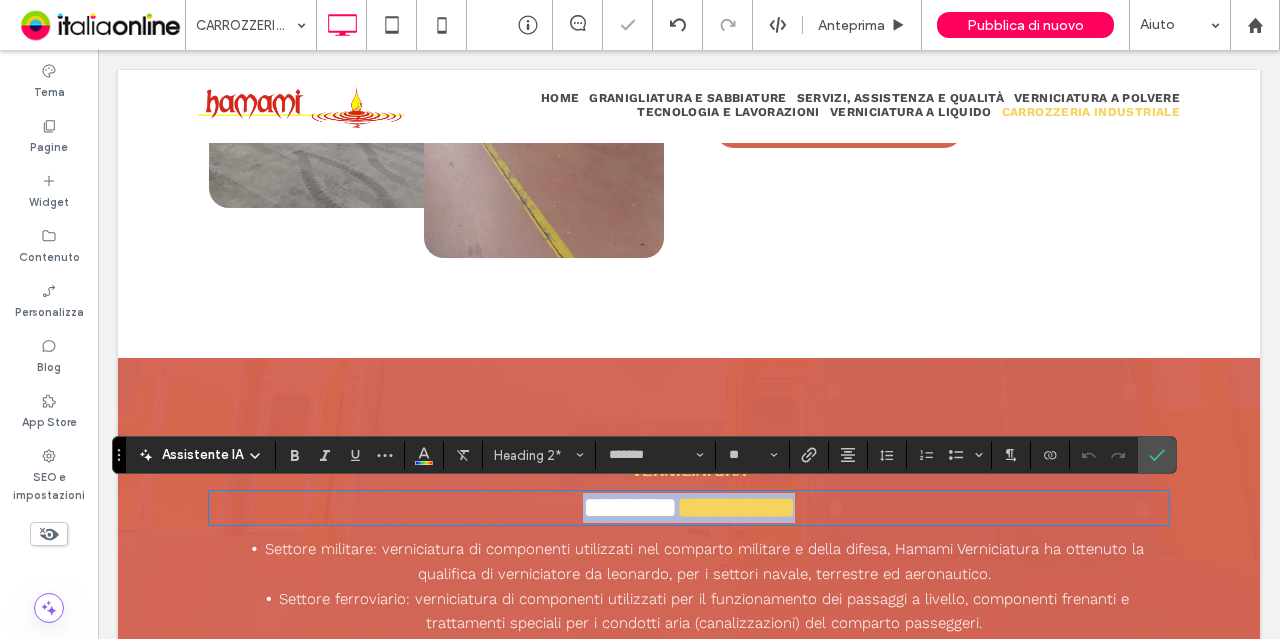 click on "*******" at bounding box center [630, 507] 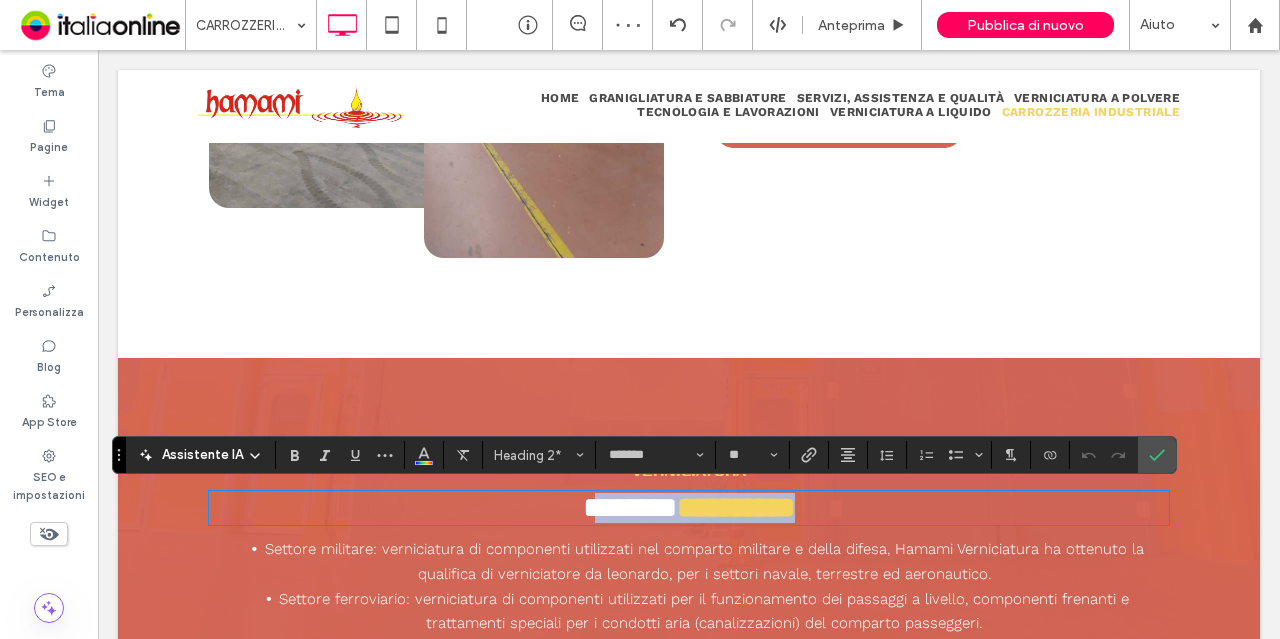 drag, startPoint x: 558, startPoint y: 504, endPoint x: 878, endPoint y: 523, distance: 320.56357 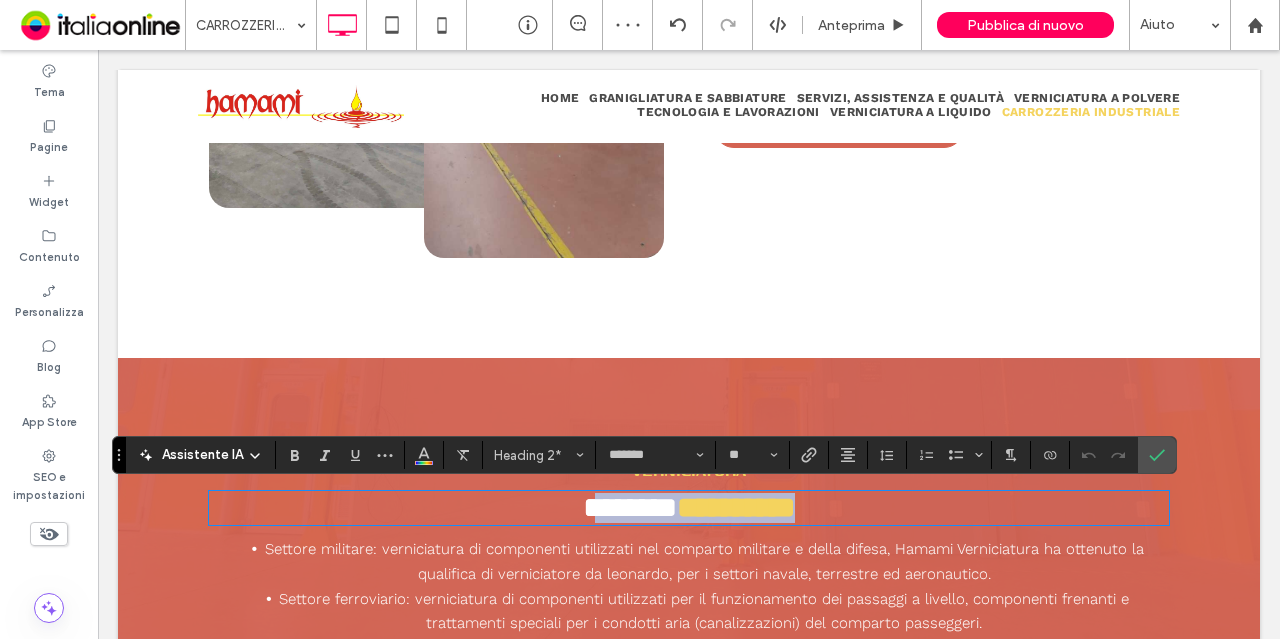 click on "**********" at bounding box center (689, 639) 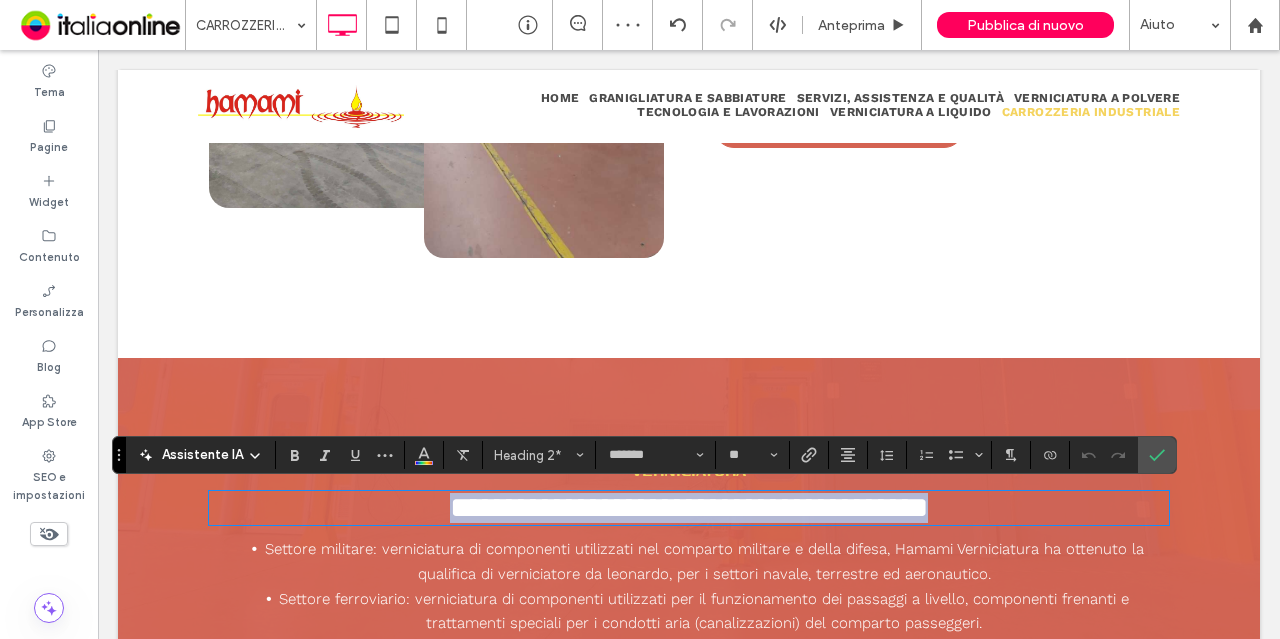 type on "*********" 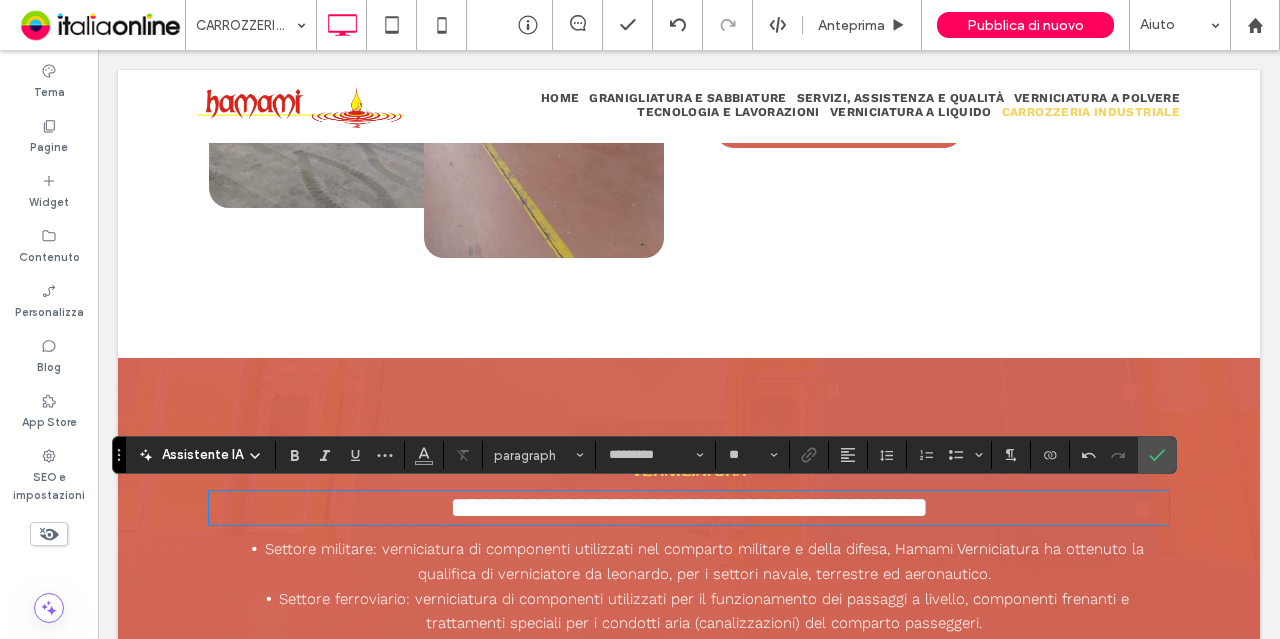 type on "*******" 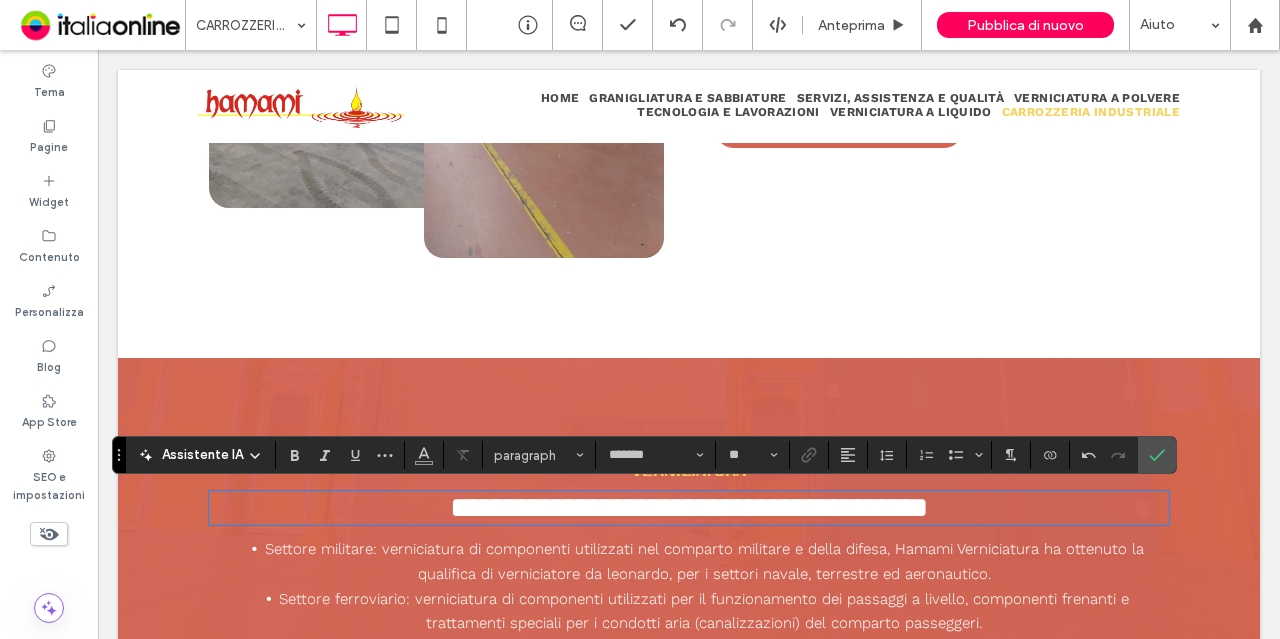 click on "**********" at bounding box center [689, 507] 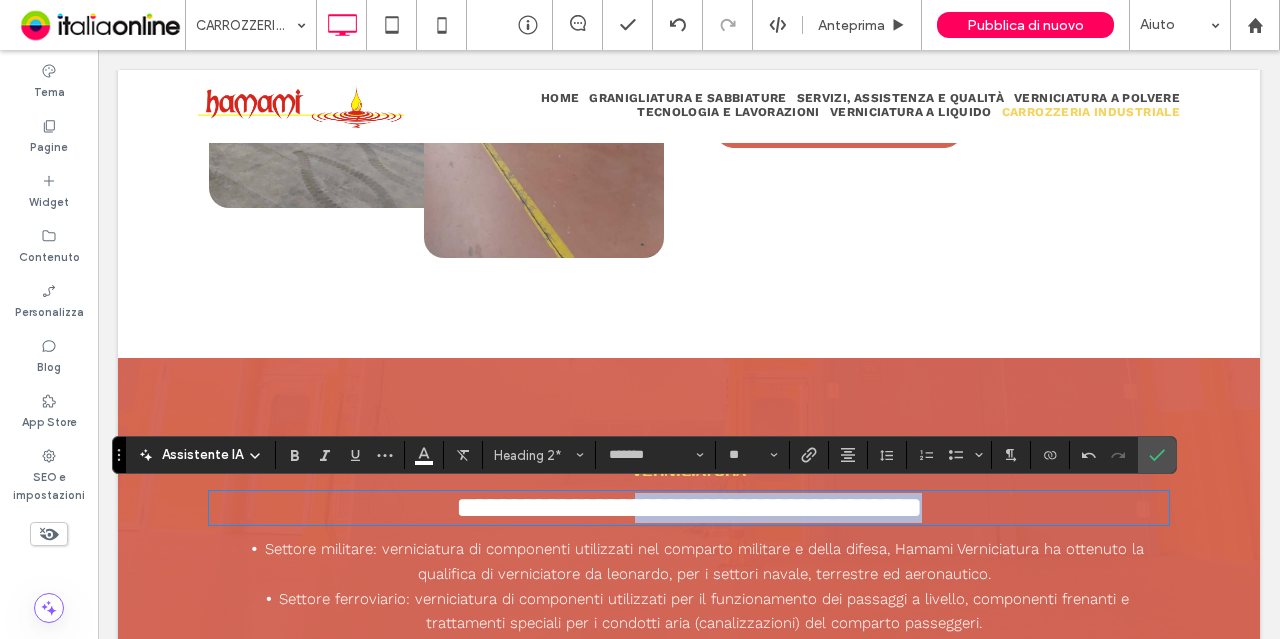 drag, startPoint x: 998, startPoint y: 503, endPoint x: 625, endPoint y: 495, distance: 373.0858 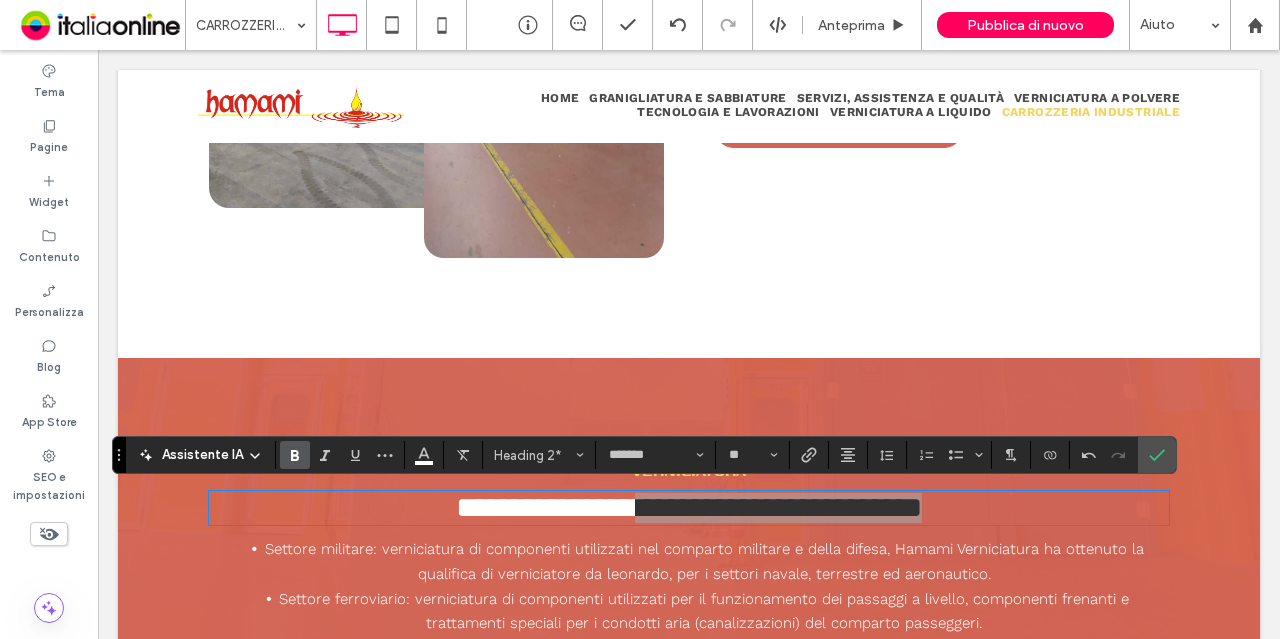 click 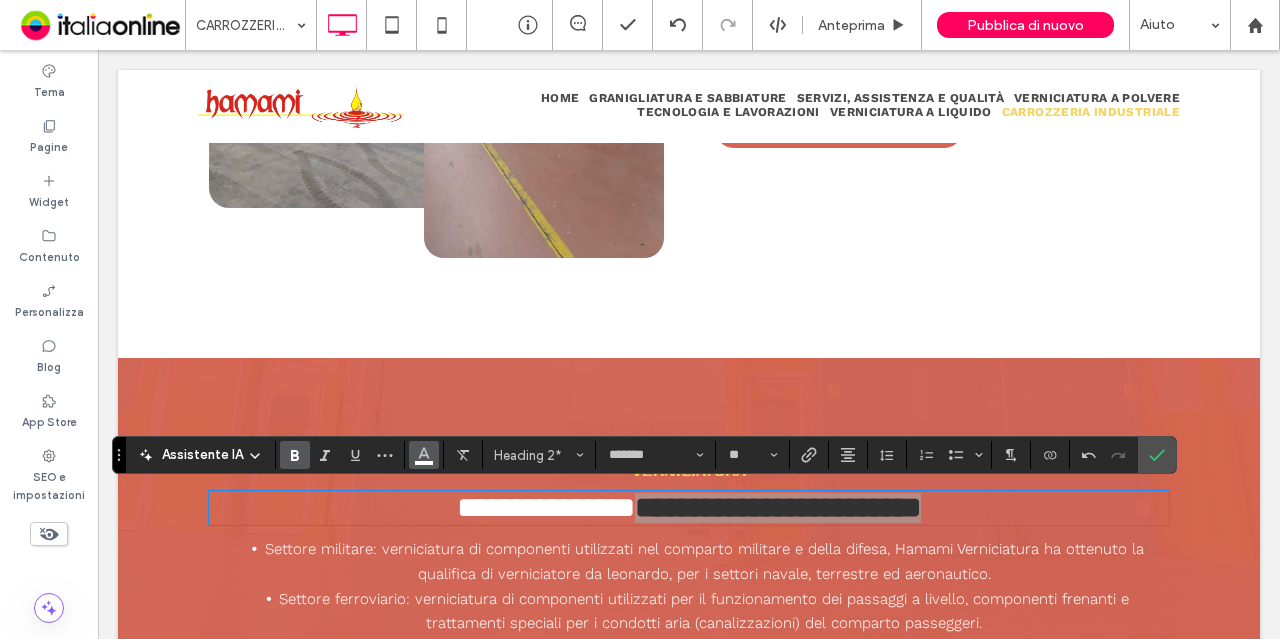 click 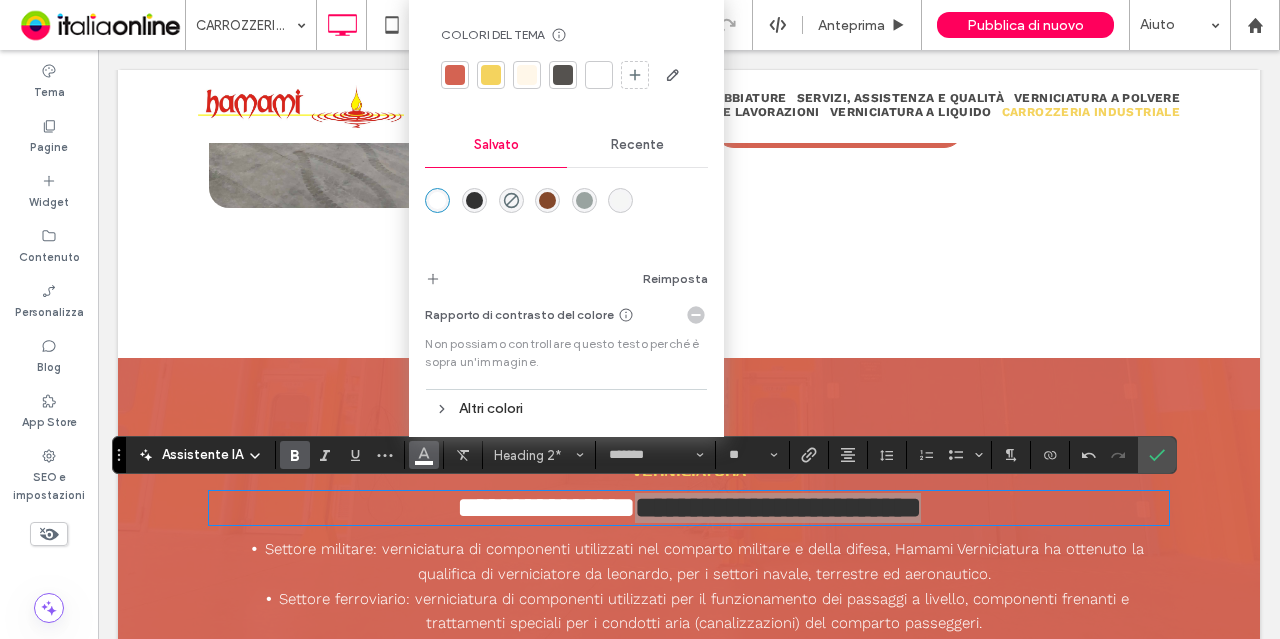 click at bounding box center [491, 75] 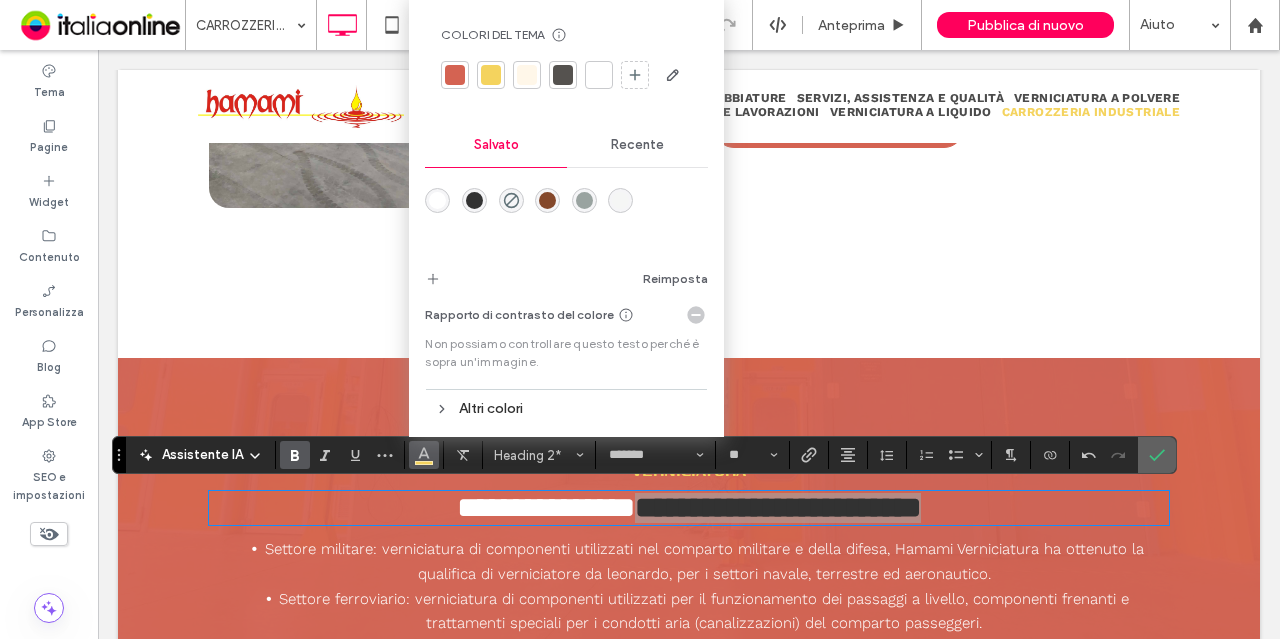 click at bounding box center (1157, 455) 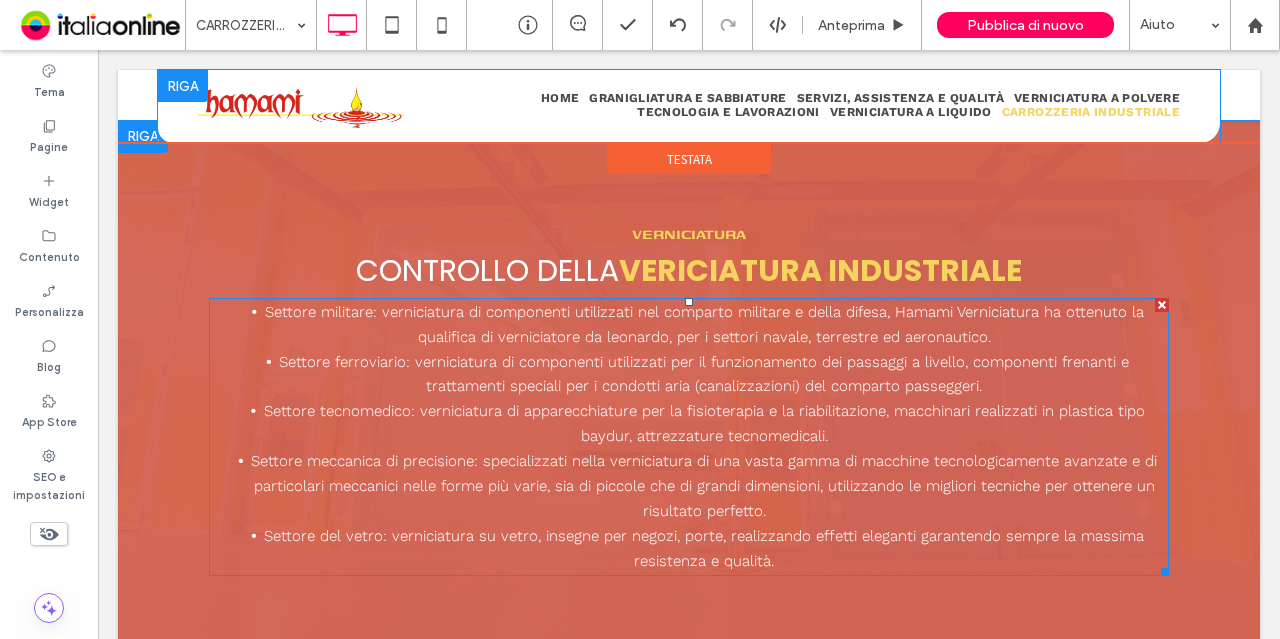 scroll, scrollTop: 1627, scrollLeft: 0, axis: vertical 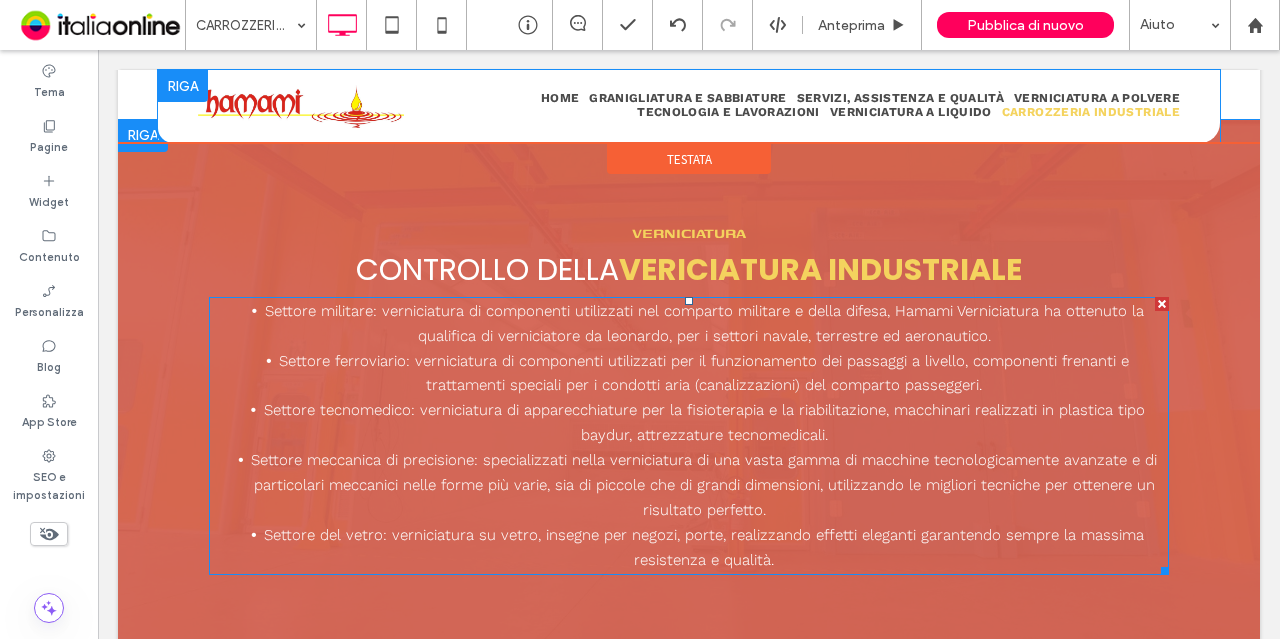 click on "Settore ferroviario: verniciatura di componenti utilizzati per il funzionamento dei passaggi a livello, componenti frenanti e trattamenti speciali per i condotti aria (canalizzazioni) del comparto passeggeri." at bounding box center [704, 374] 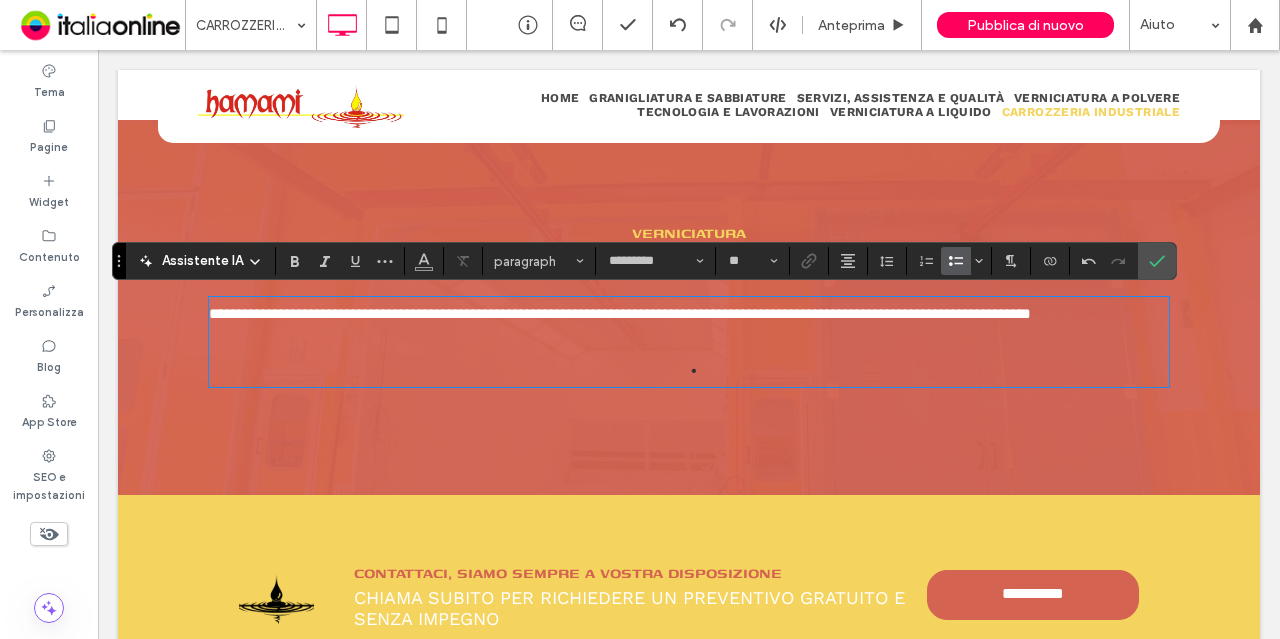 scroll, scrollTop: 0, scrollLeft: 0, axis: both 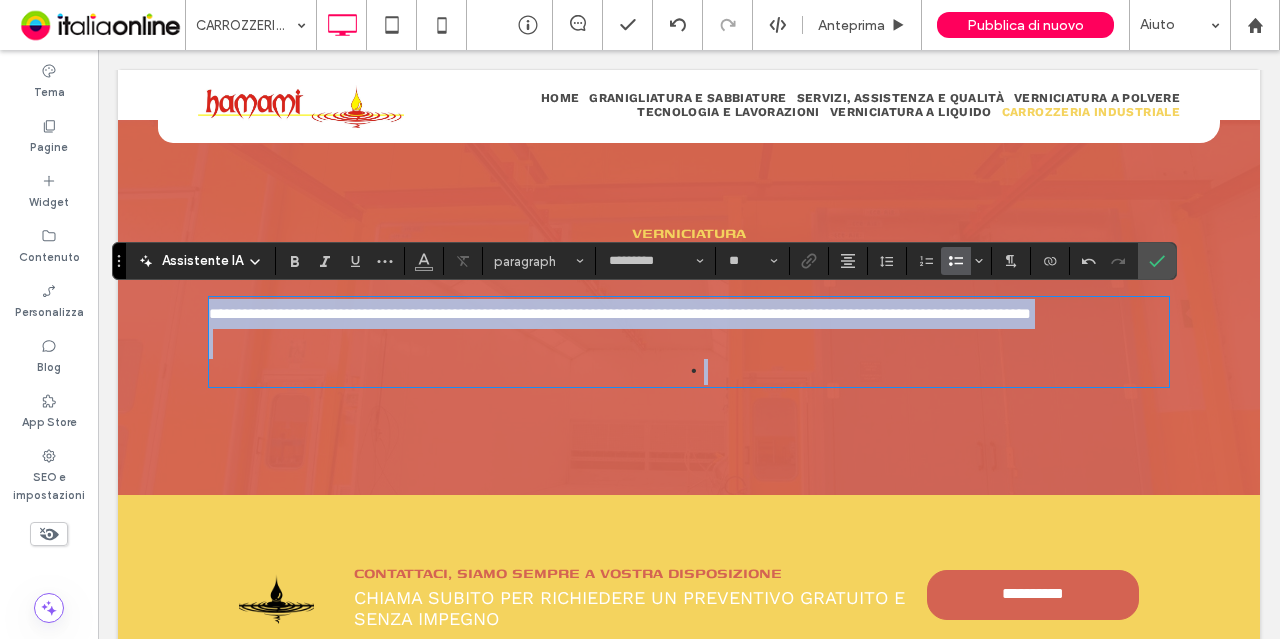 click at bounding box center [704, 372] 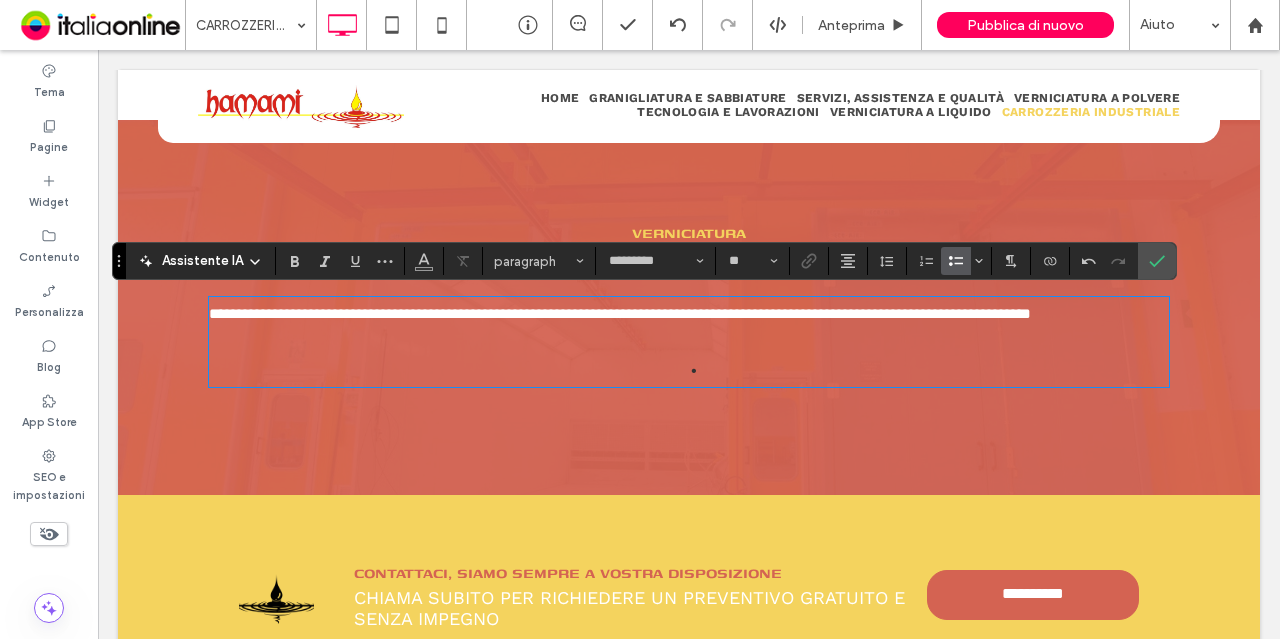type 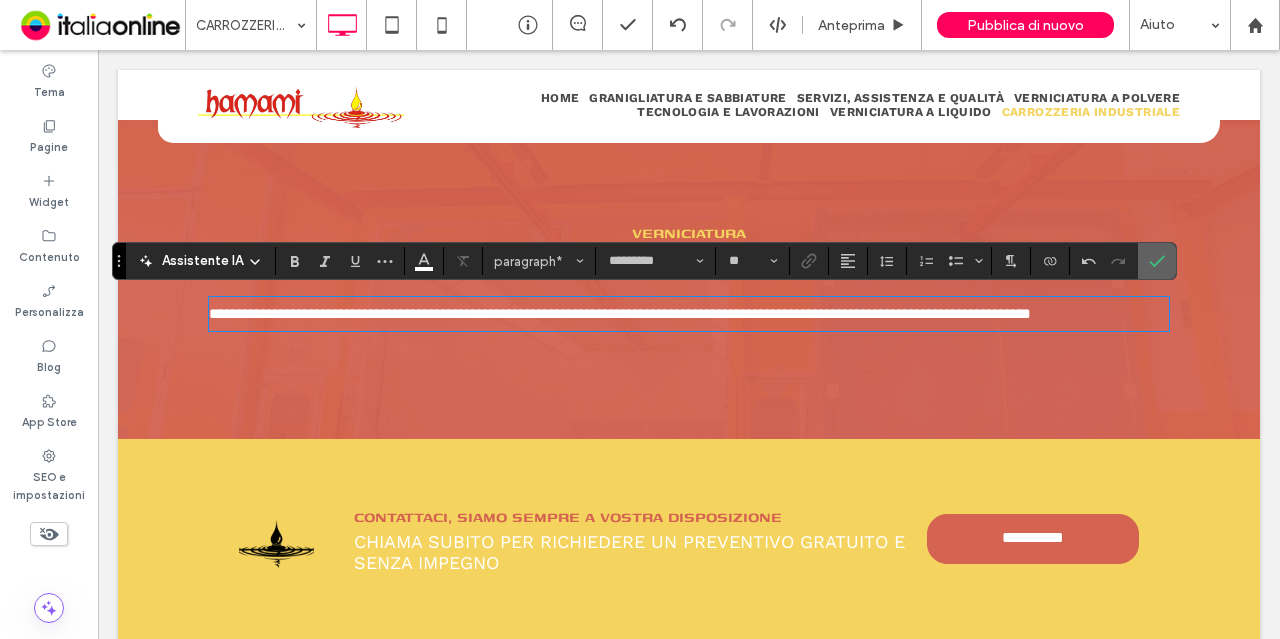 click 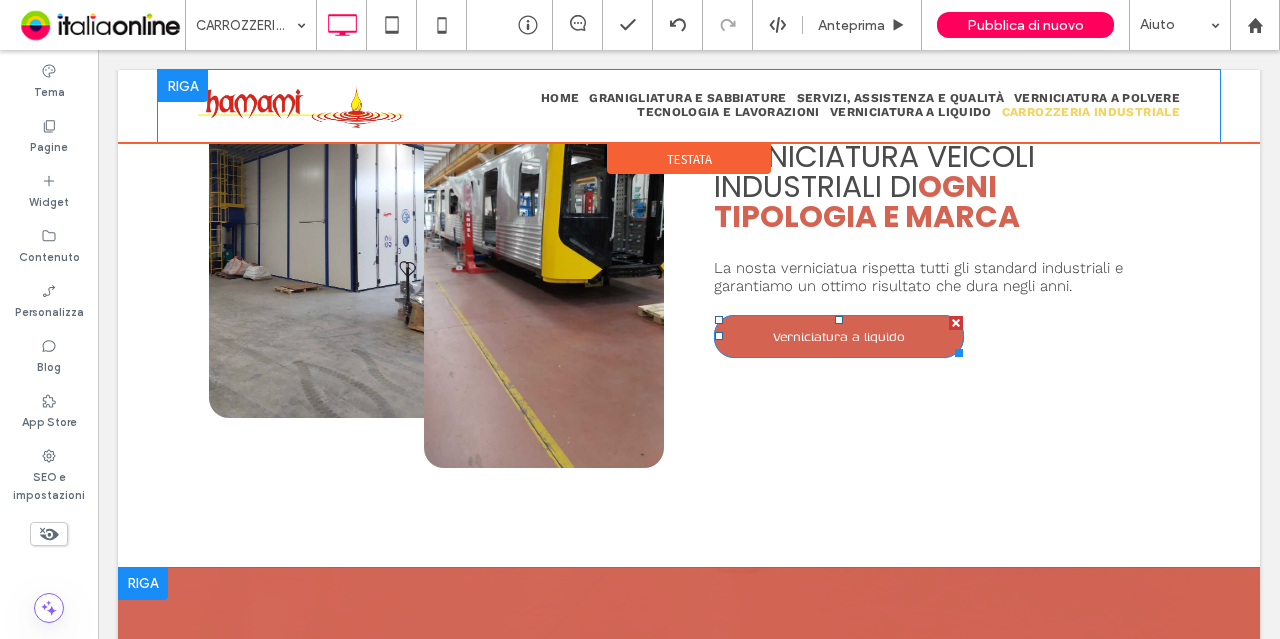 scroll, scrollTop: 1057, scrollLeft: 0, axis: vertical 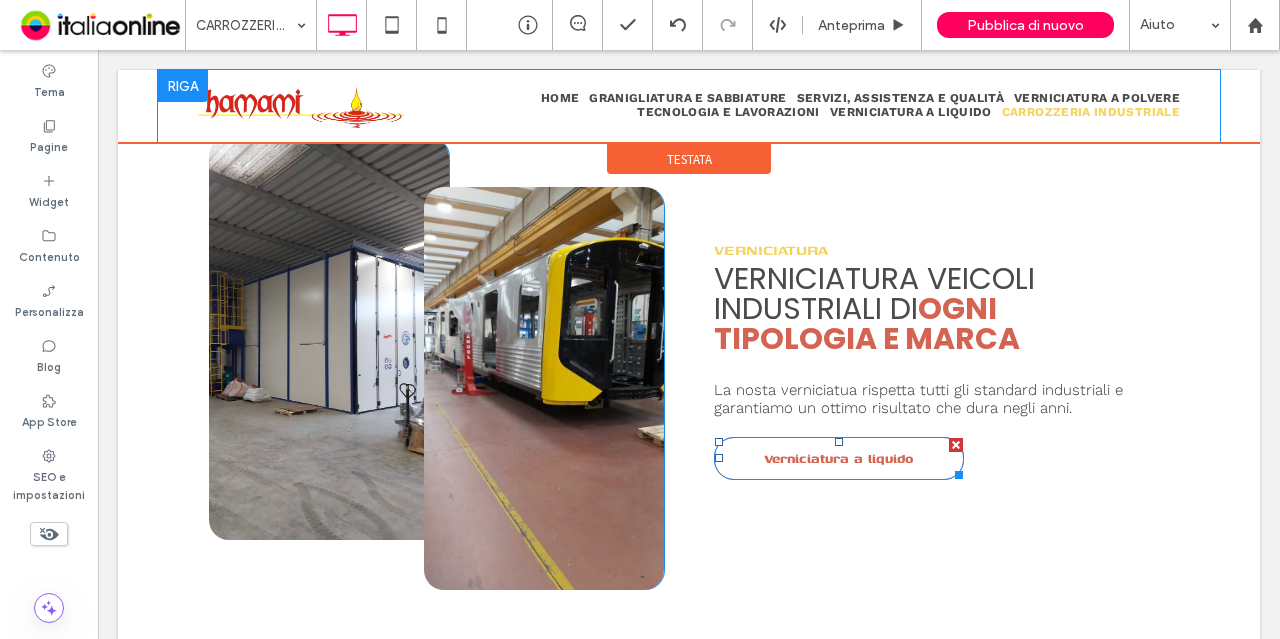 click on "Verniciatura a liquido" at bounding box center [838, 458] 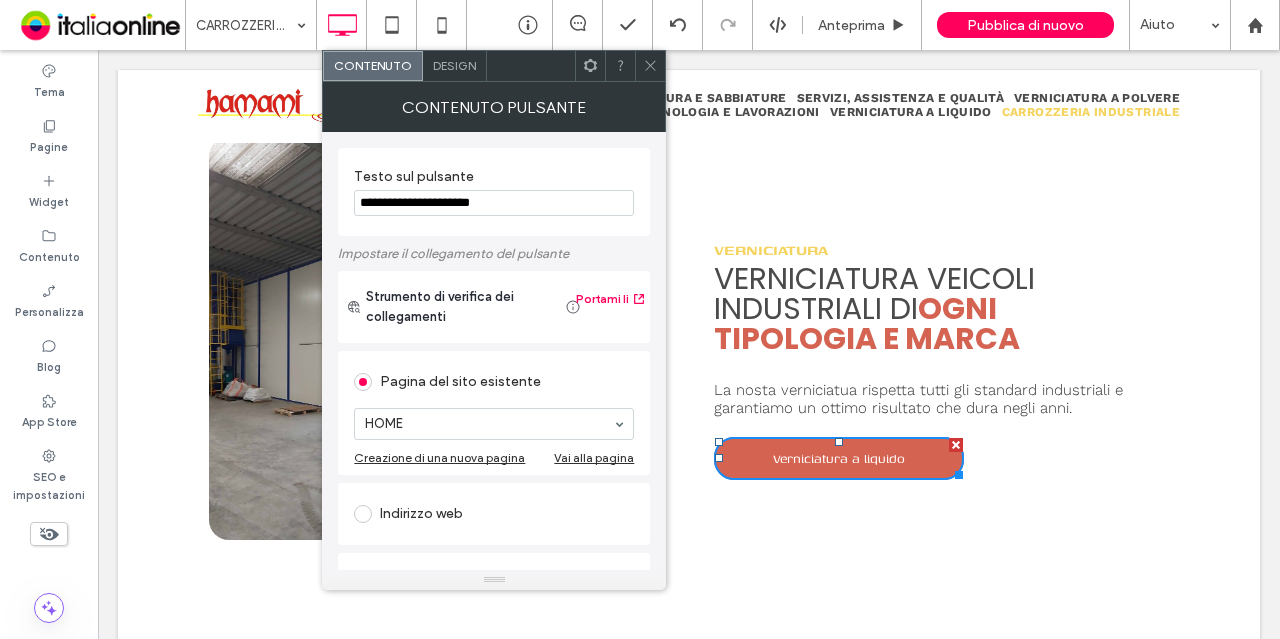 click on "**********" at bounding box center [494, 203] 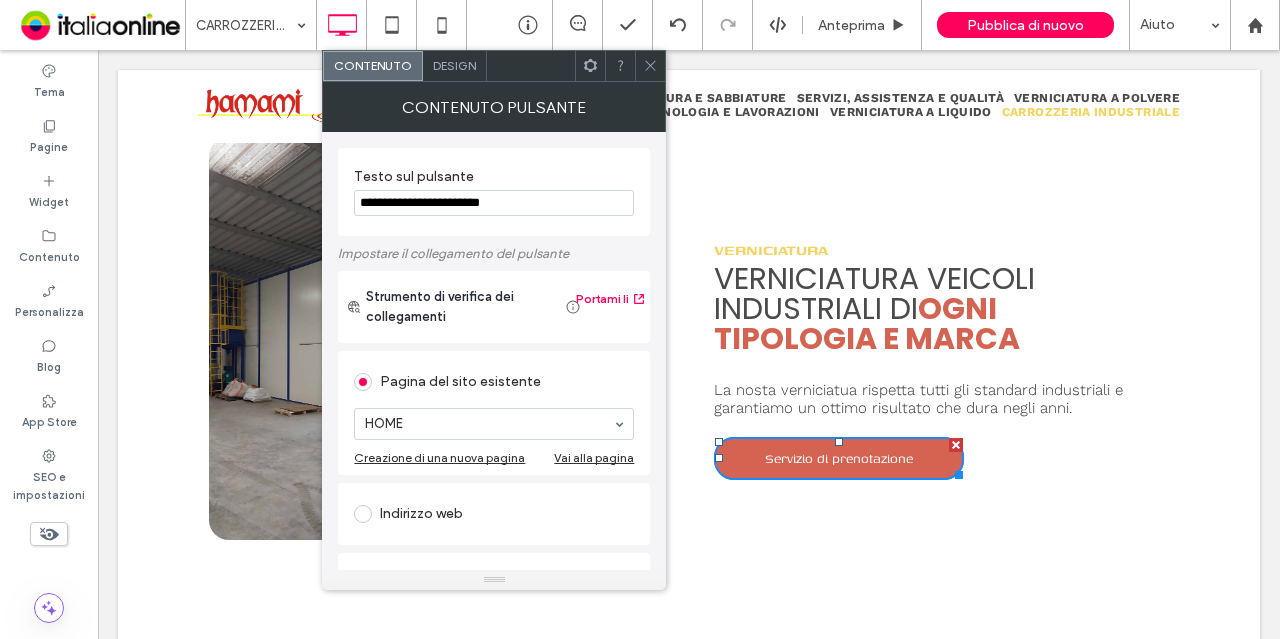 type on "**********" 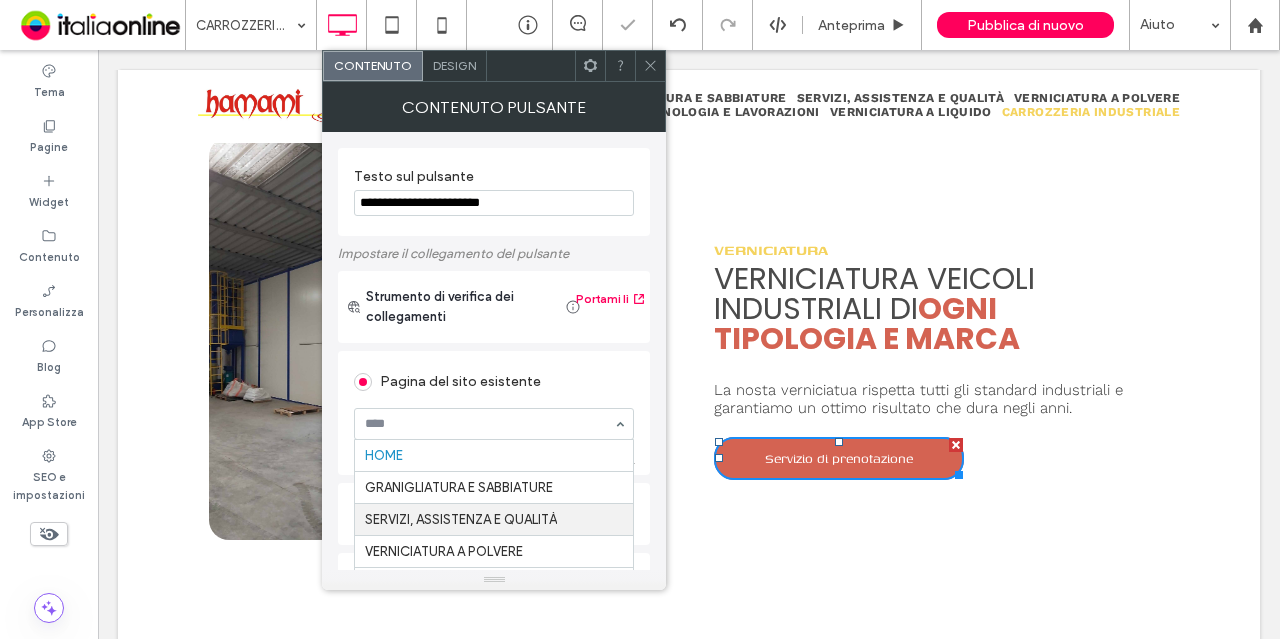 scroll, scrollTop: 30, scrollLeft: 0, axis: vertical 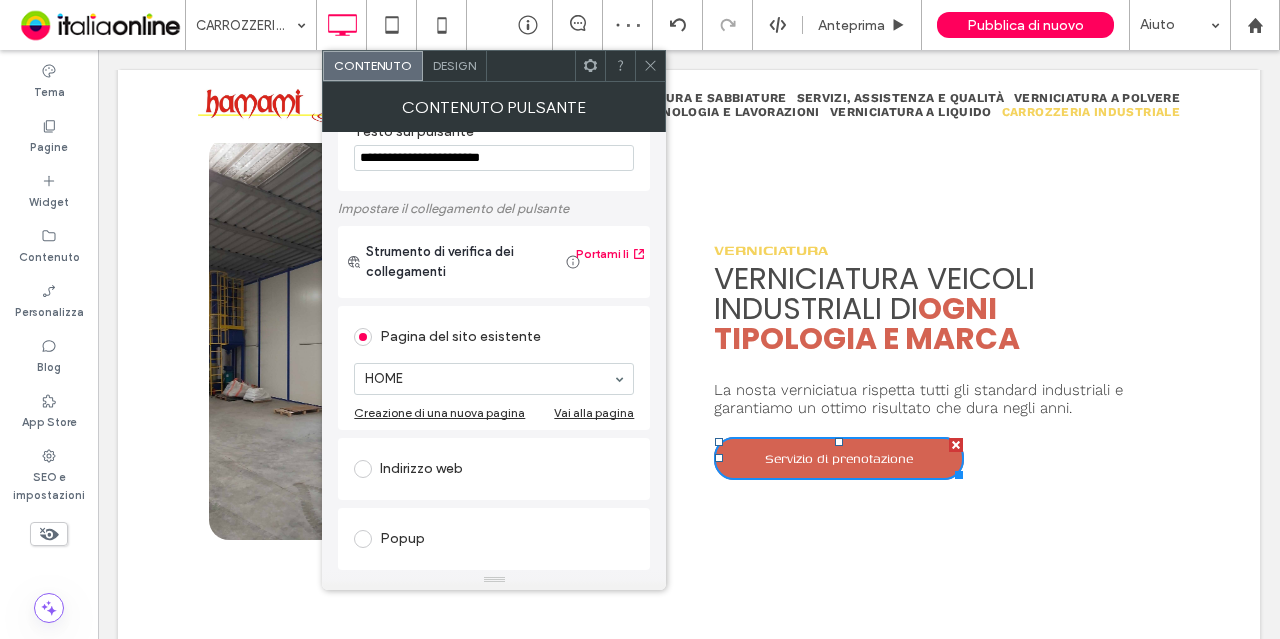 click on "Pagina del sito esistente" at bounding box center [494, 337] 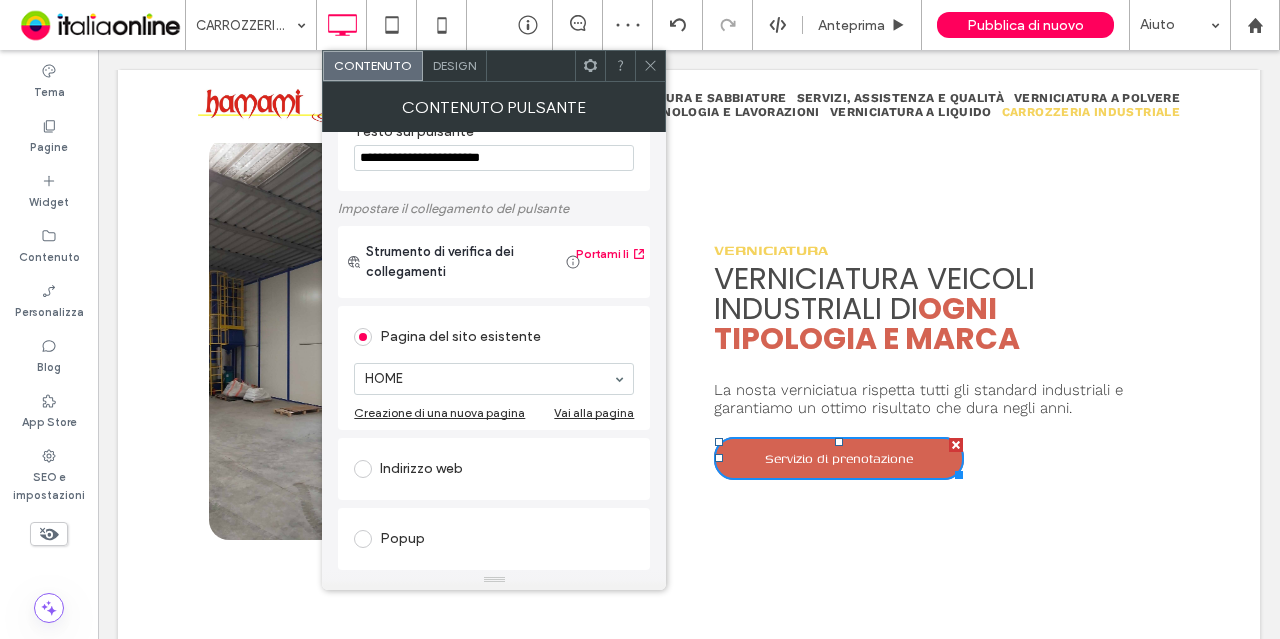 click at bounding box center [650, 66] 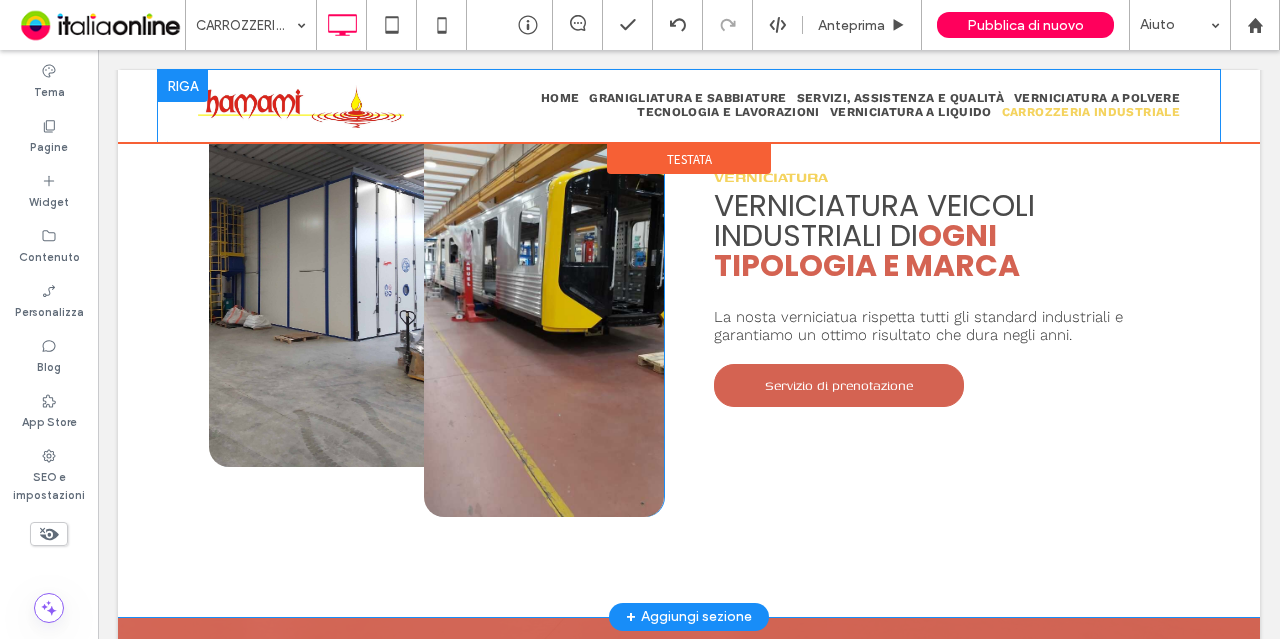 scroll, scrollTop: 1136, scrollLeft: 0, axis: vertical 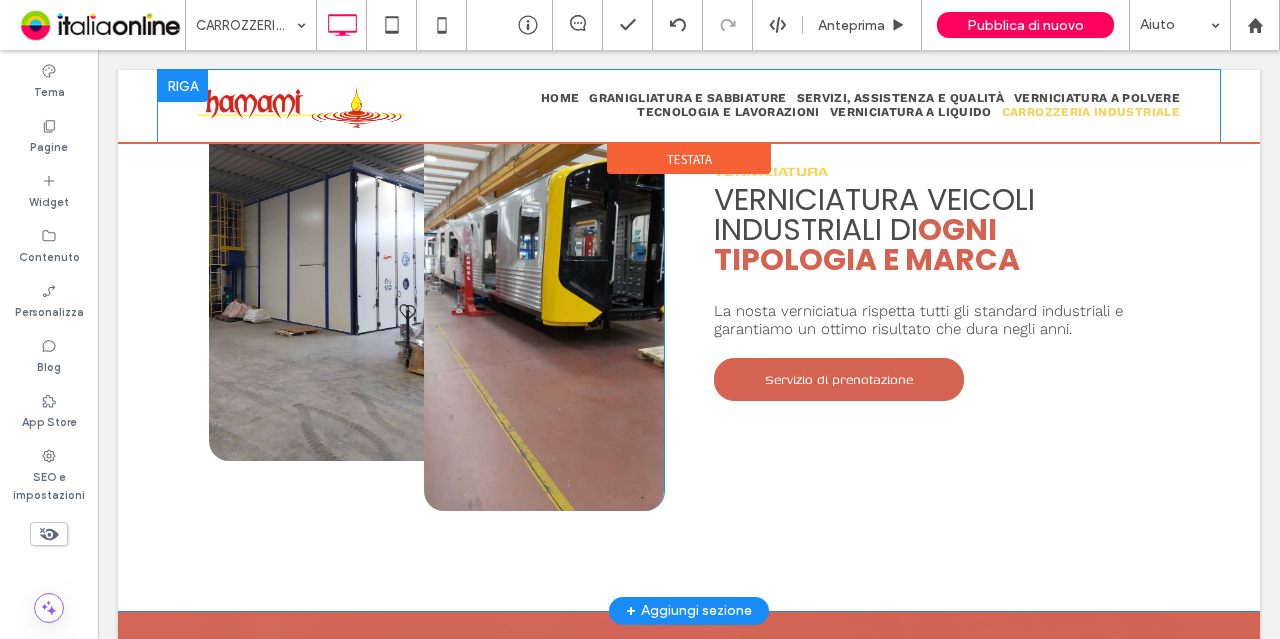 click on "Click To Paste" at bounding box center [329, 259] 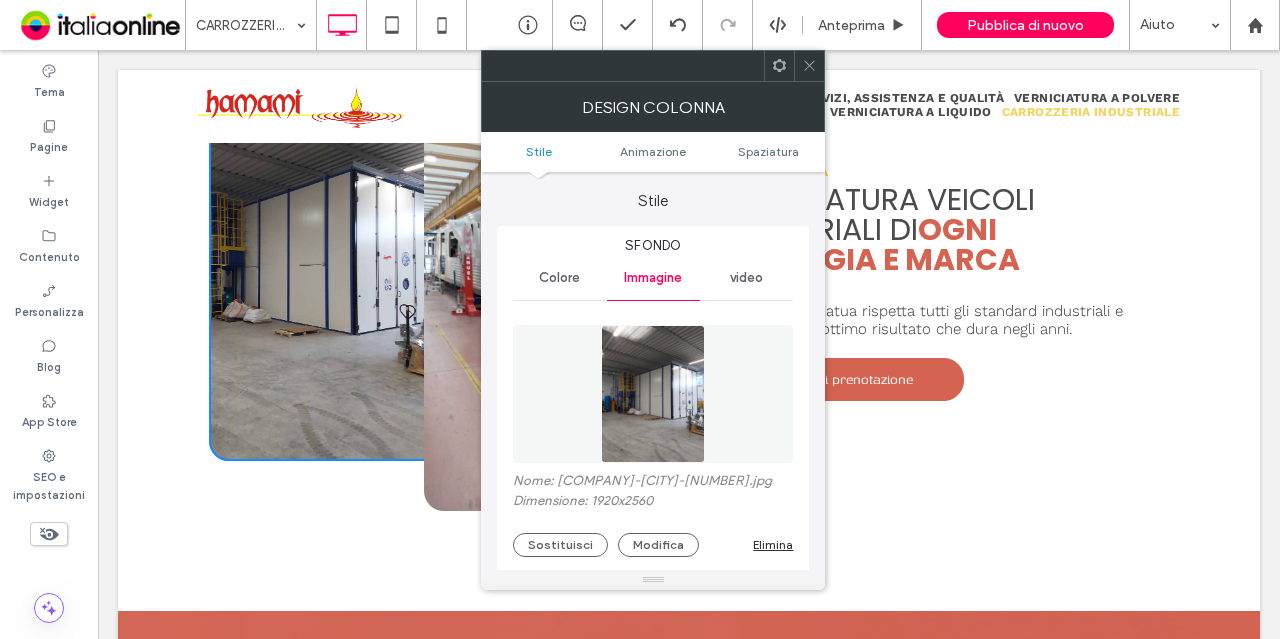 type on "**" 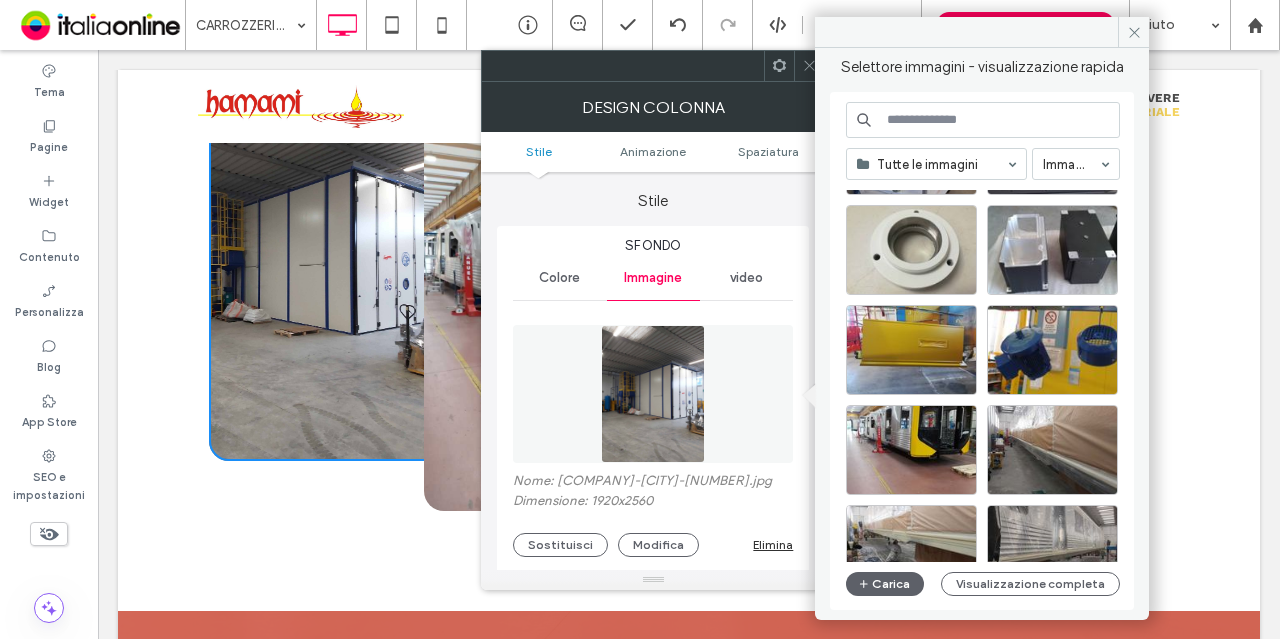 scroll, scrollTop: 716, scrollLeft: 0, axis: vertical 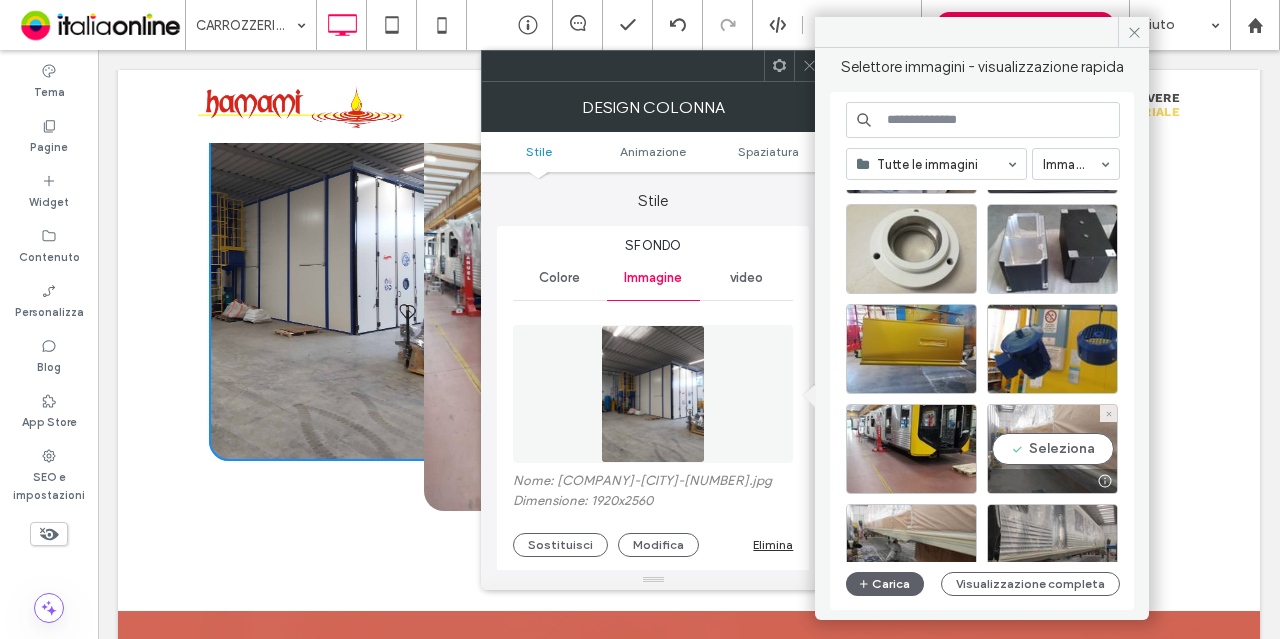 click on "Seleziona" at bounding box center (1052, 449) 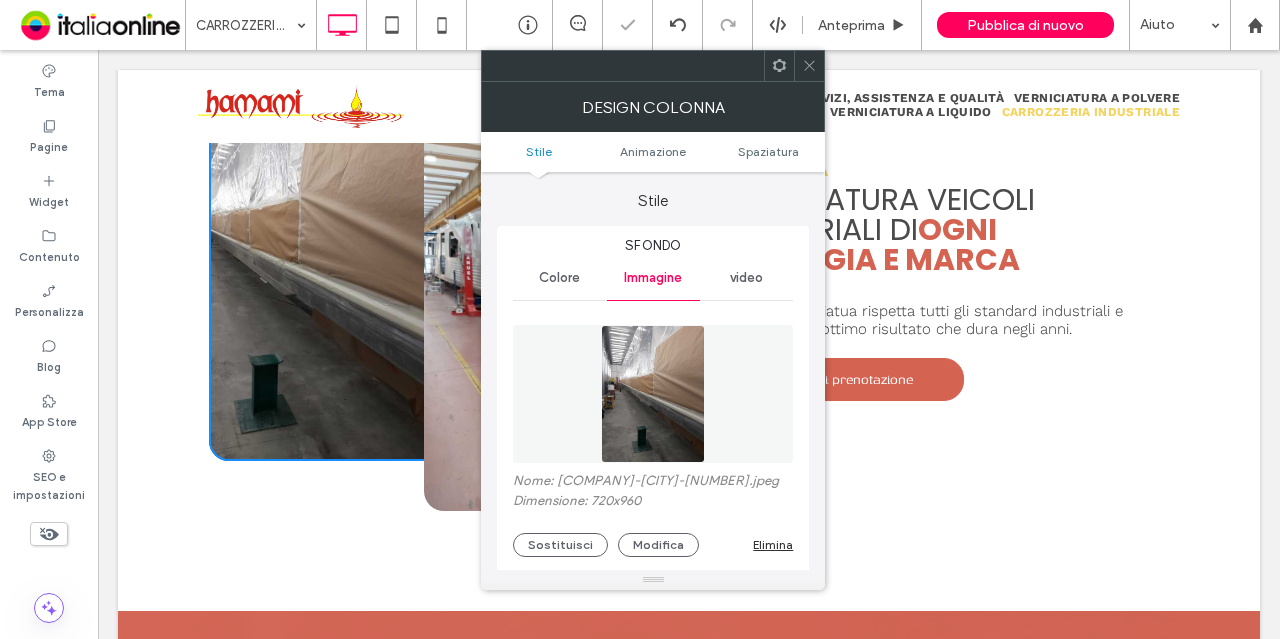 click 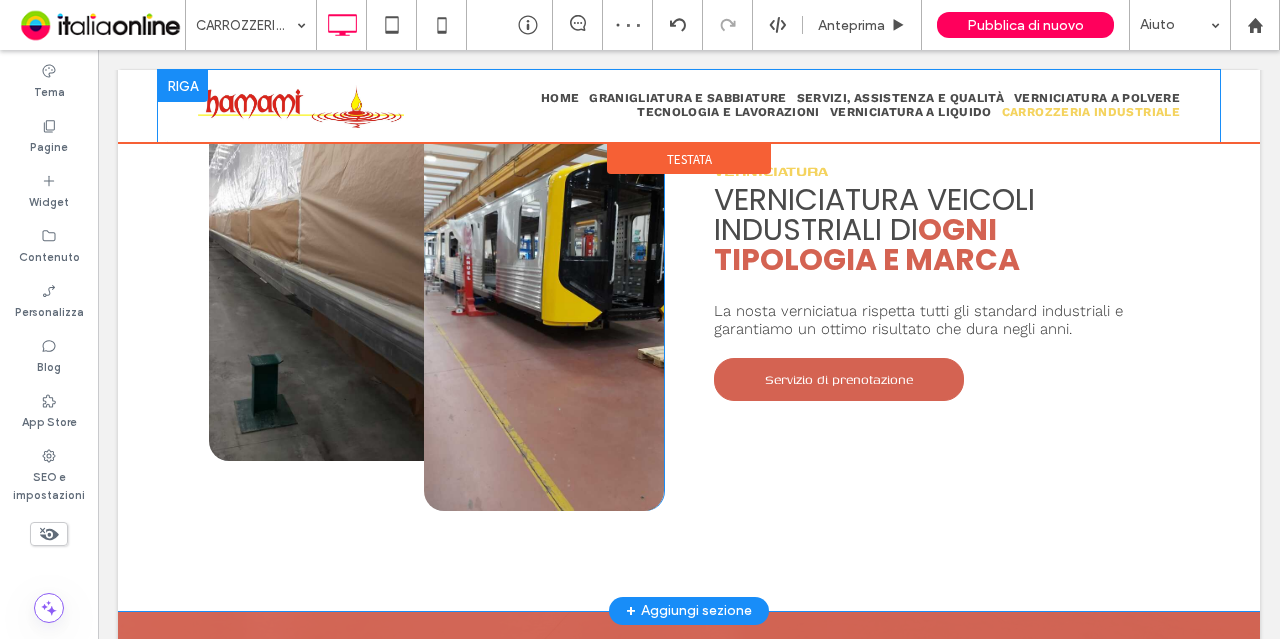 click on "Click To Paste" at bounding box center [544, 309] 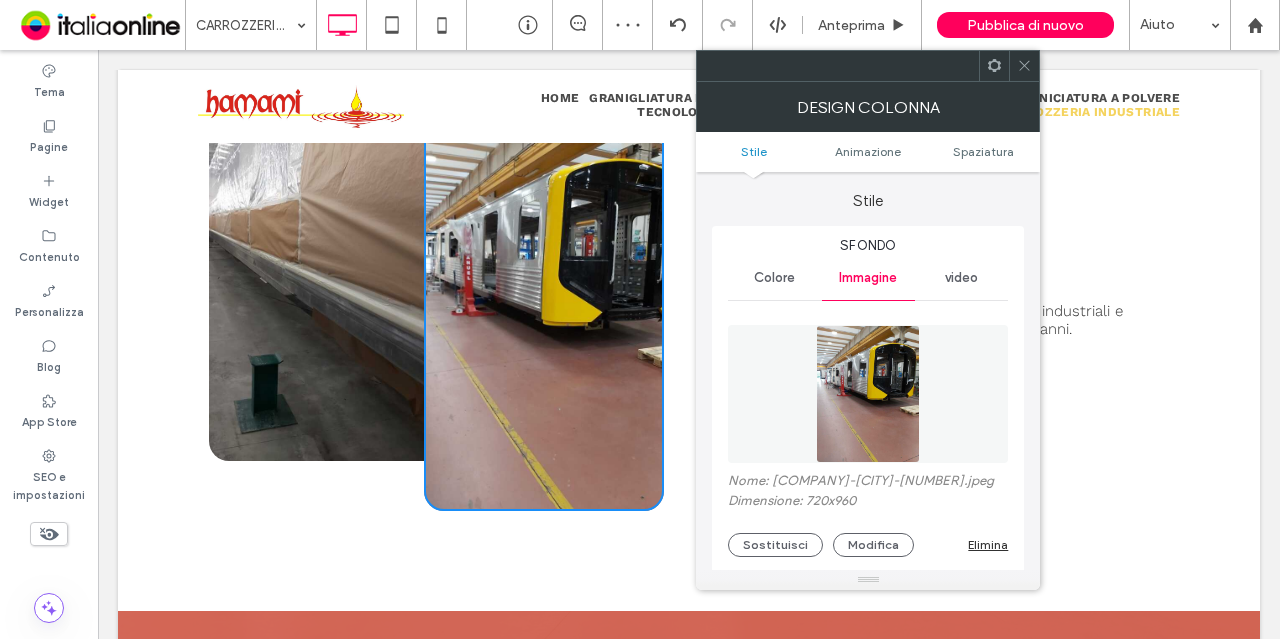 type on "**" 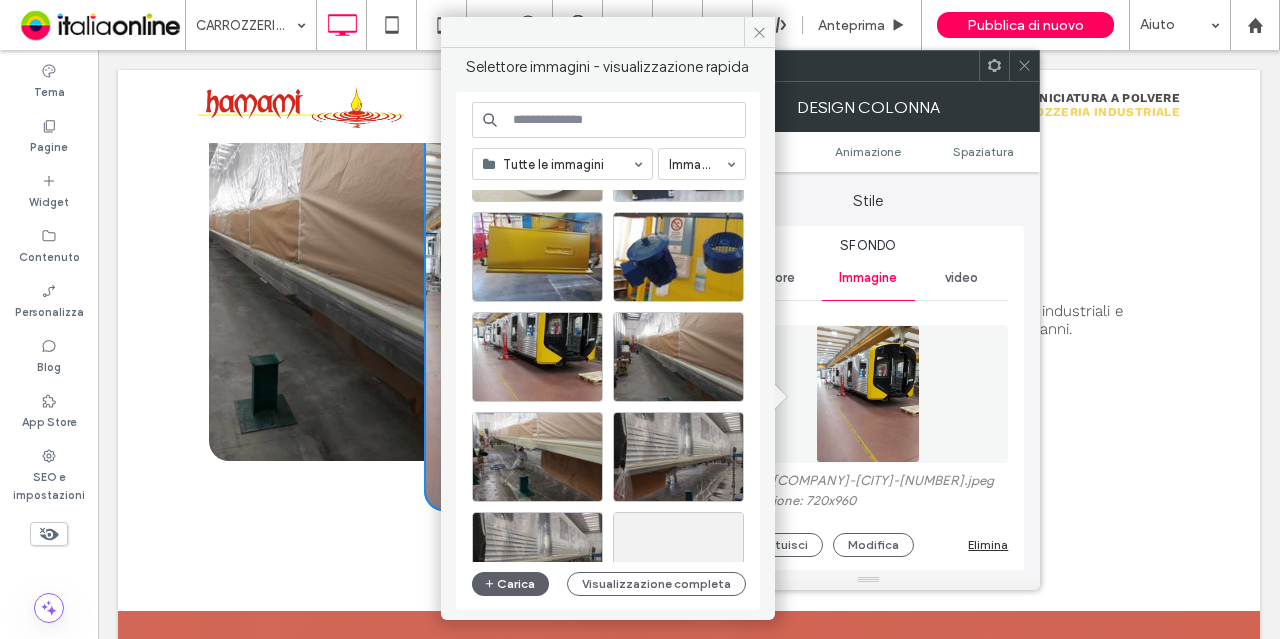 scroll, scrollTop: 812, scrollLeft: 0, axis: vertical 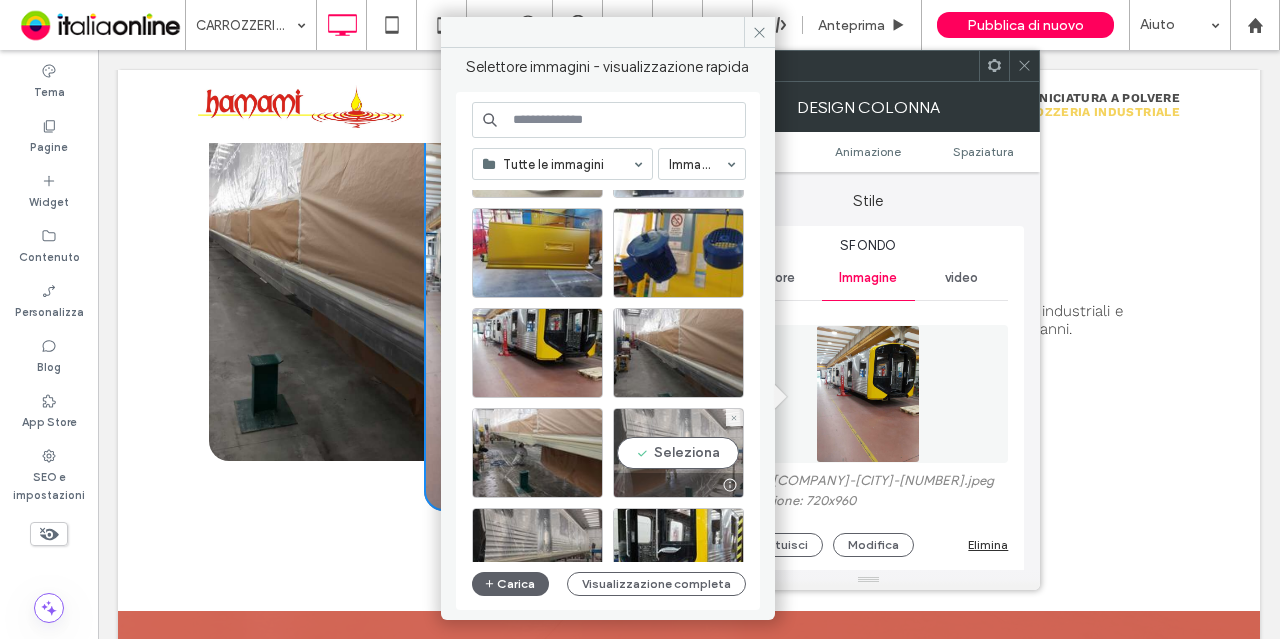 click on "Seleziona" at bounding box center (678, 453) 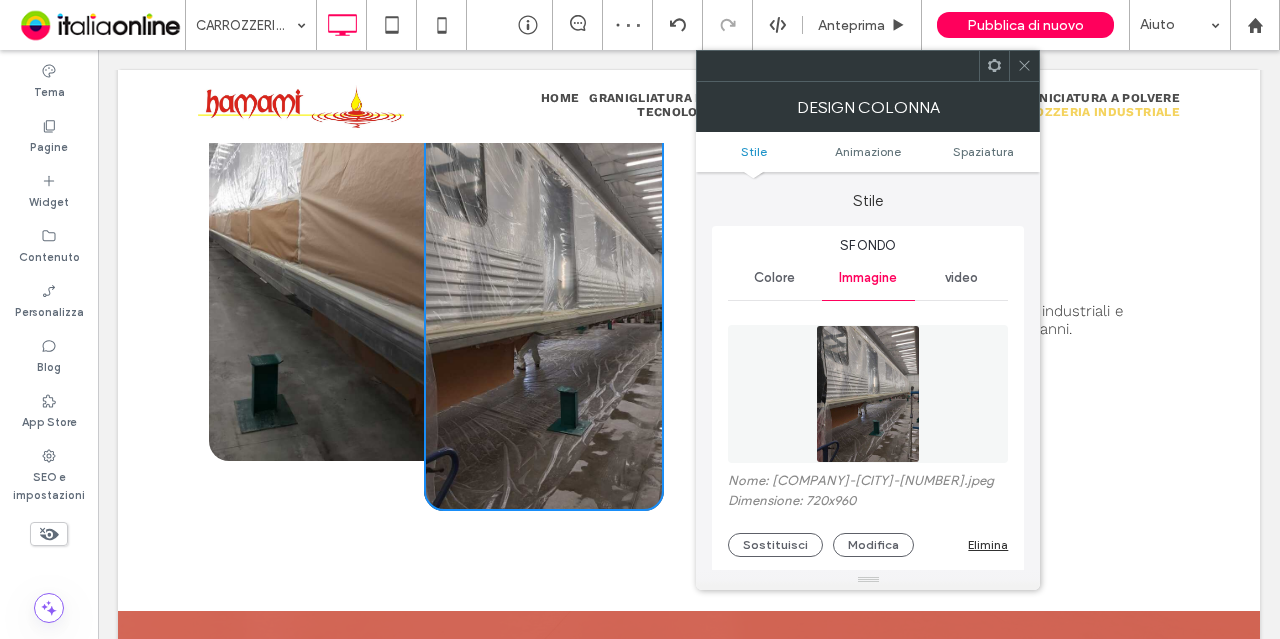 click 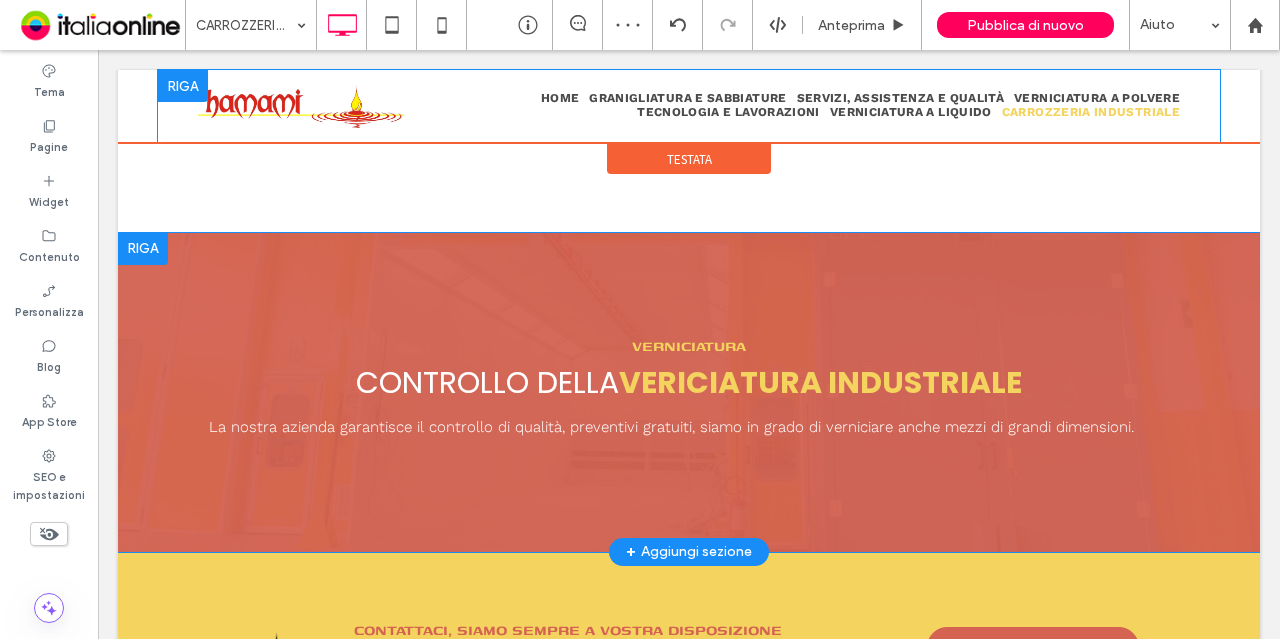 scroll, scrollTop: 1519, scrollLeft: 0, axis: vertical 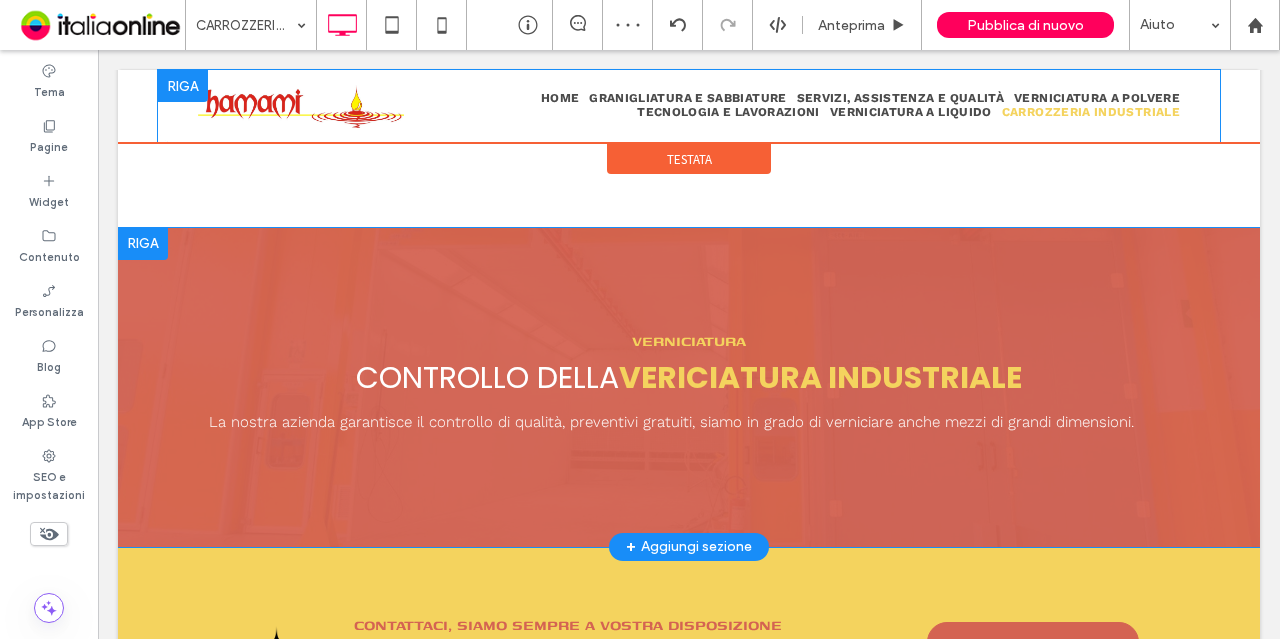 click on "verniciatura
Controllo della  vericiatura industriale
La nostra azienda garantisce il controllo di qualità, preventivi gratuiti, siamo in grado di verniciare anche mezzi di grandi dimensioni.
Click To Paste
Riga + Aggiungi sezione" at bounding box center [689, 387] 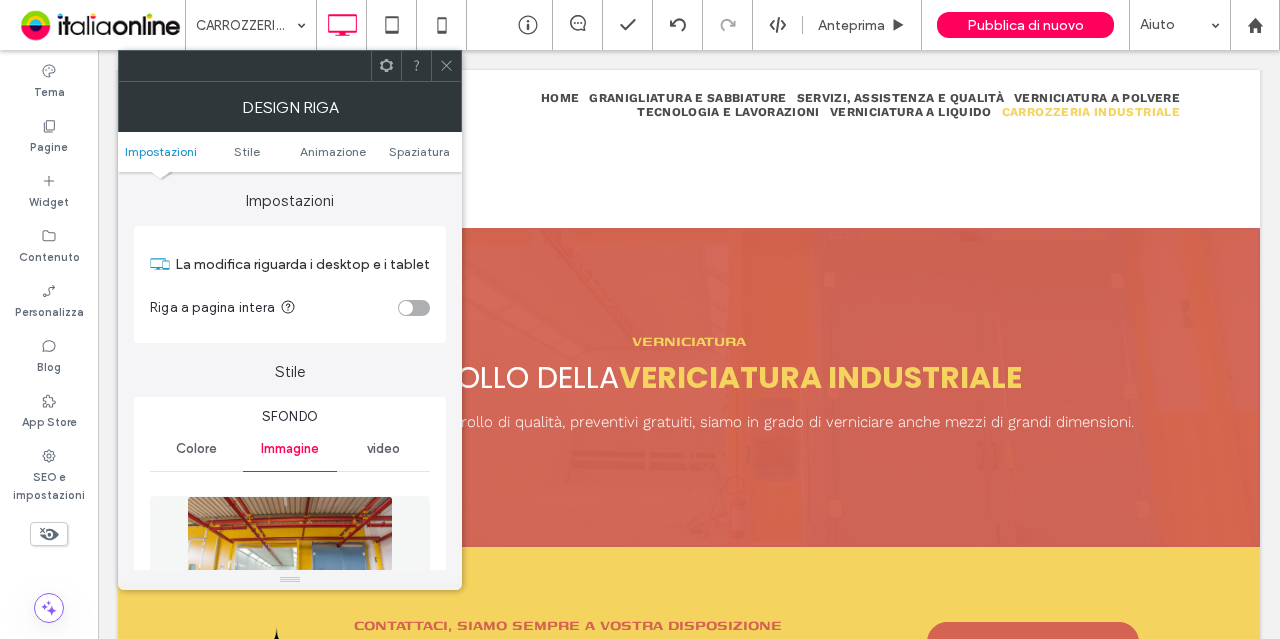 click at bounding box center [290, 565] 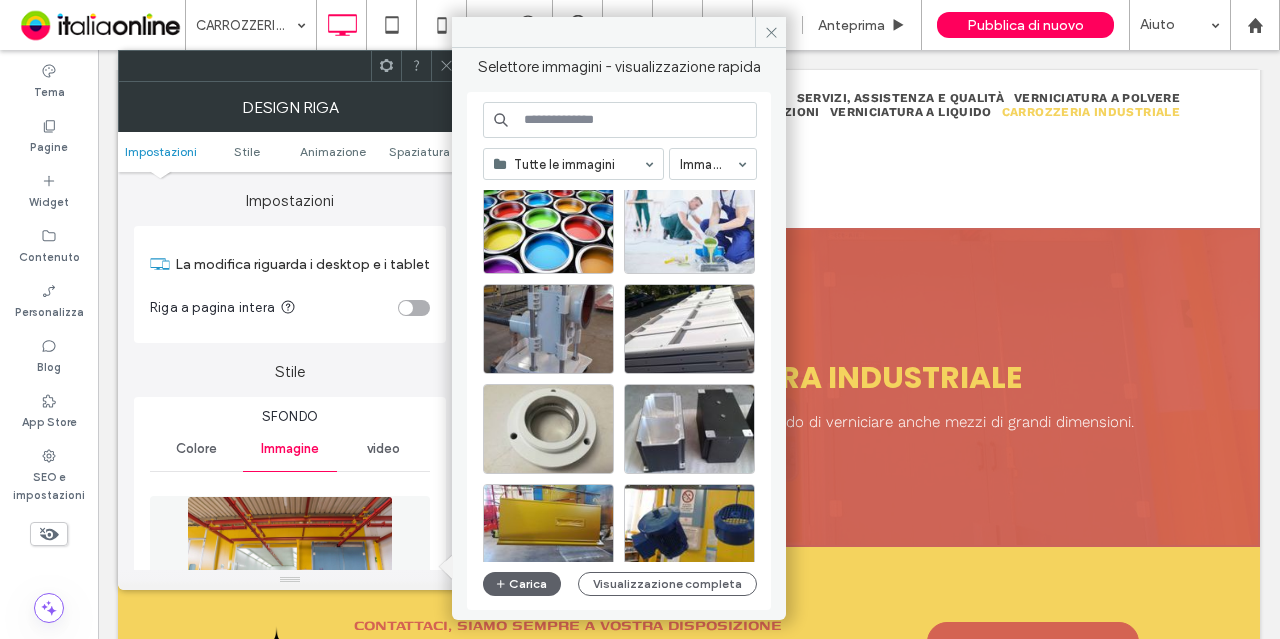 scroll, scrollTop: 419, scrollLeft: 0, axis: vertical 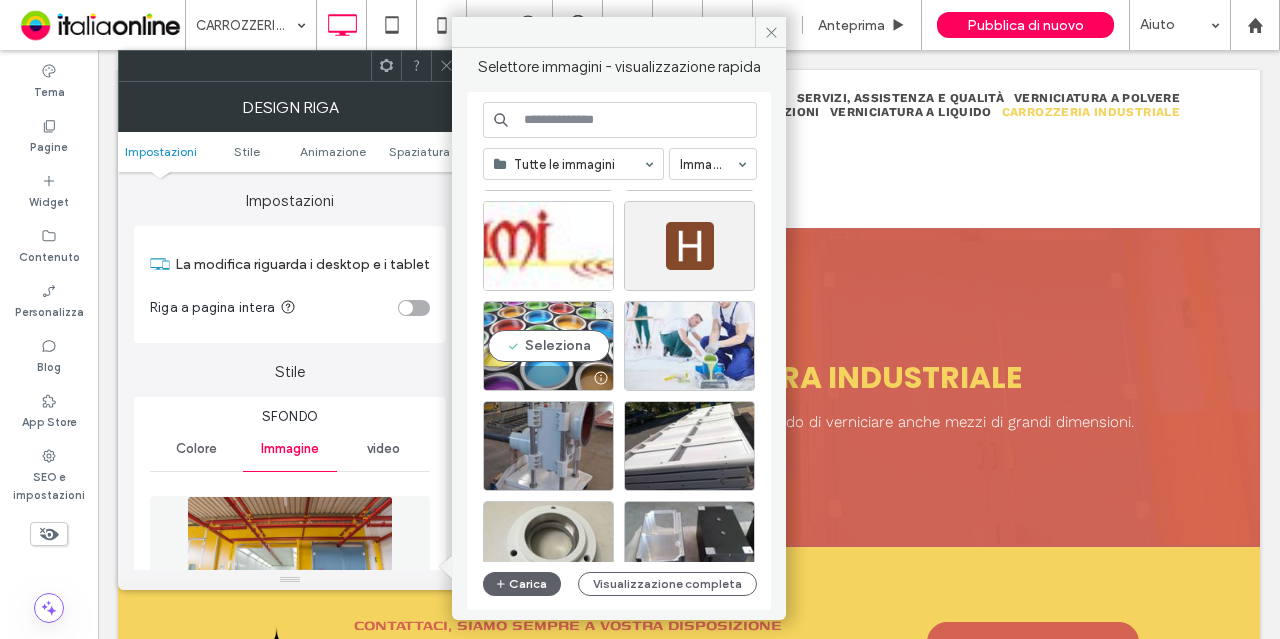click on "Seleziona" at bounding box center (548, 346) 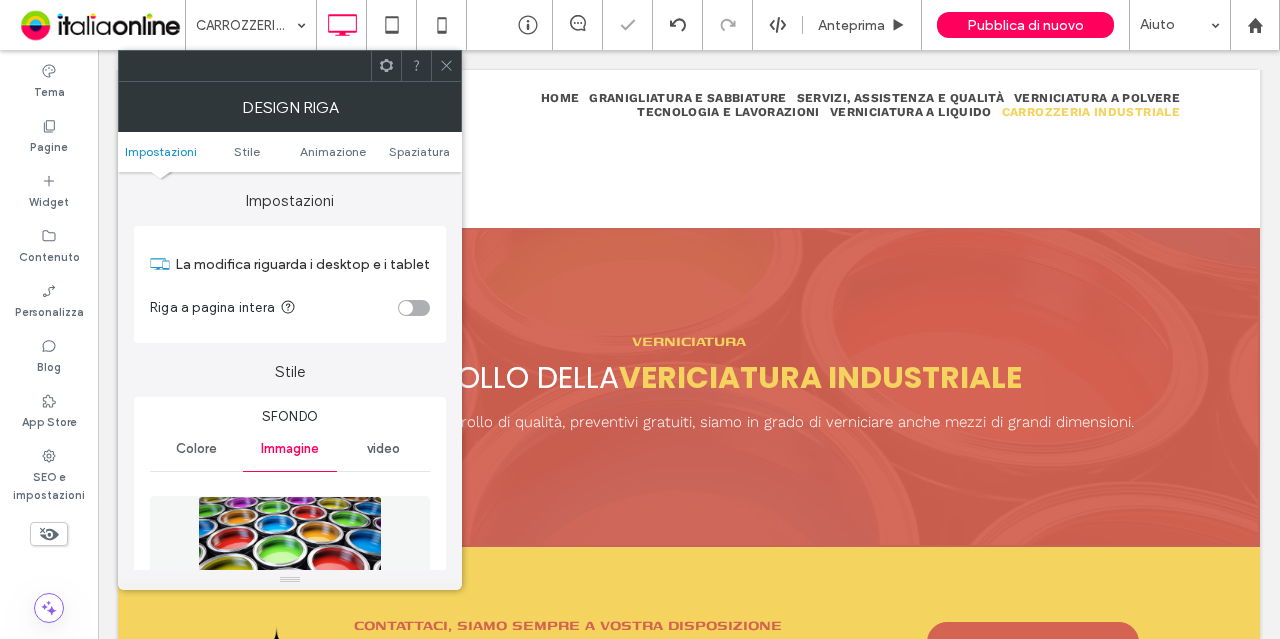 click 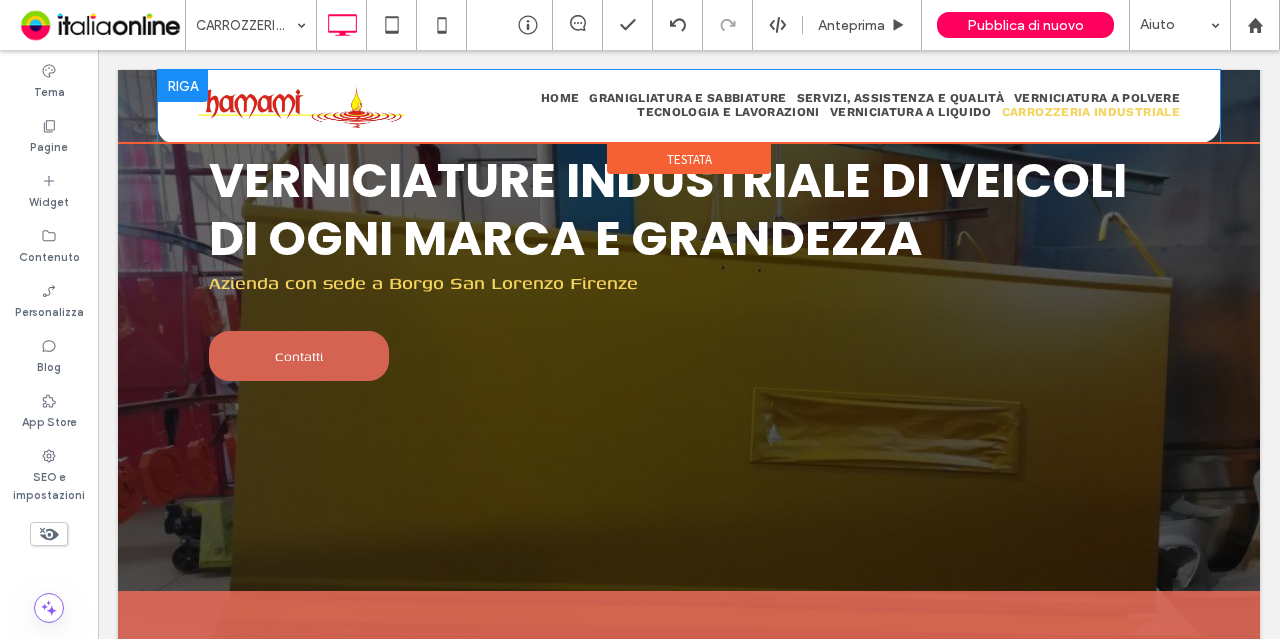 scroll, scrollTop: 0, scrollLeft: 0, axis: both 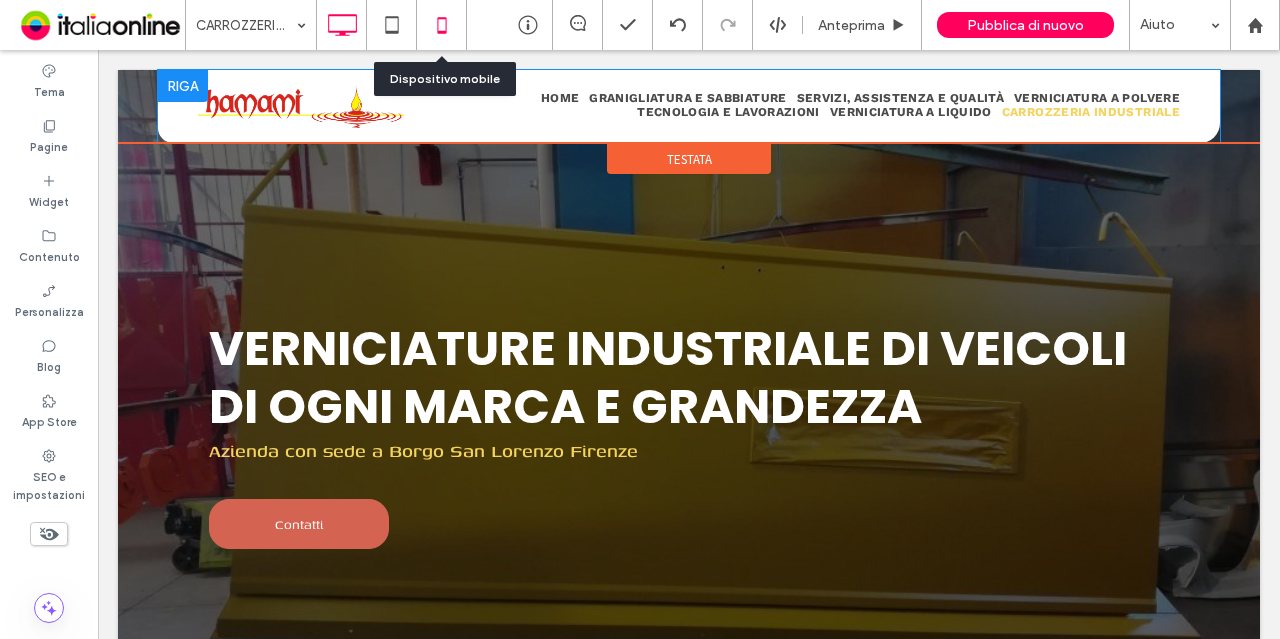 click 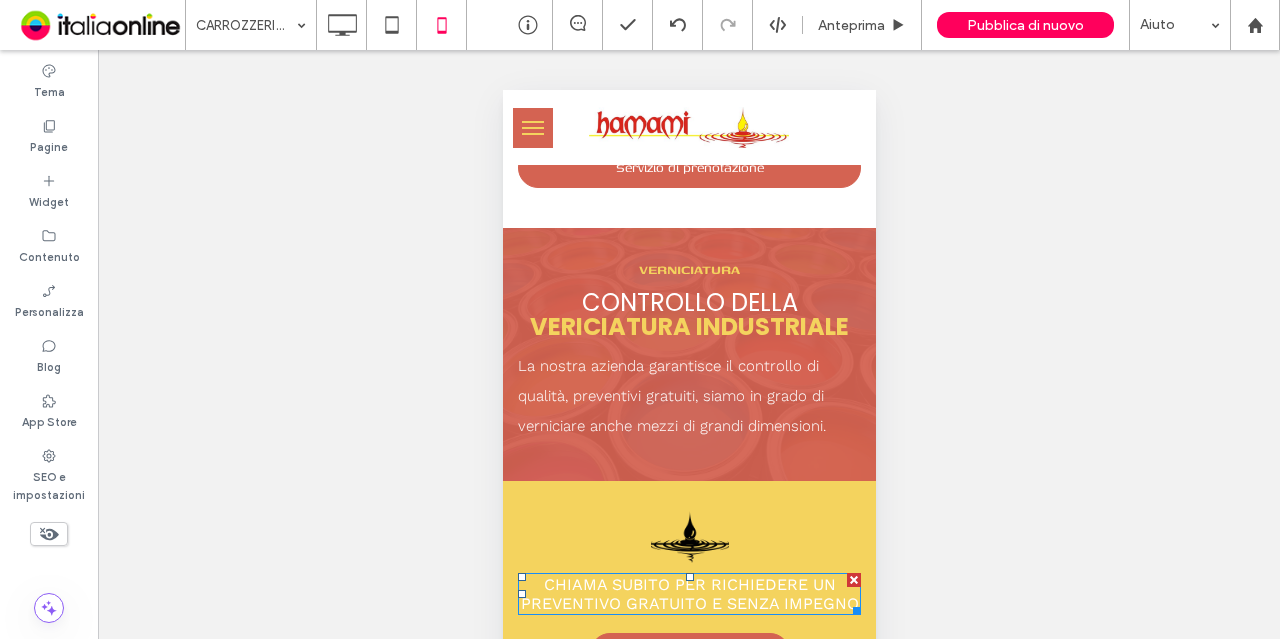 scroll, scrollTop: 1289, scrollLeft: 0, axis: vertical 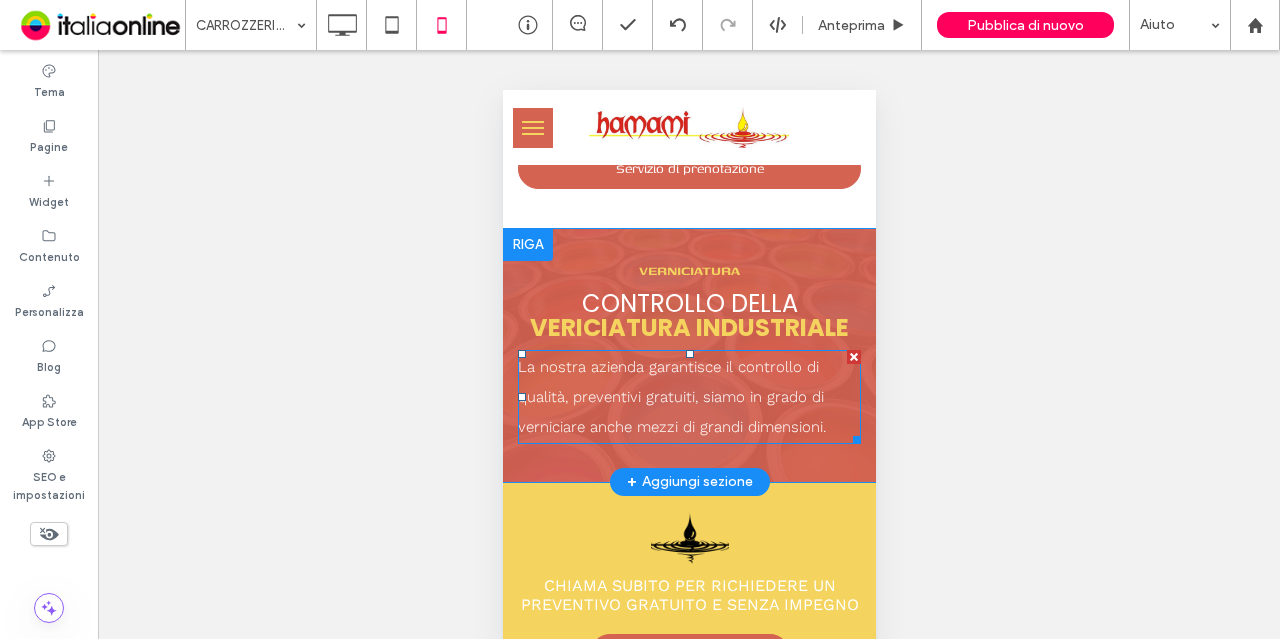 click on "La nostra azienda garantisce il controllo di qualità, preventivi gratuiti, siamo in grado di verniciare anche mezzi di grandi dimensioni." at bounding box center [671, 397] 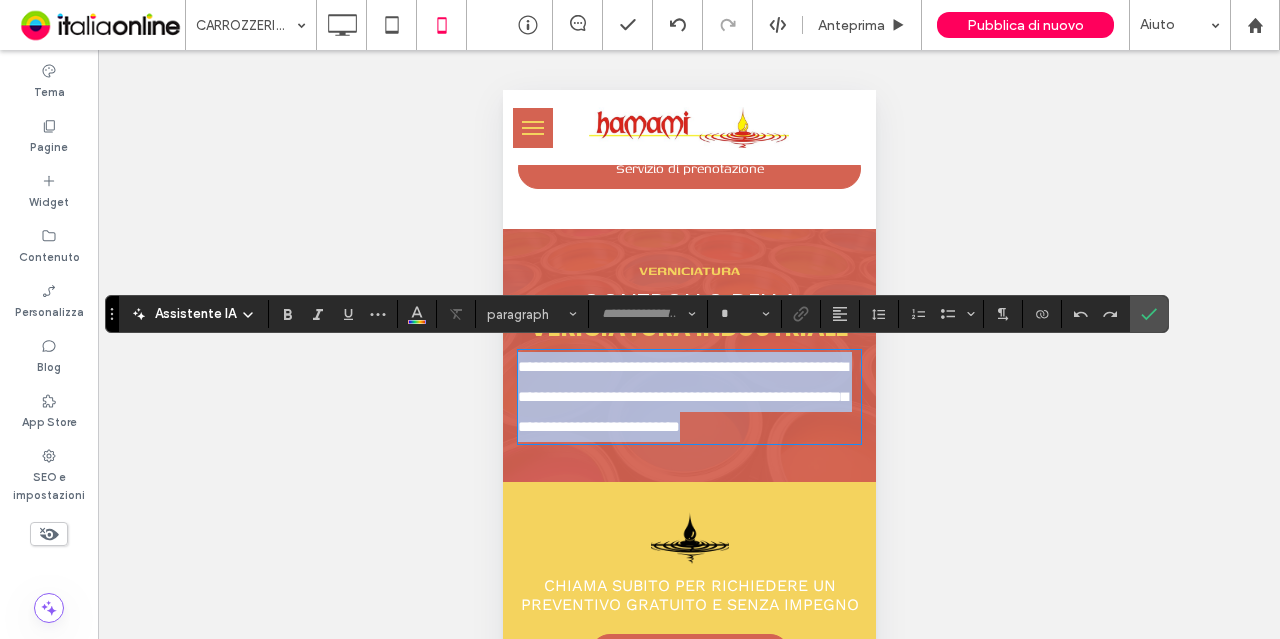 type on "*********" 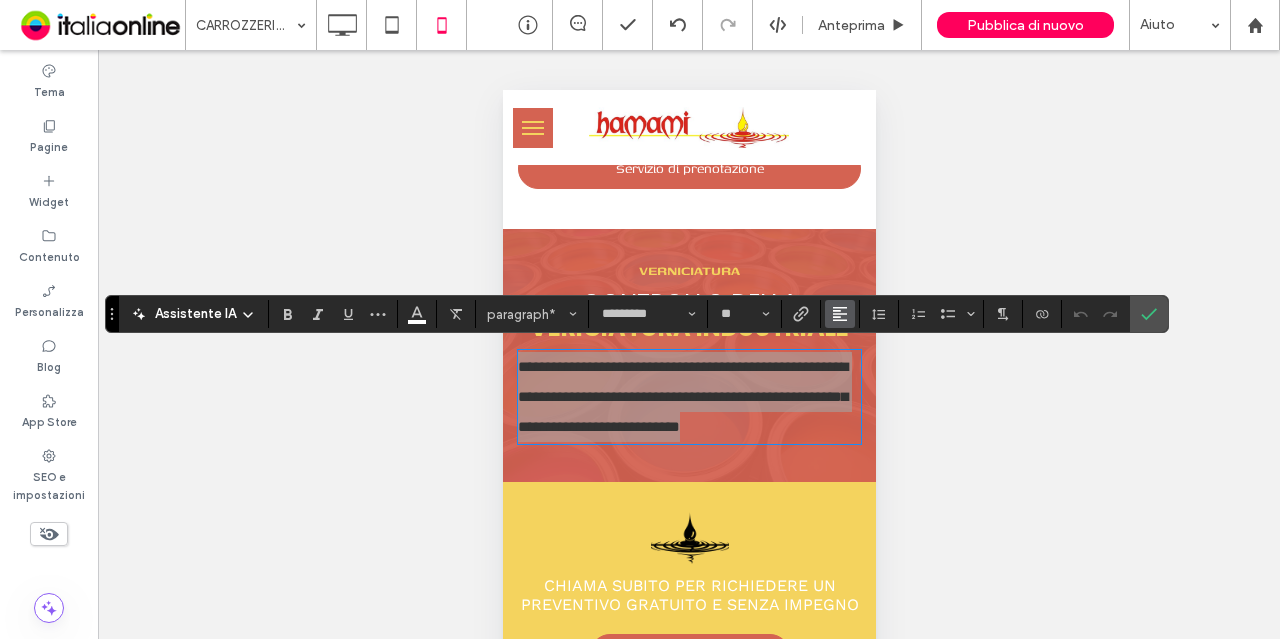 click 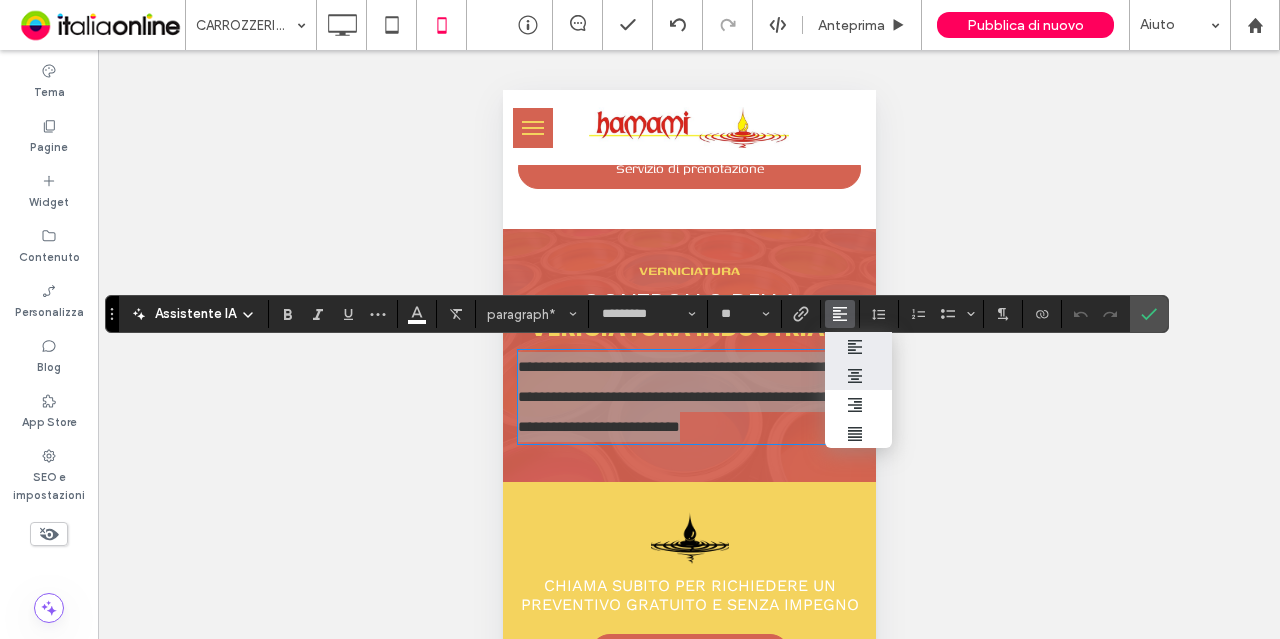 click 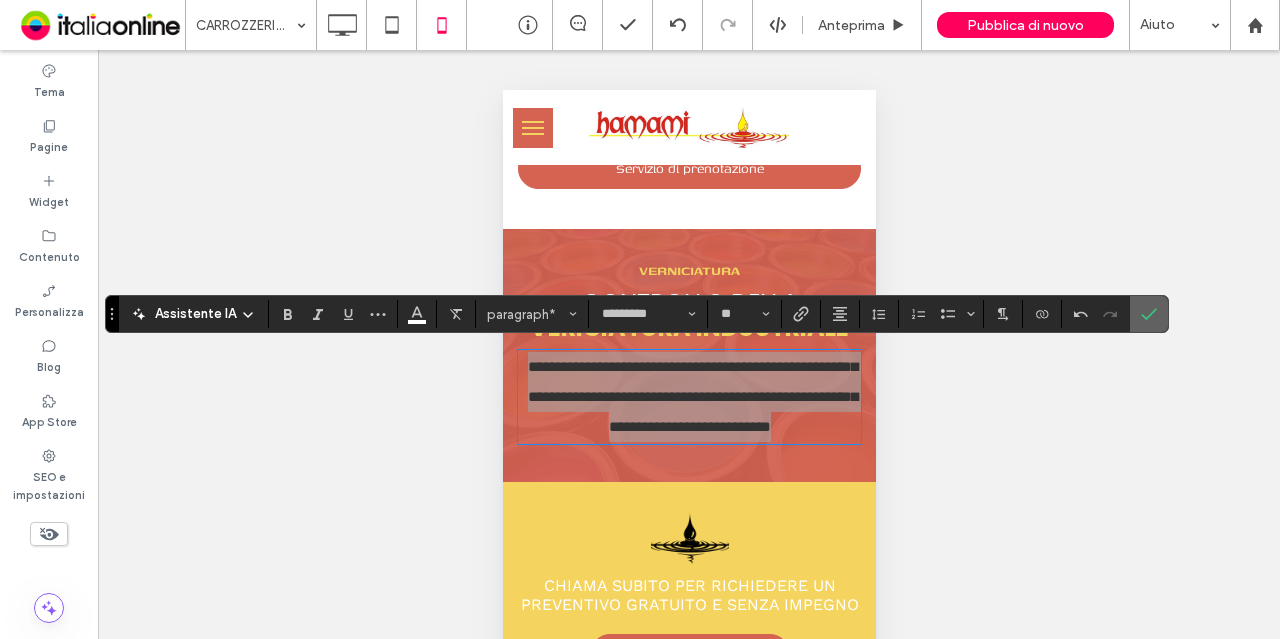 click at bounding box center (1149, 314) 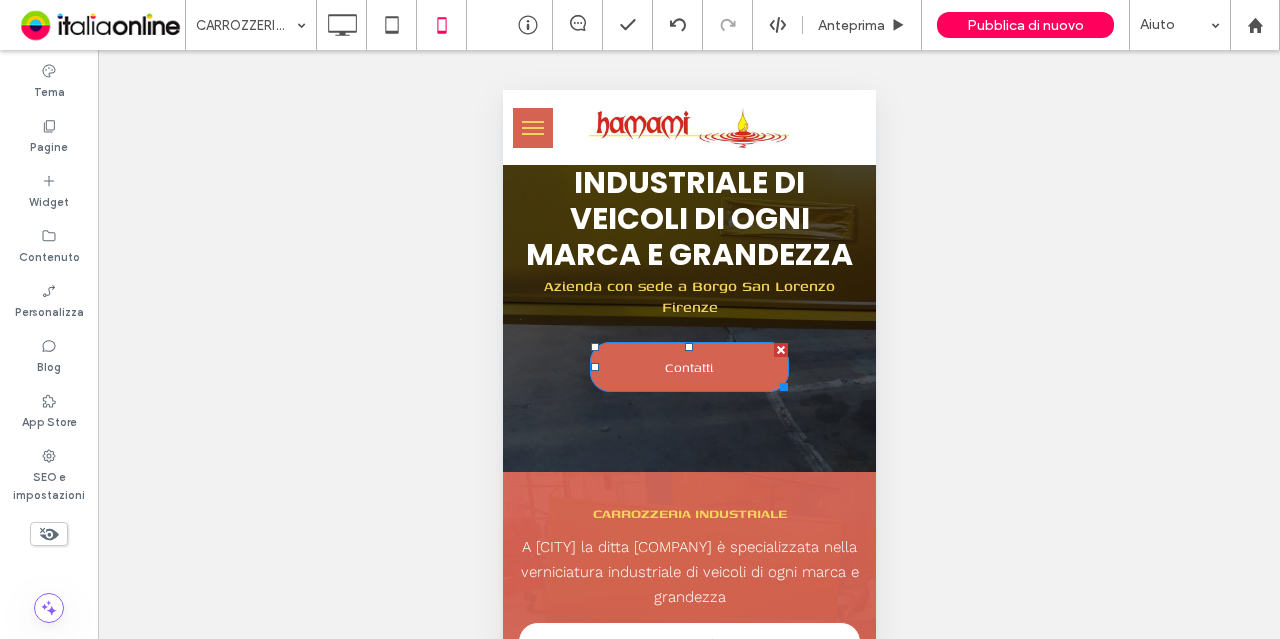 scroll, scrollTop: 0, scrollLeft: 0, axis: both 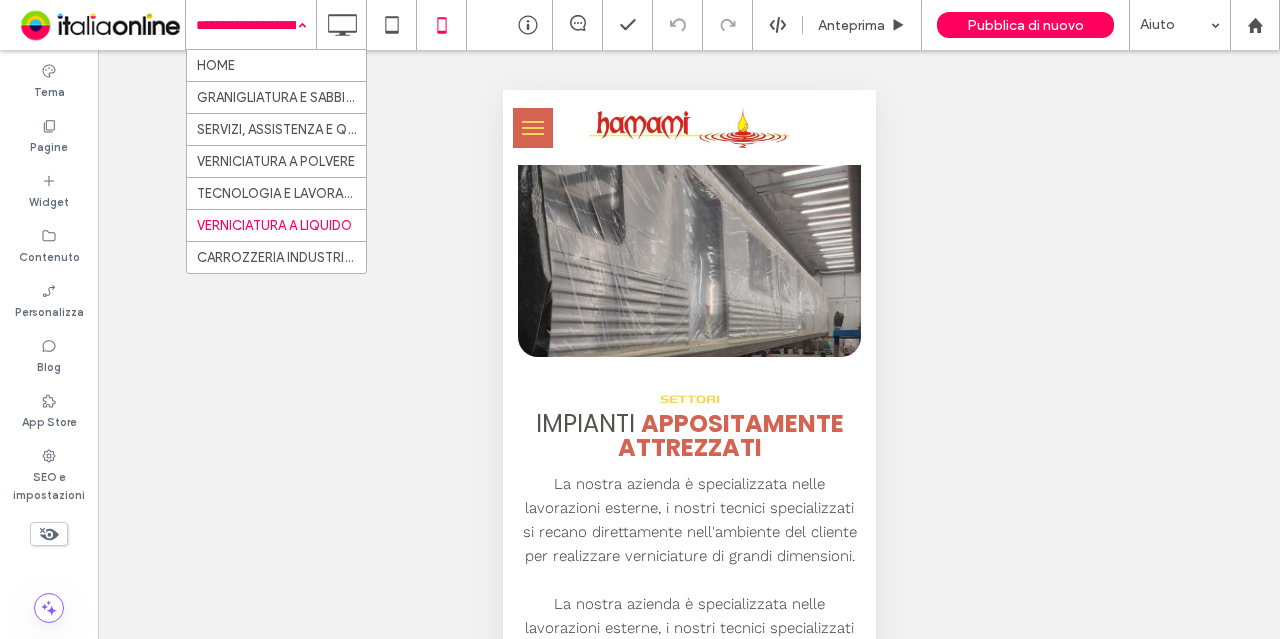 click at bounding box center [246, 25] 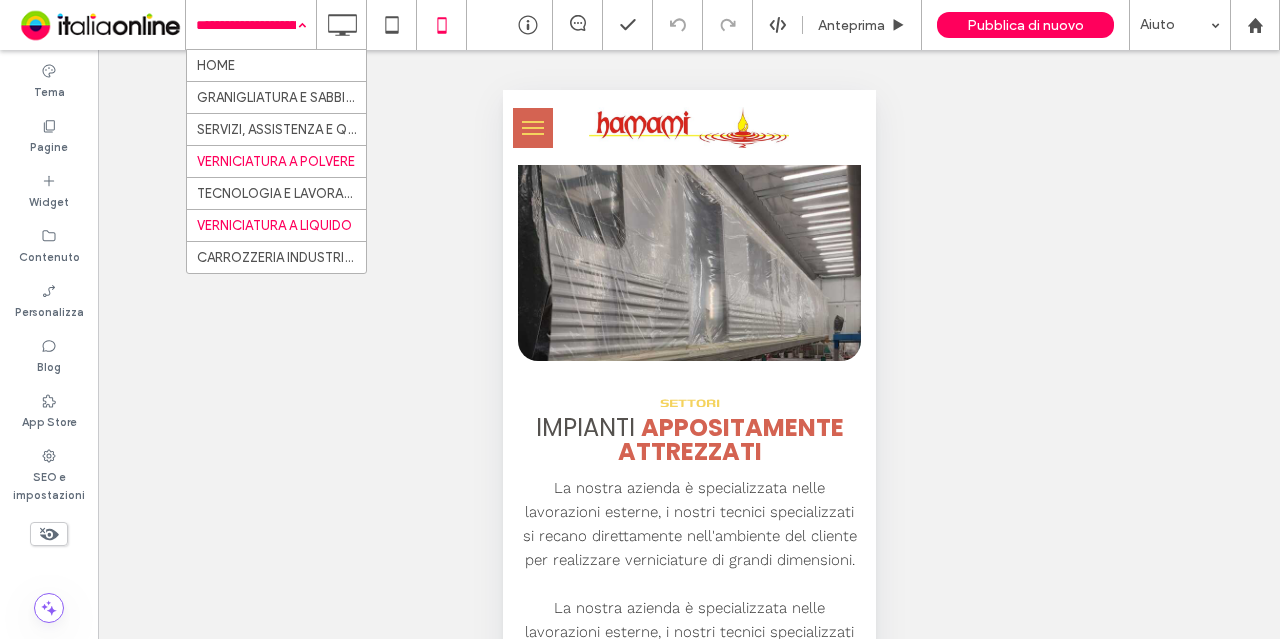 scroll, scrollTop: 2217, scrollLeft: 0, axis: vertical 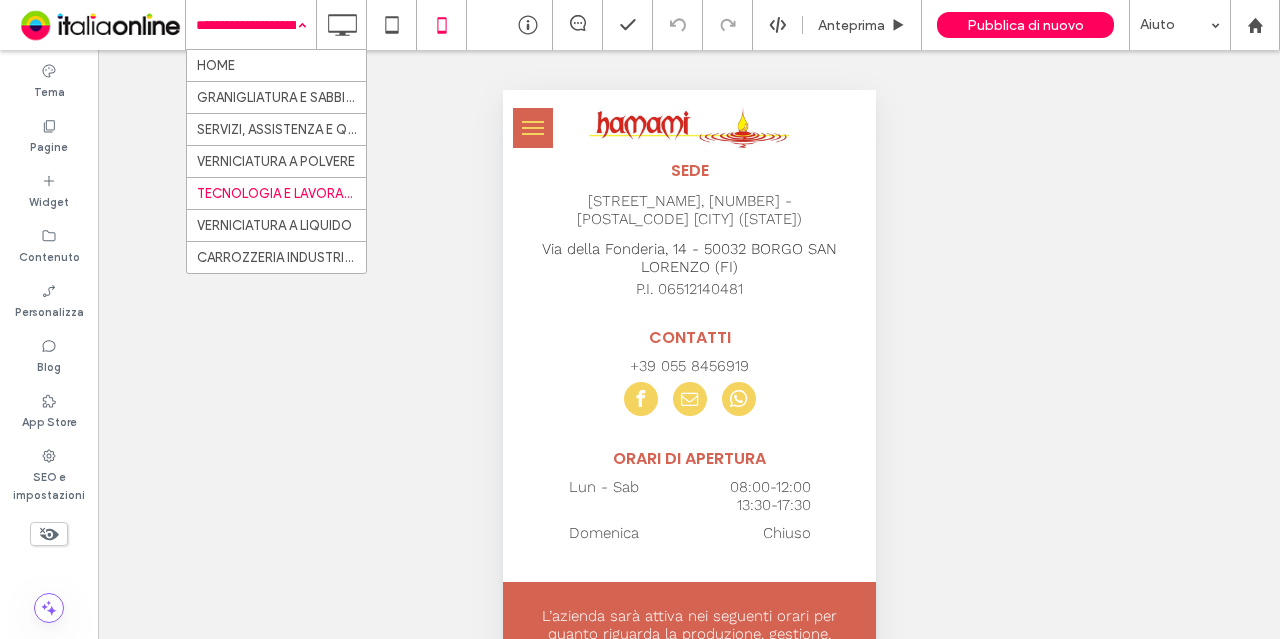 click at bounding box center (246, 25) 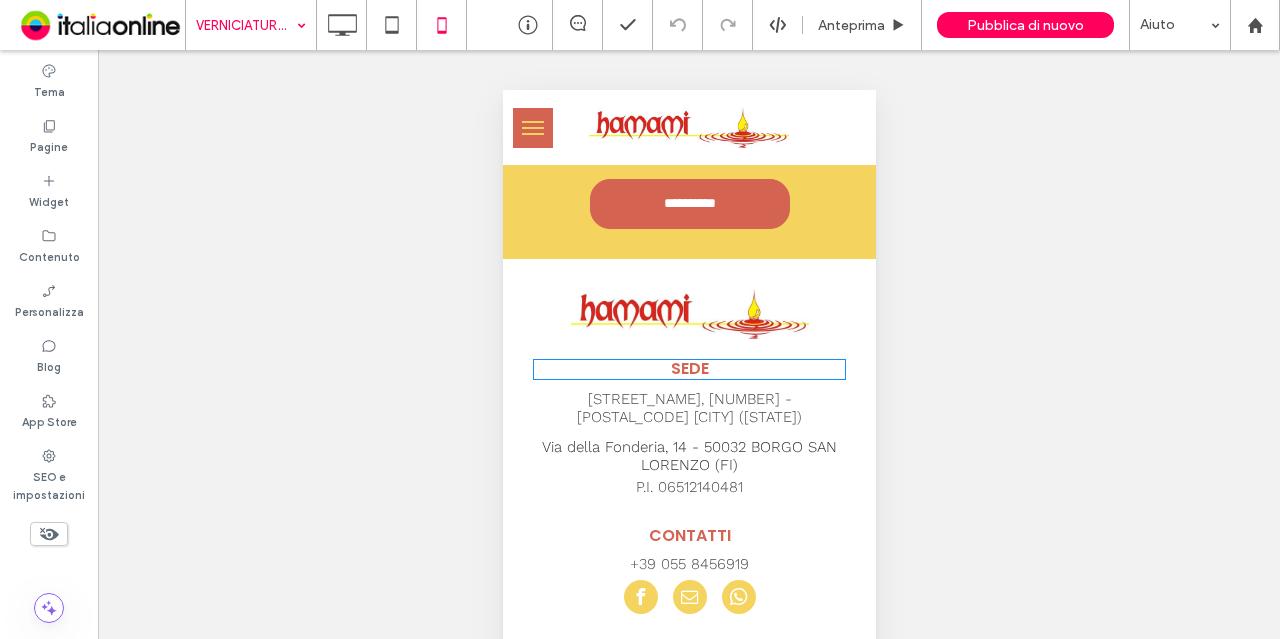 scroll, scrollTop: 4671, scrollLeft: 0, axis: vertical 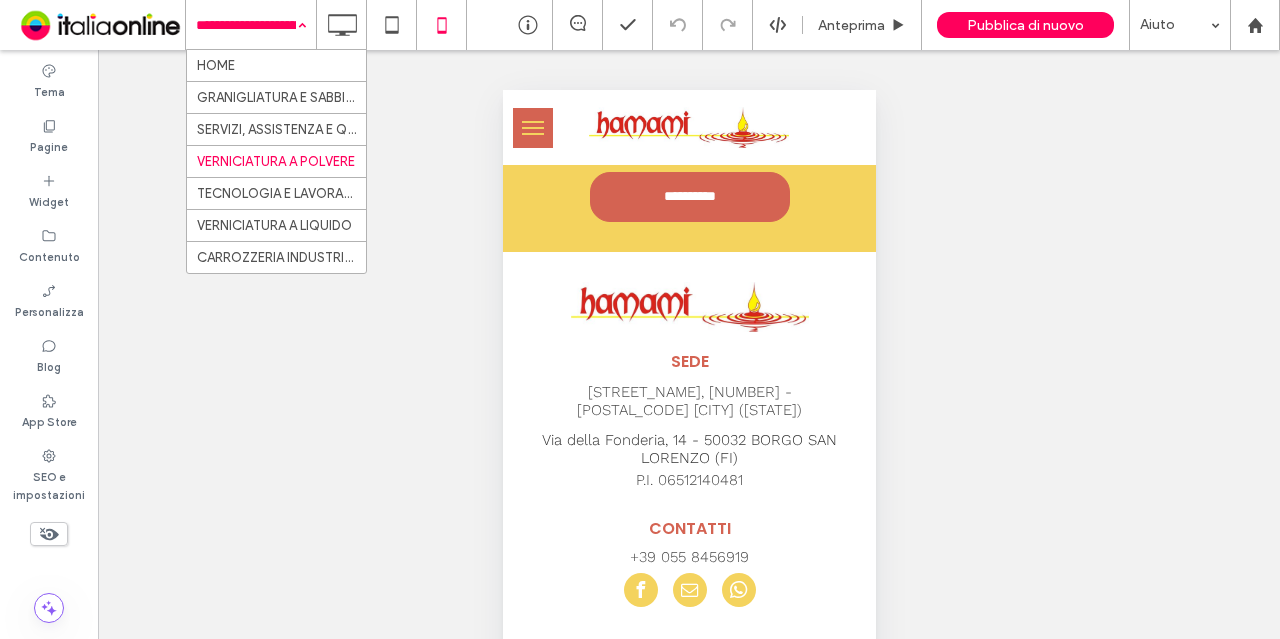 click at bounding box center (246, 25) 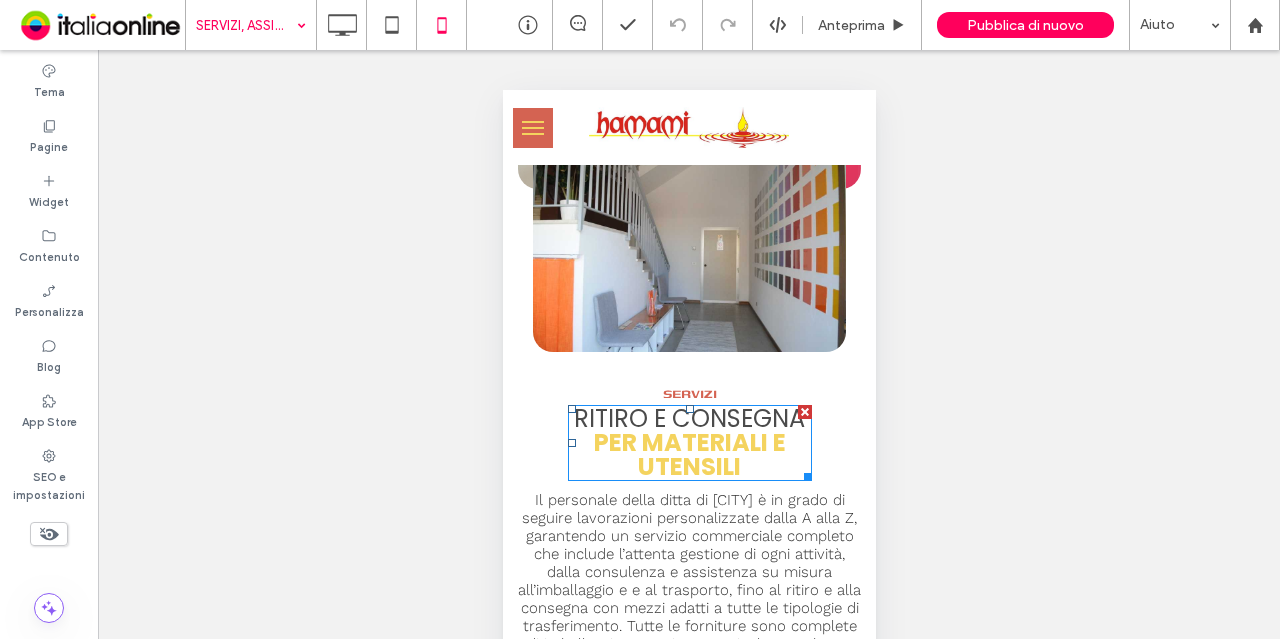 scroll, scrollTop: 3860, scrollLeft: 0, axis: vertical 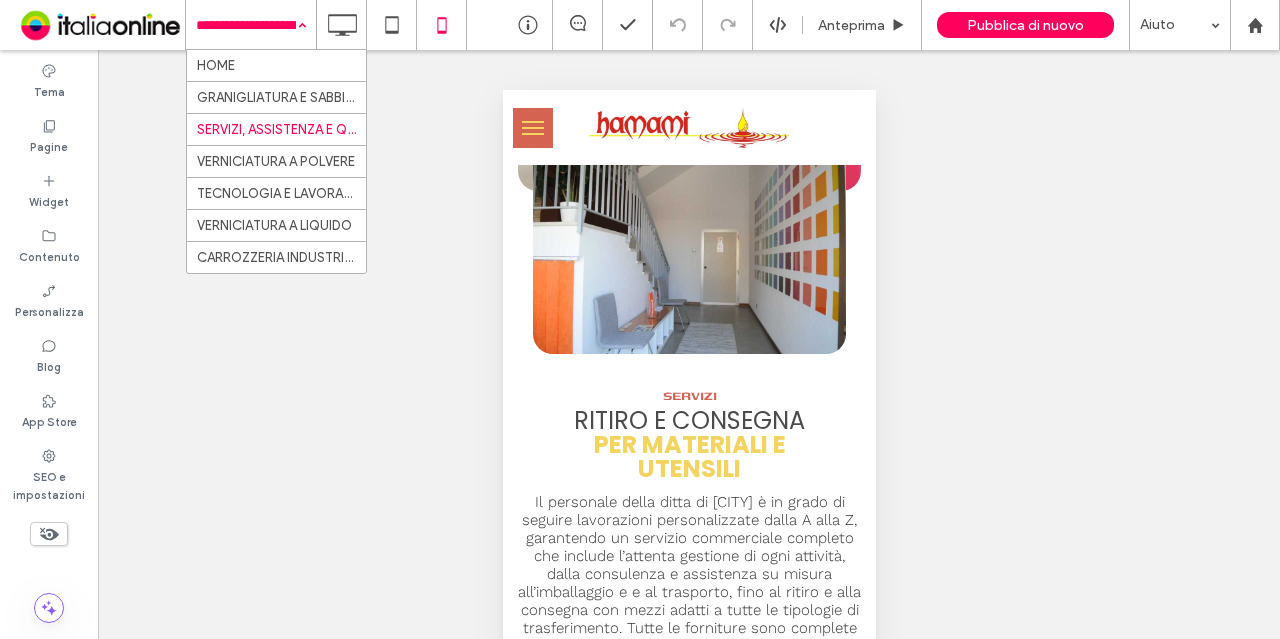 click at bounding box center [246, 25] 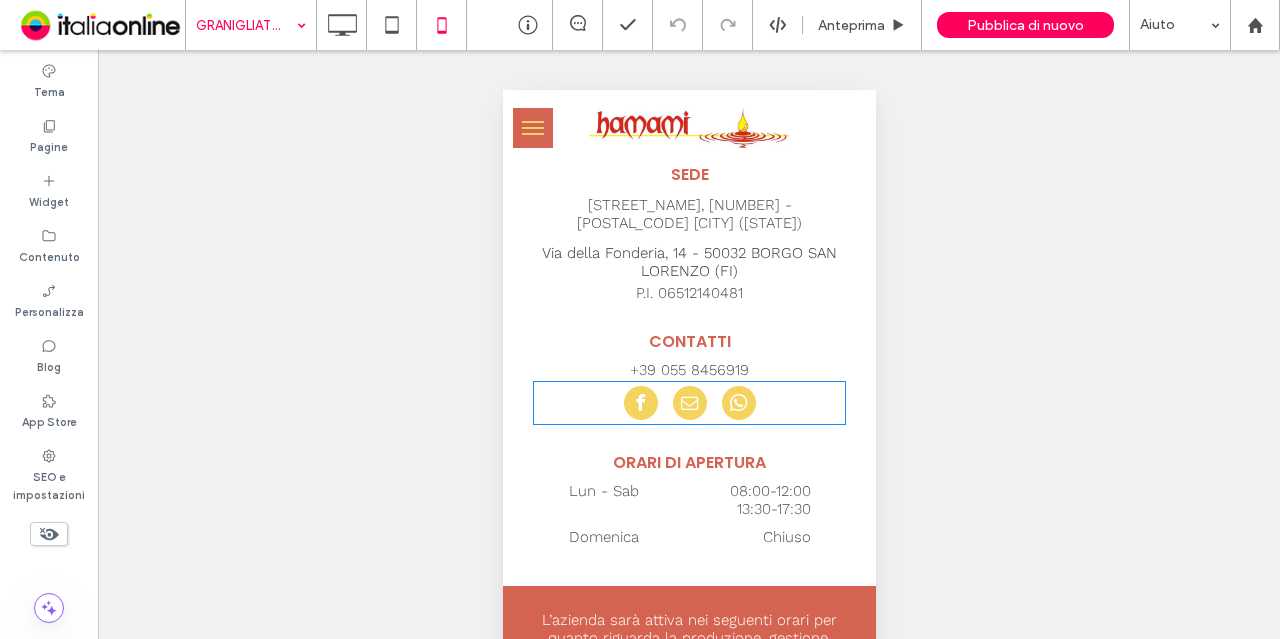 scroll, scrollTop: 4652, scrollLeft: 0, axis: vertical 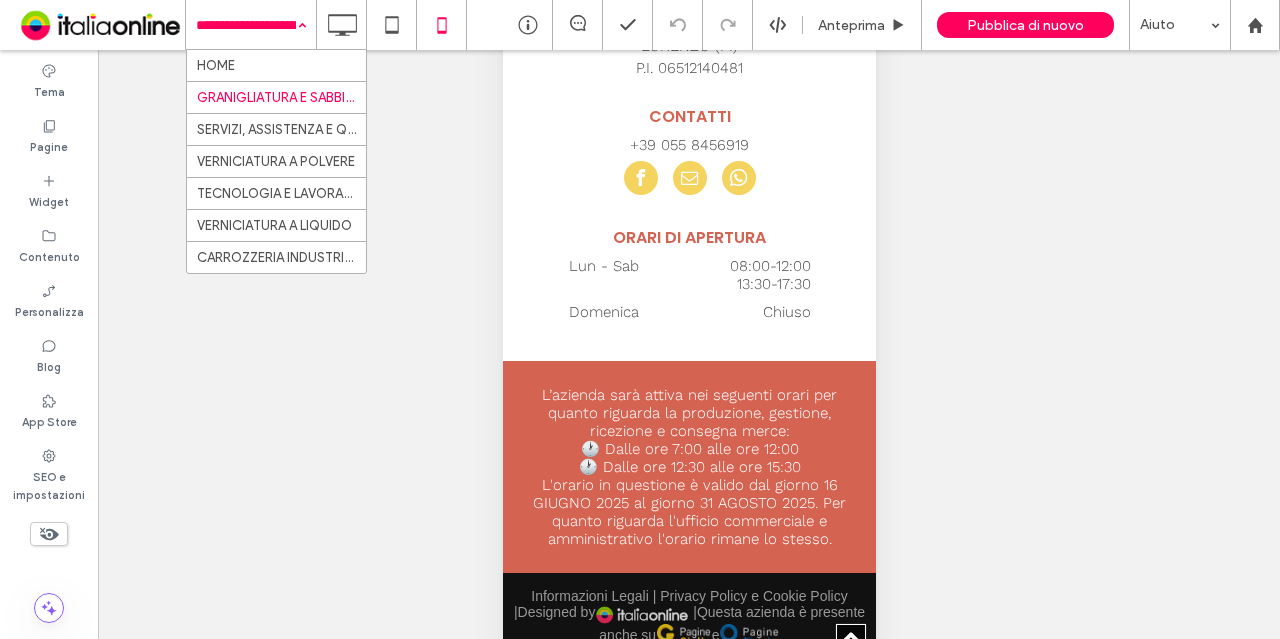 click at bounding box center (246, 25) 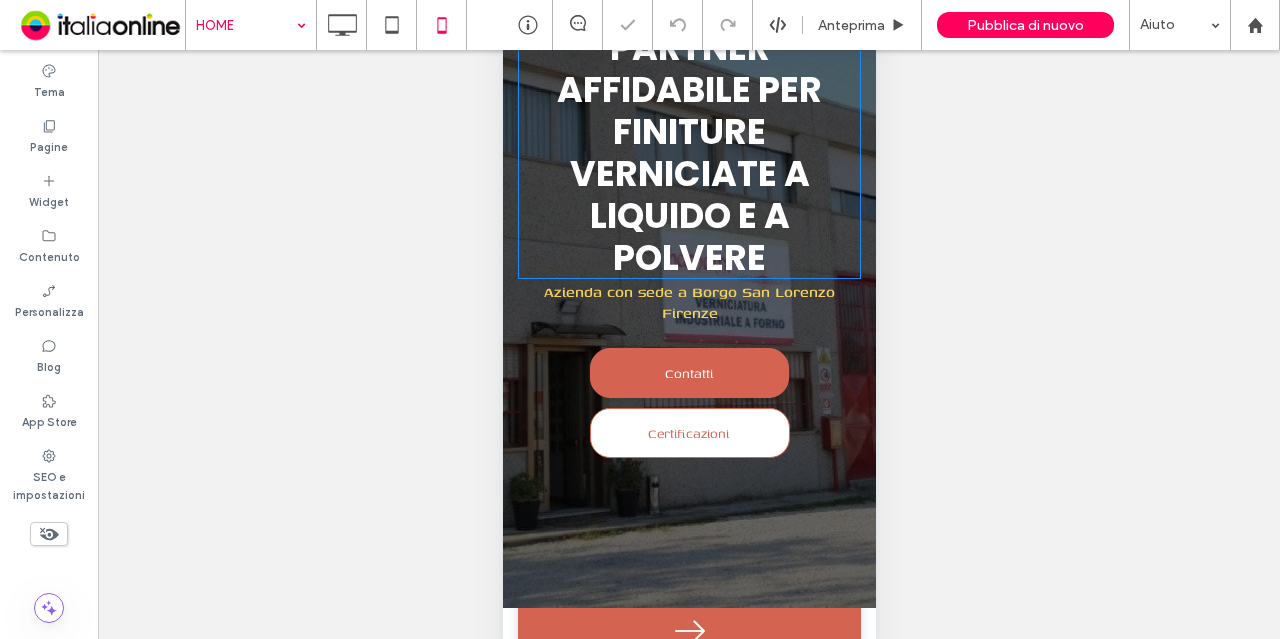 scroll, scrollTop: 0, scrollLeft: 0, axis: both 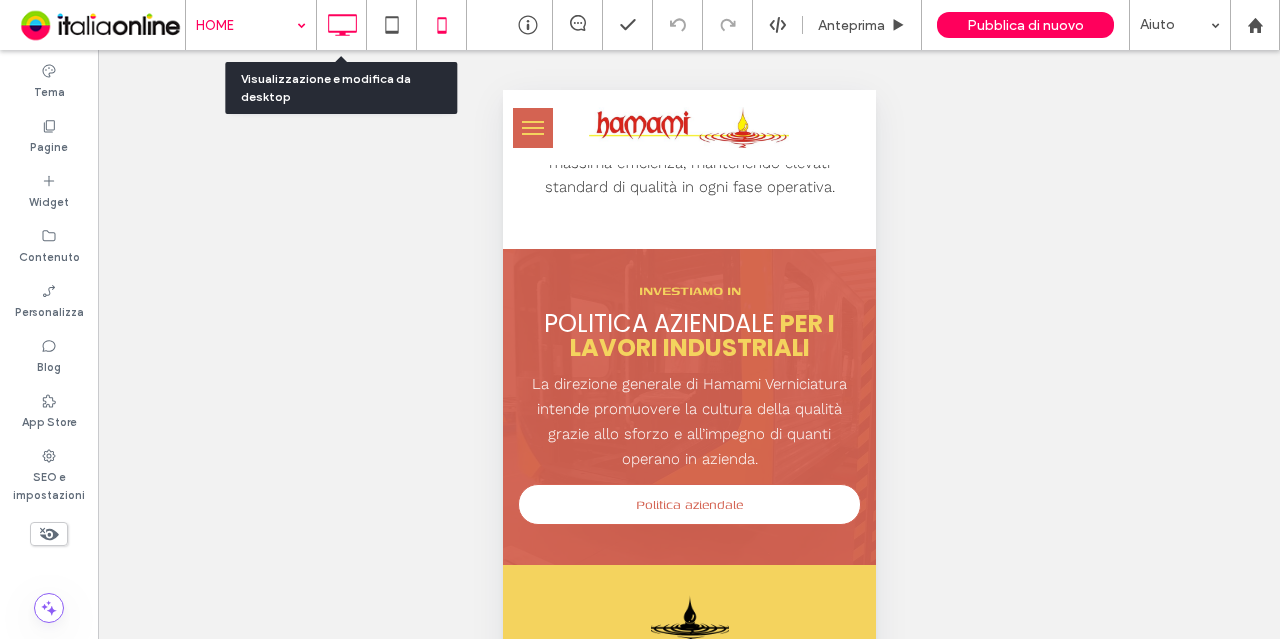 click 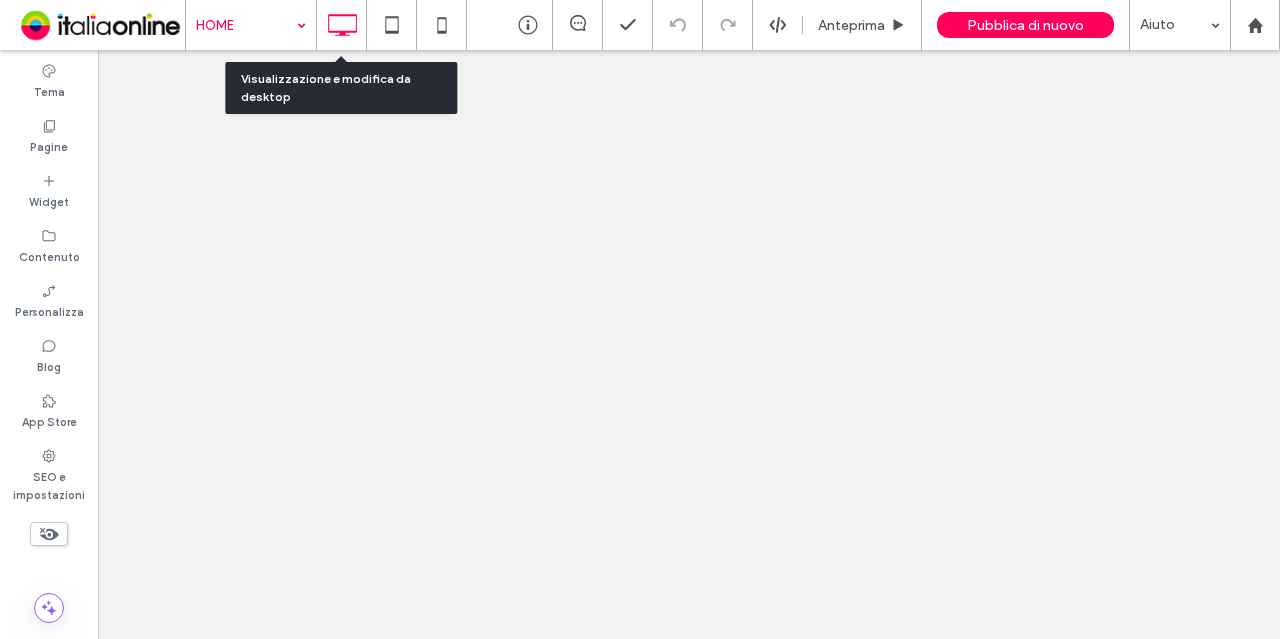 scroll, scrollTop: 0, scrollLeft: 0, axis: both 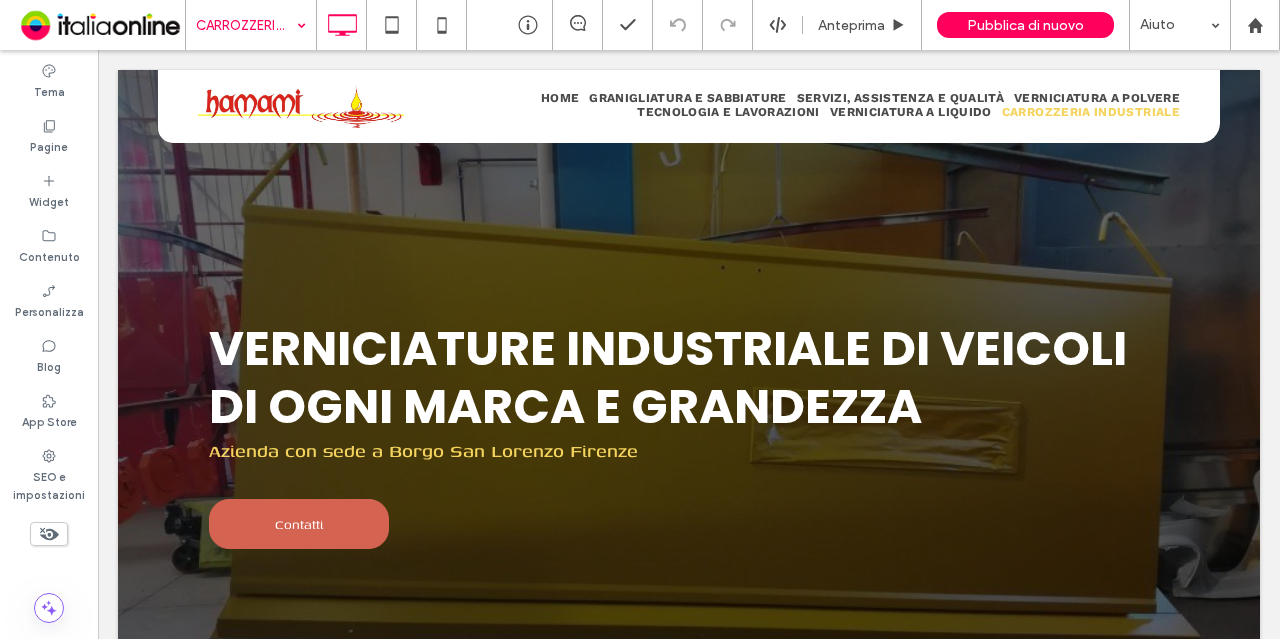 click on "CARROZZERIA INDUSTRIALE" at bounding box center [251, 25] 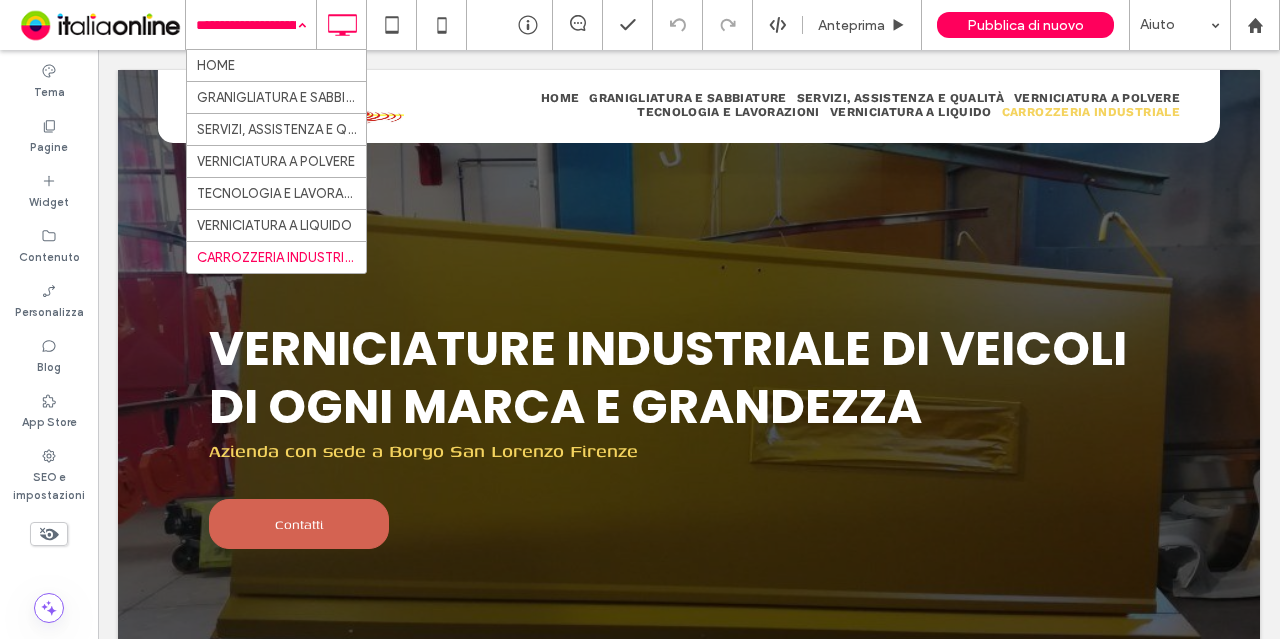 click on "HOME GRANIGLIATURA E SABBIATURE SERVIZI, ASSISTENZA E QUALITÀ VERNICIATURA A POLVERE TECNOLOGIA E LAVORAZIONI VERNICIATURA A LIQUIDO CARROZZERIA INDUSTRIALE" at bounding box center (251, 25) 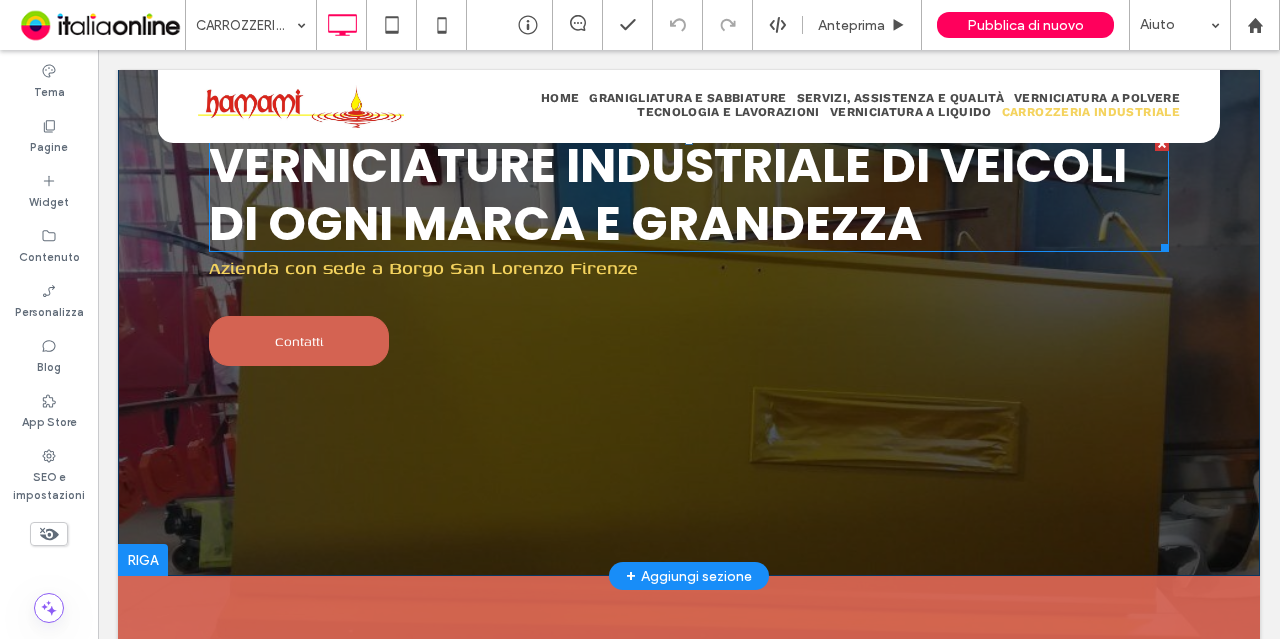 scroll, scrollTop: 184, scrollLeft: 0, axis: vertical 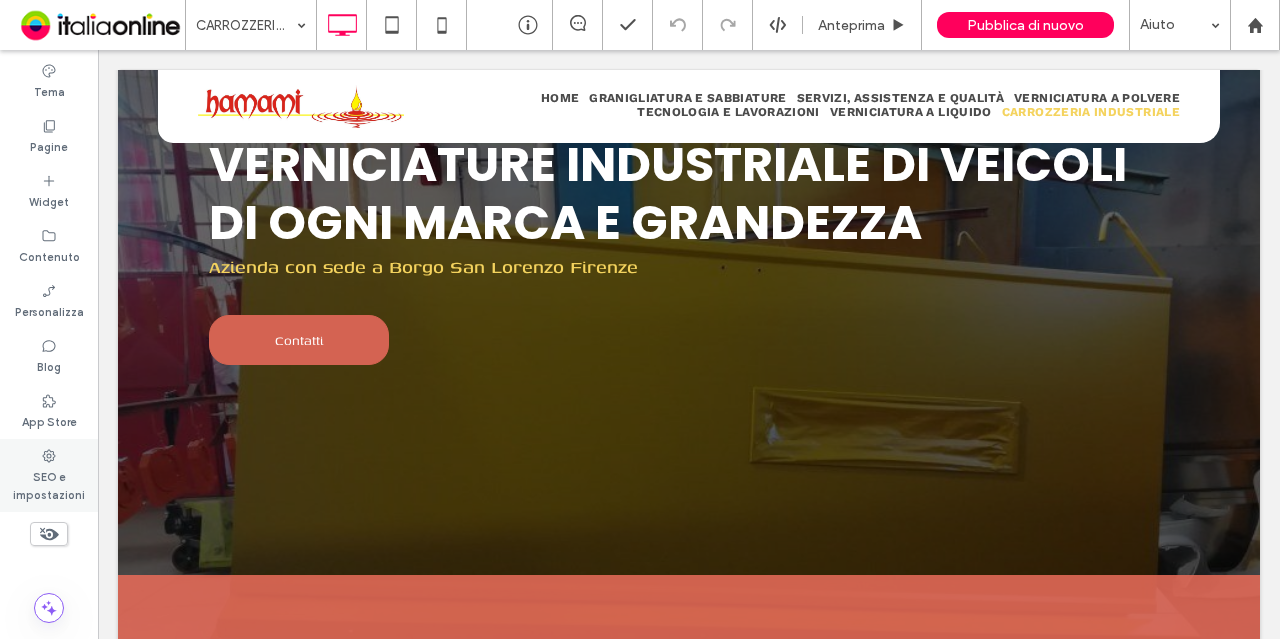 click on "SEO e impostazioni" at bounding box center [49, 484] 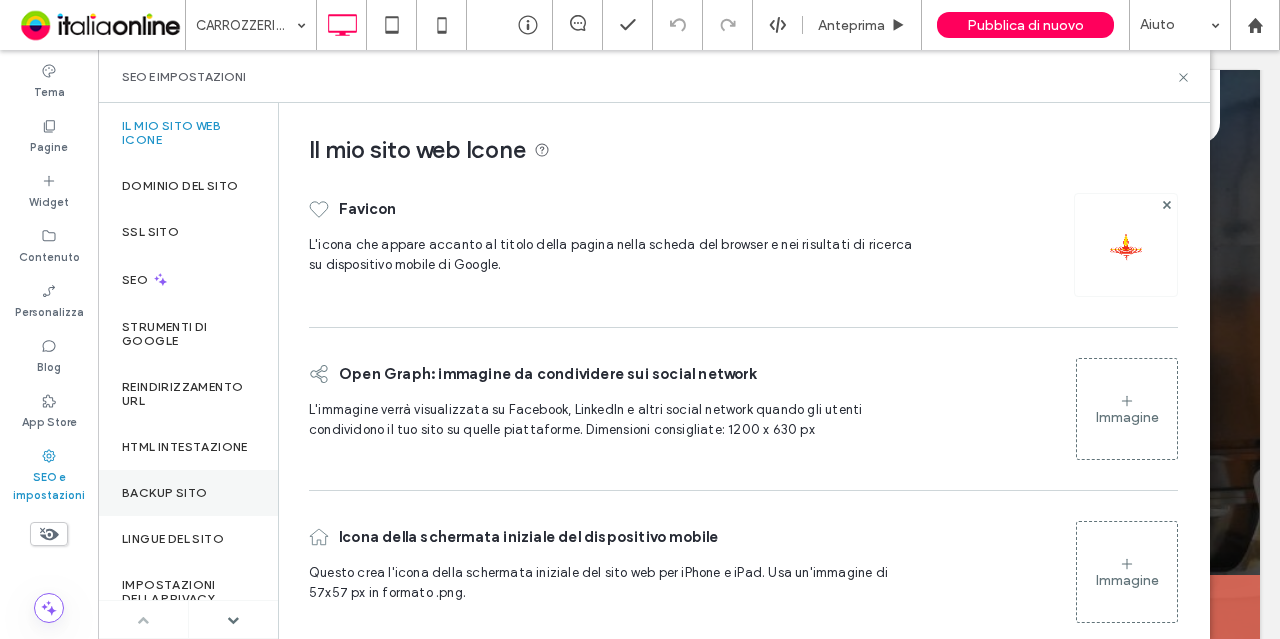 click on "Backup sito" at bounding box center (164, 493) 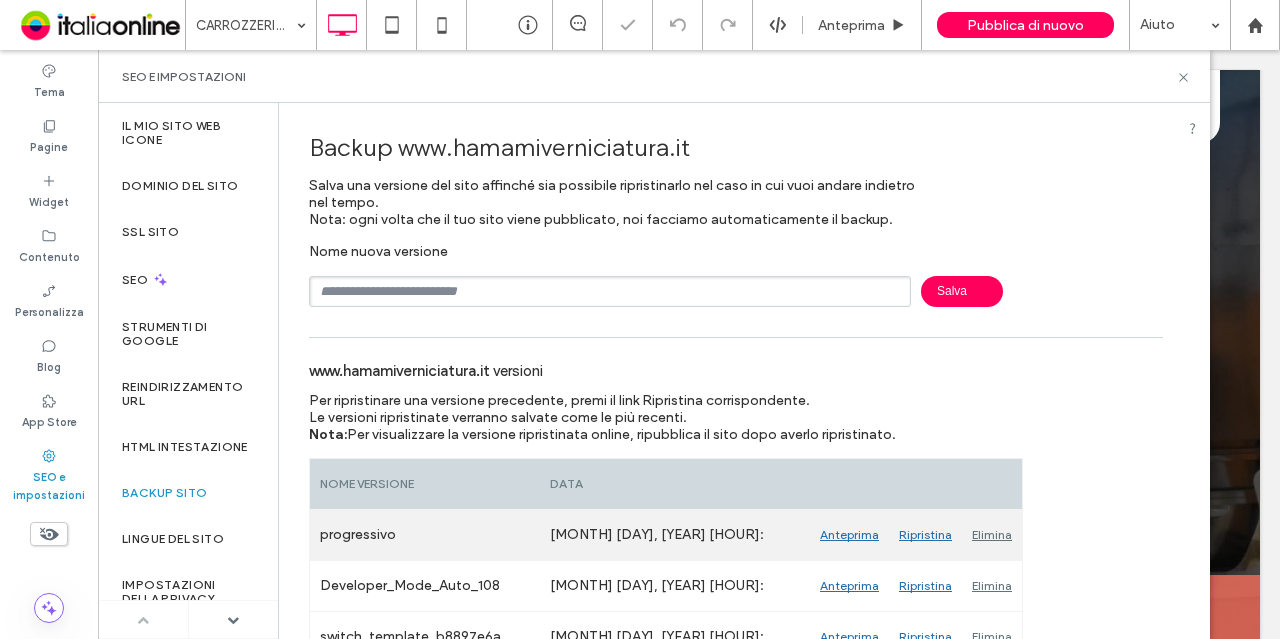 click on "Elimina" at bounding box center (992, 535) 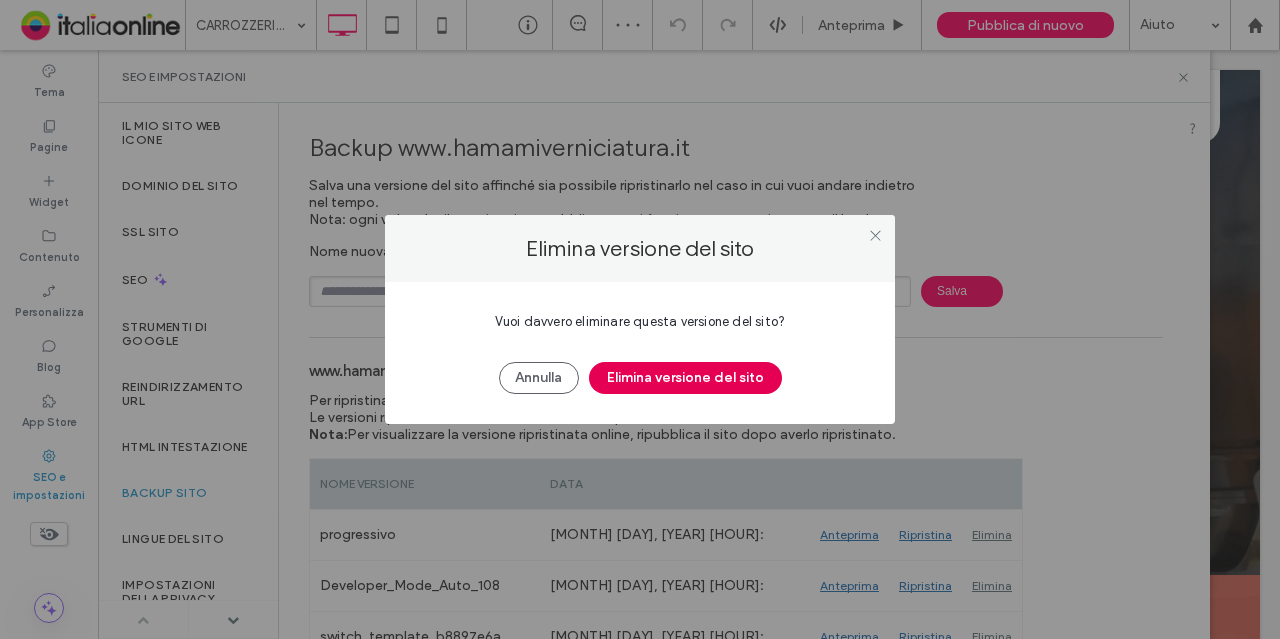 click on "Elimina versione del sito" at bounding box center (685, 378) 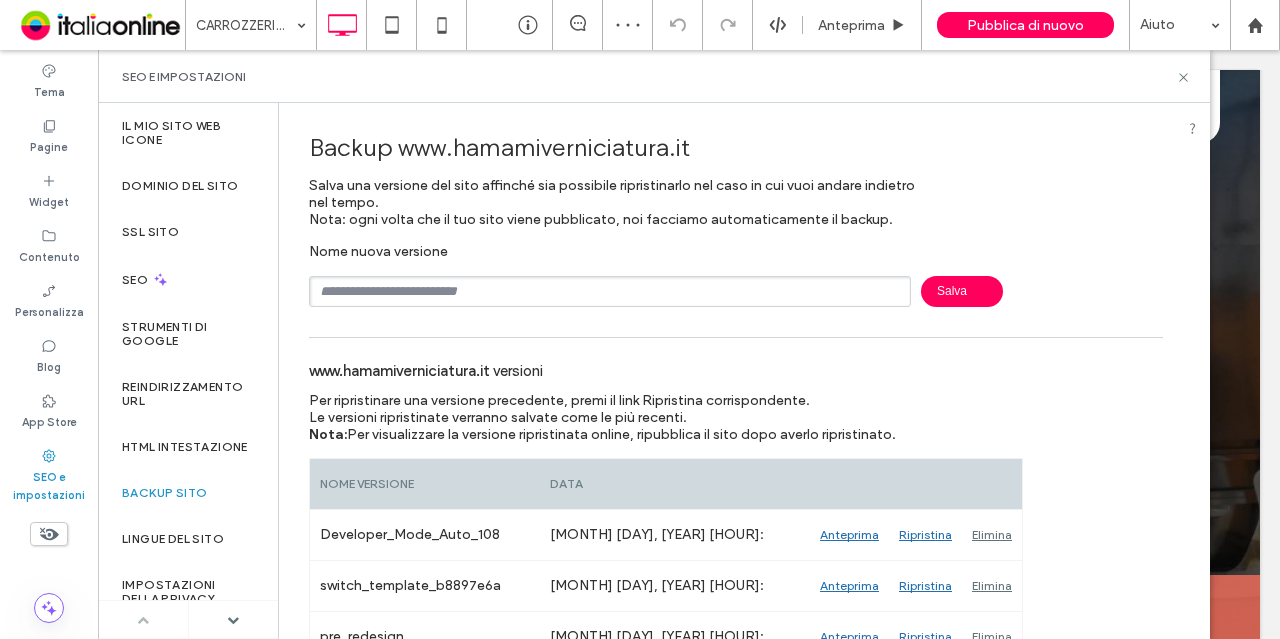 click at bounding box center [610, 291] 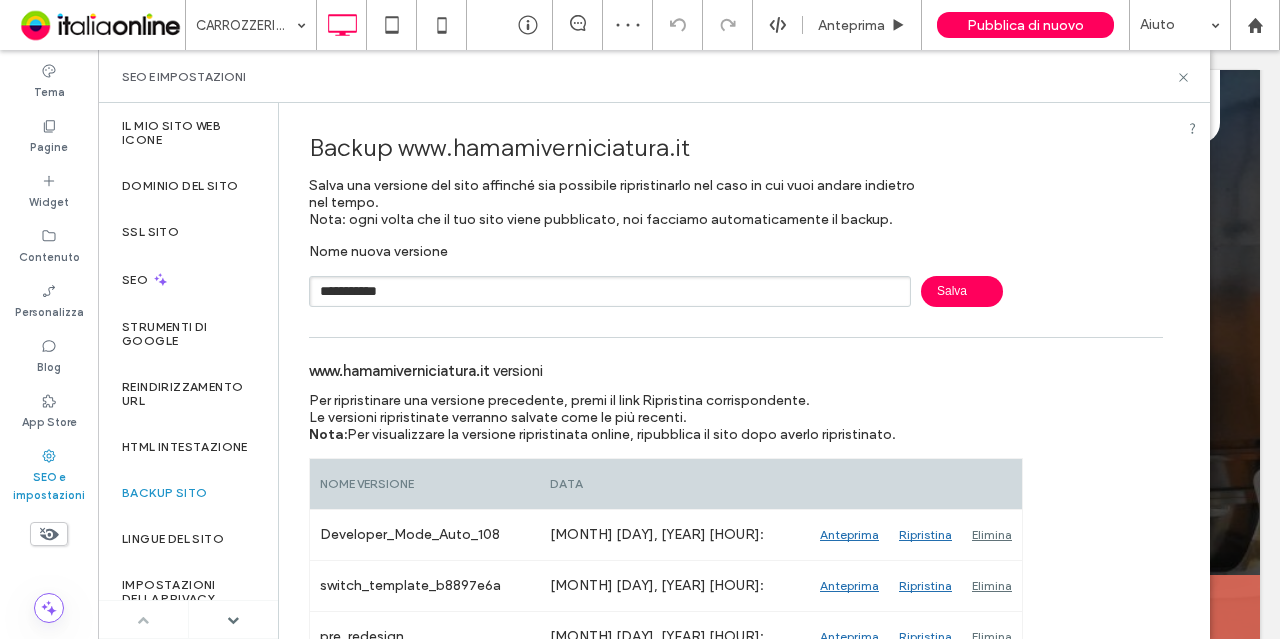 click on "Salva" at bounding box center [962, 291] 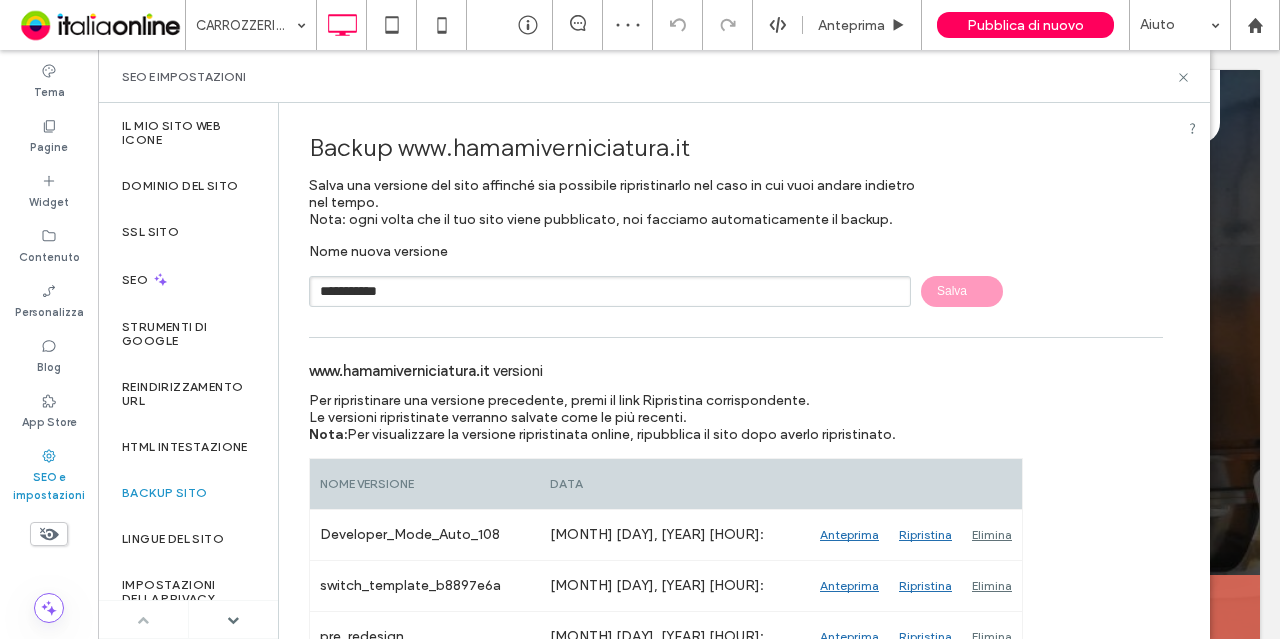 type 